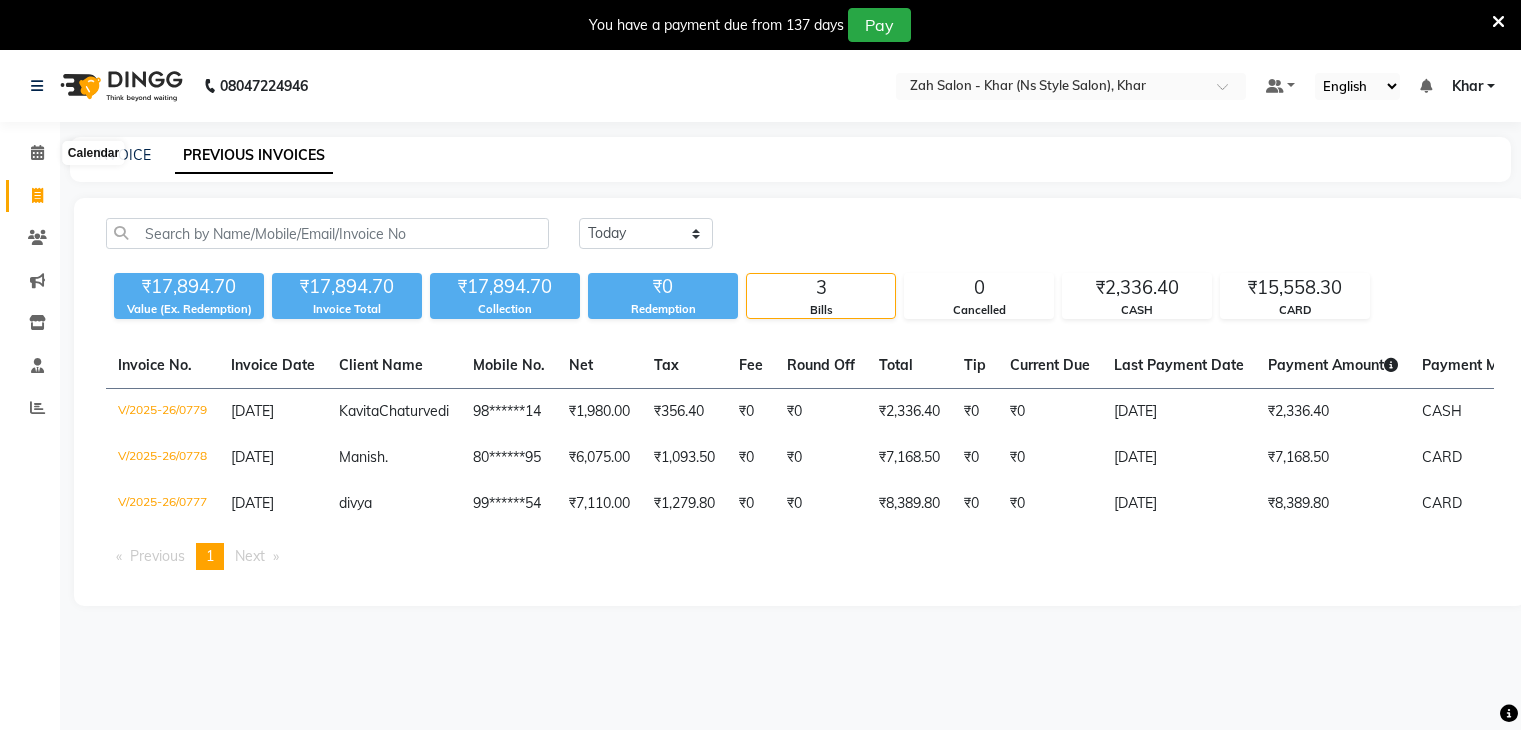 click 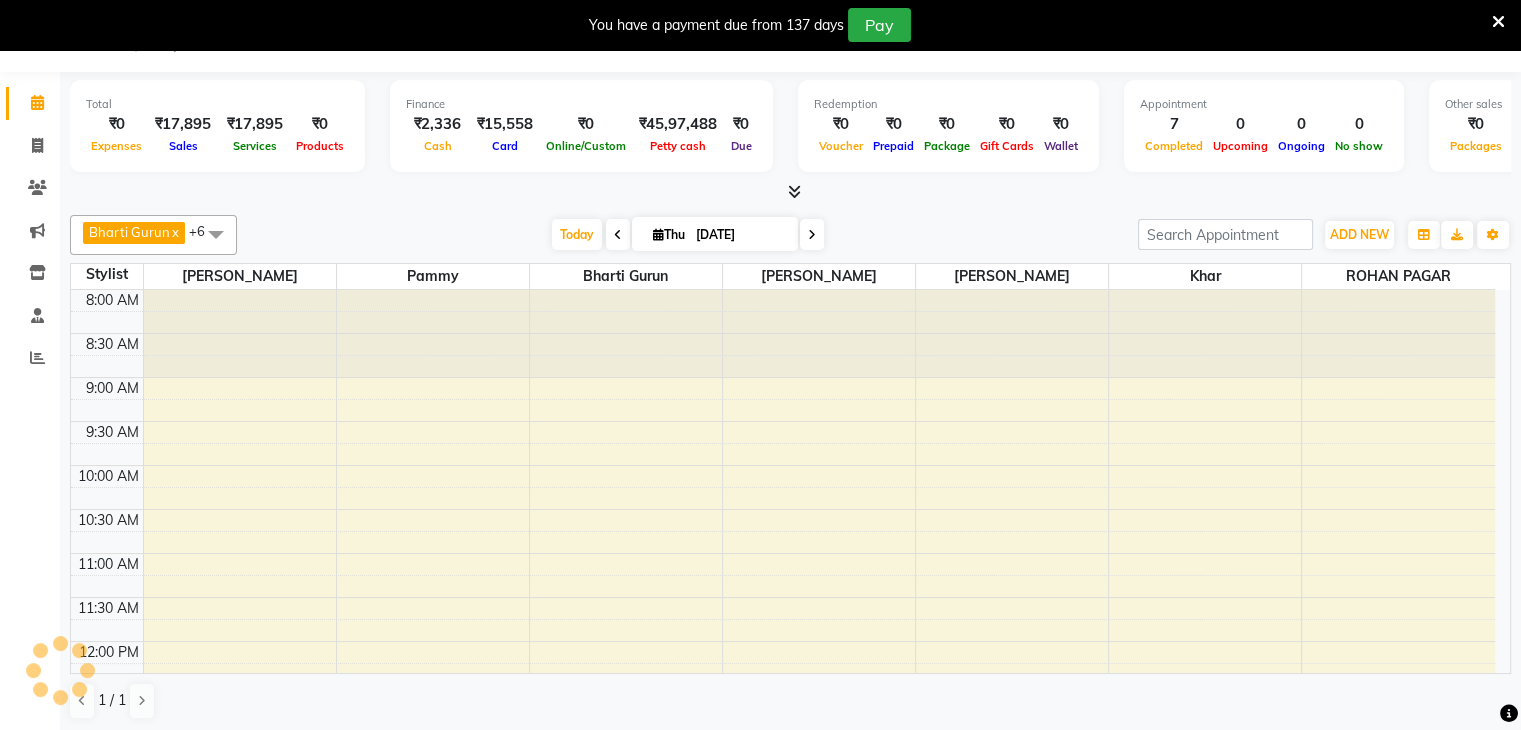 scroll, scrollTop: 50, scrollLeft: 0, axis: vertical 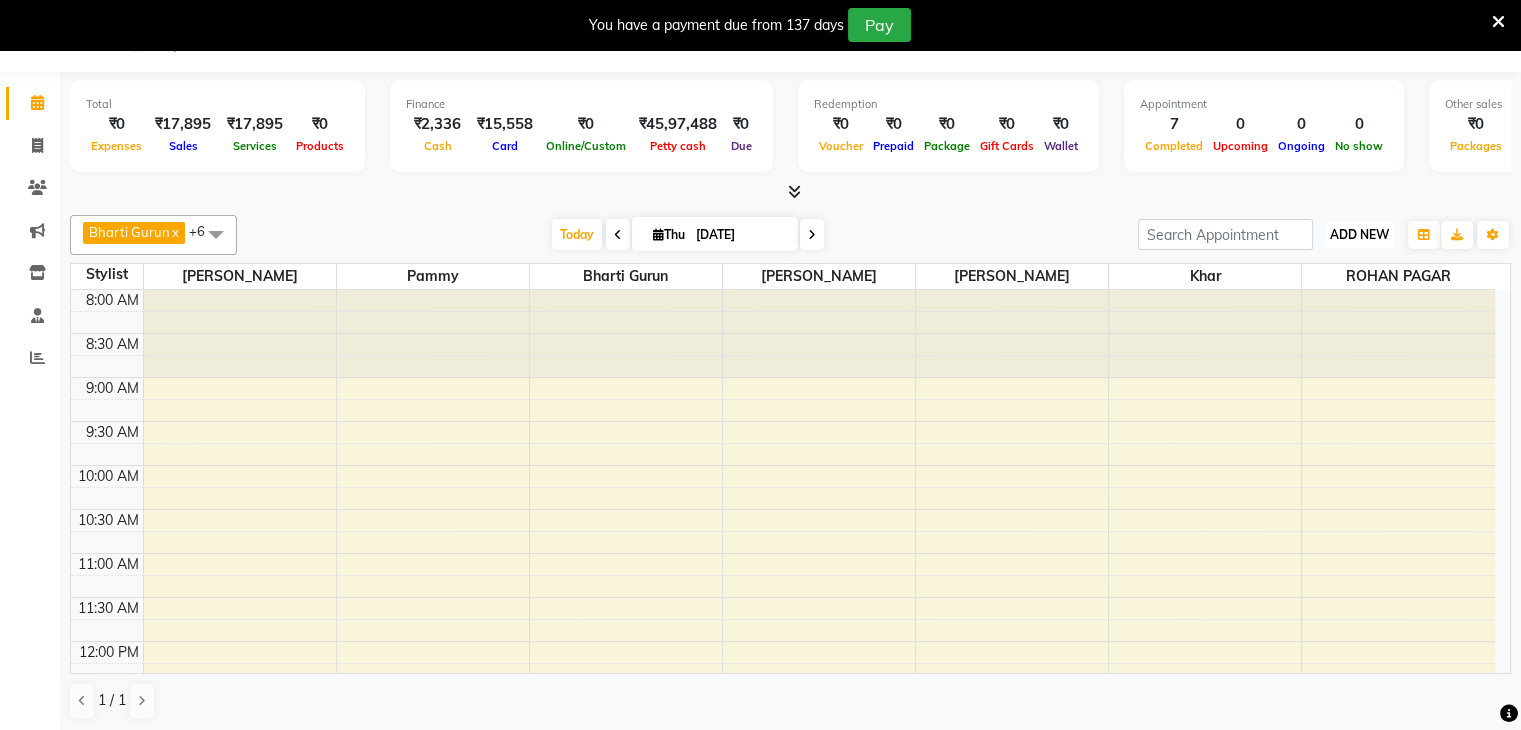 click on "ADD NEW" at bounding box center [1359, 234] 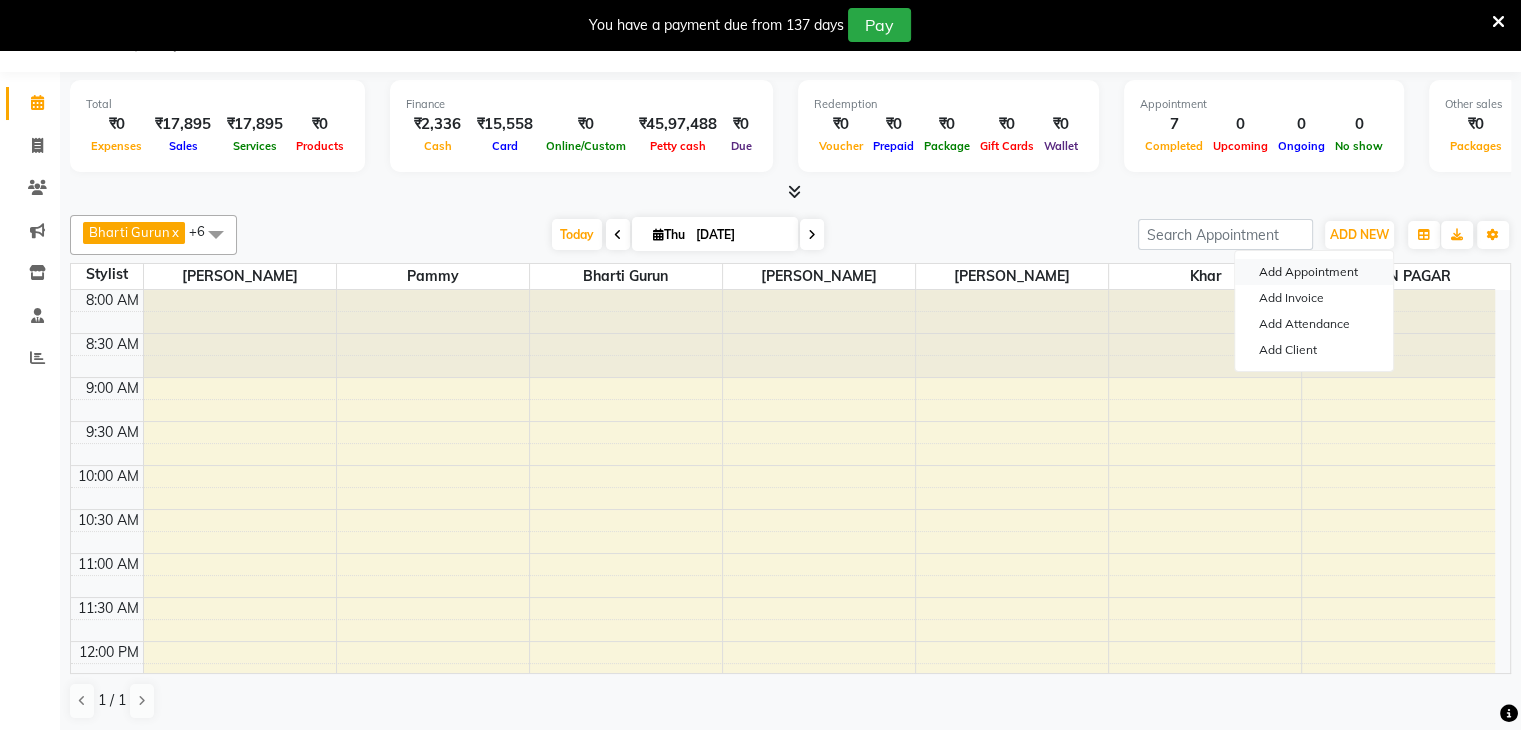 click on "Add Appointment" at bounding box center [1314, 272] 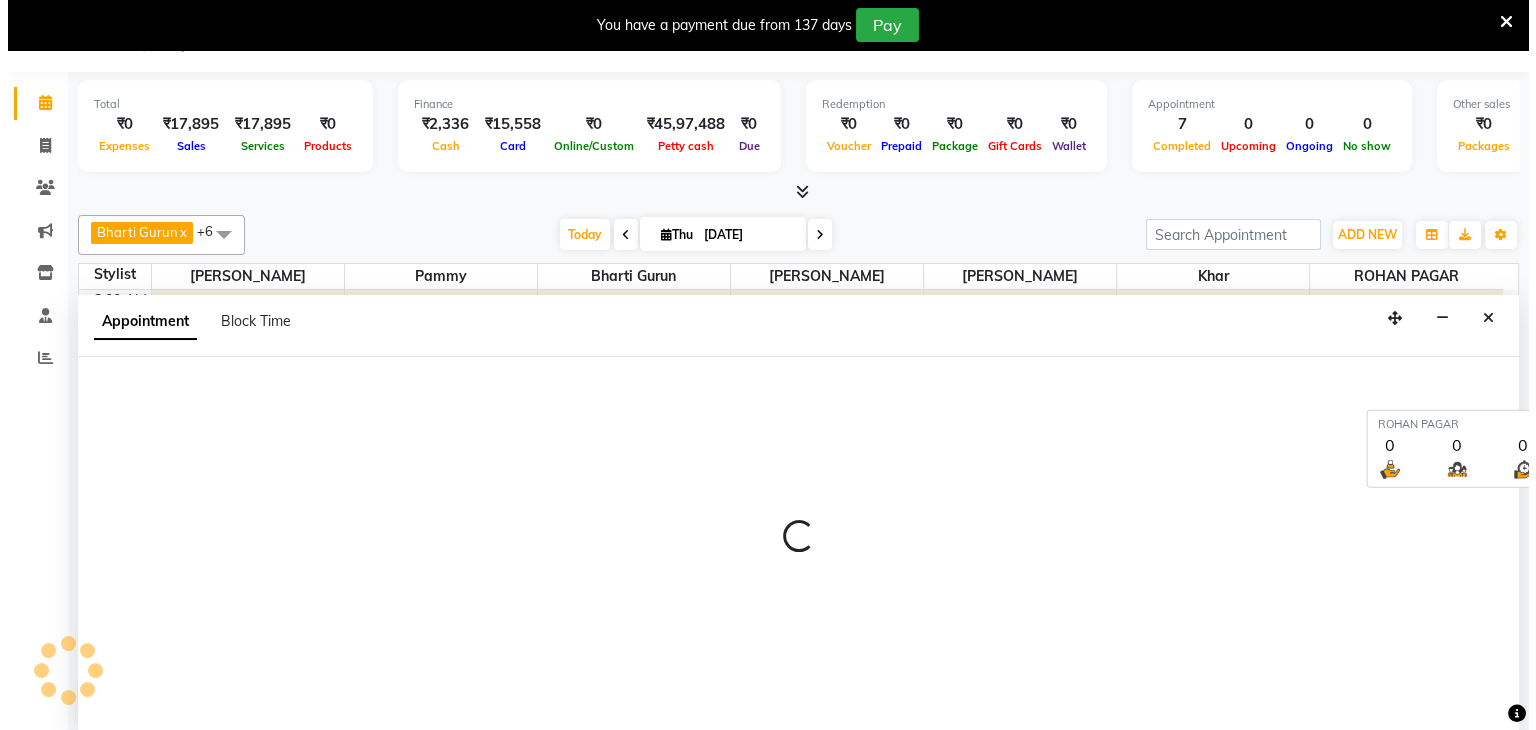 scroll, scrollTop: 51, scrollLeft: 0, axis: vertical 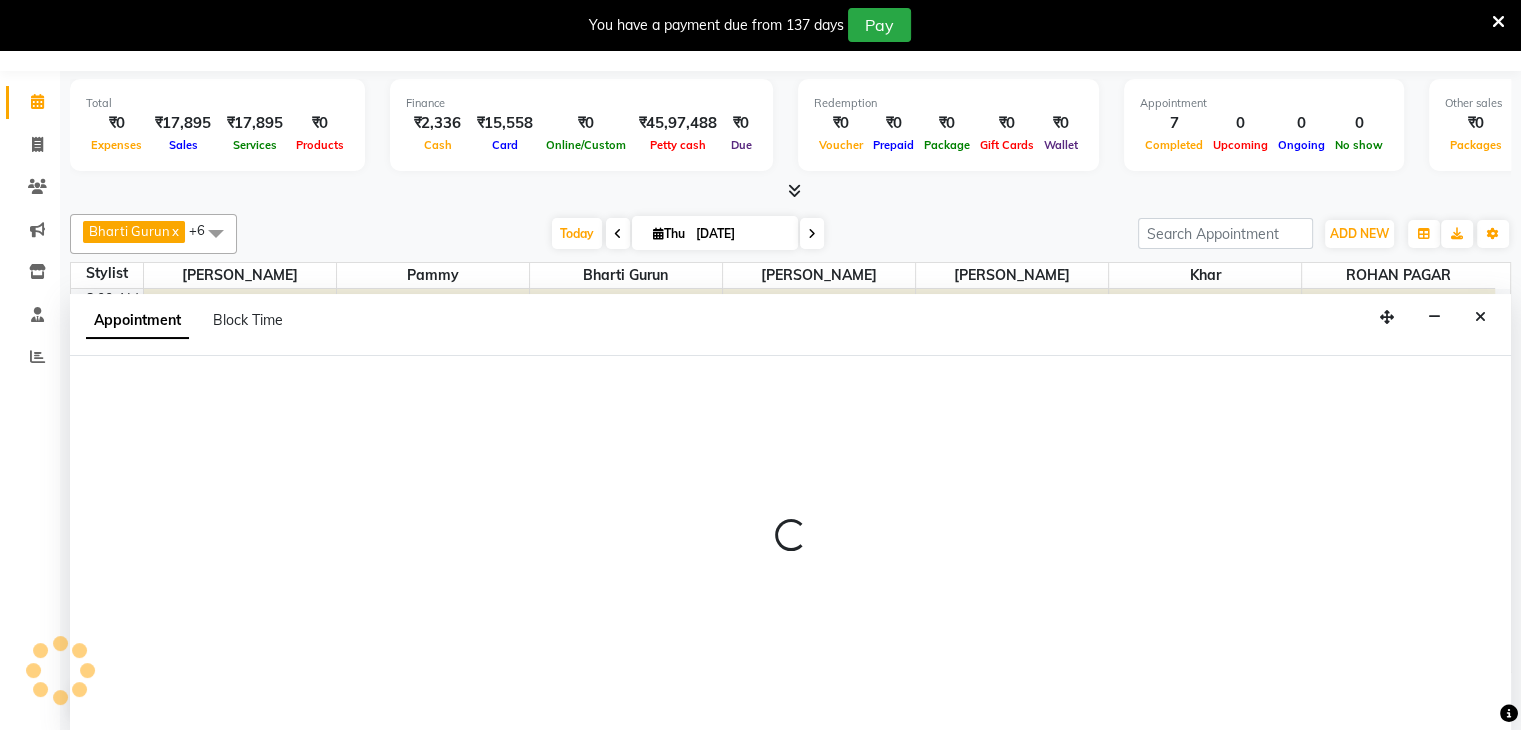 select on "tentative" 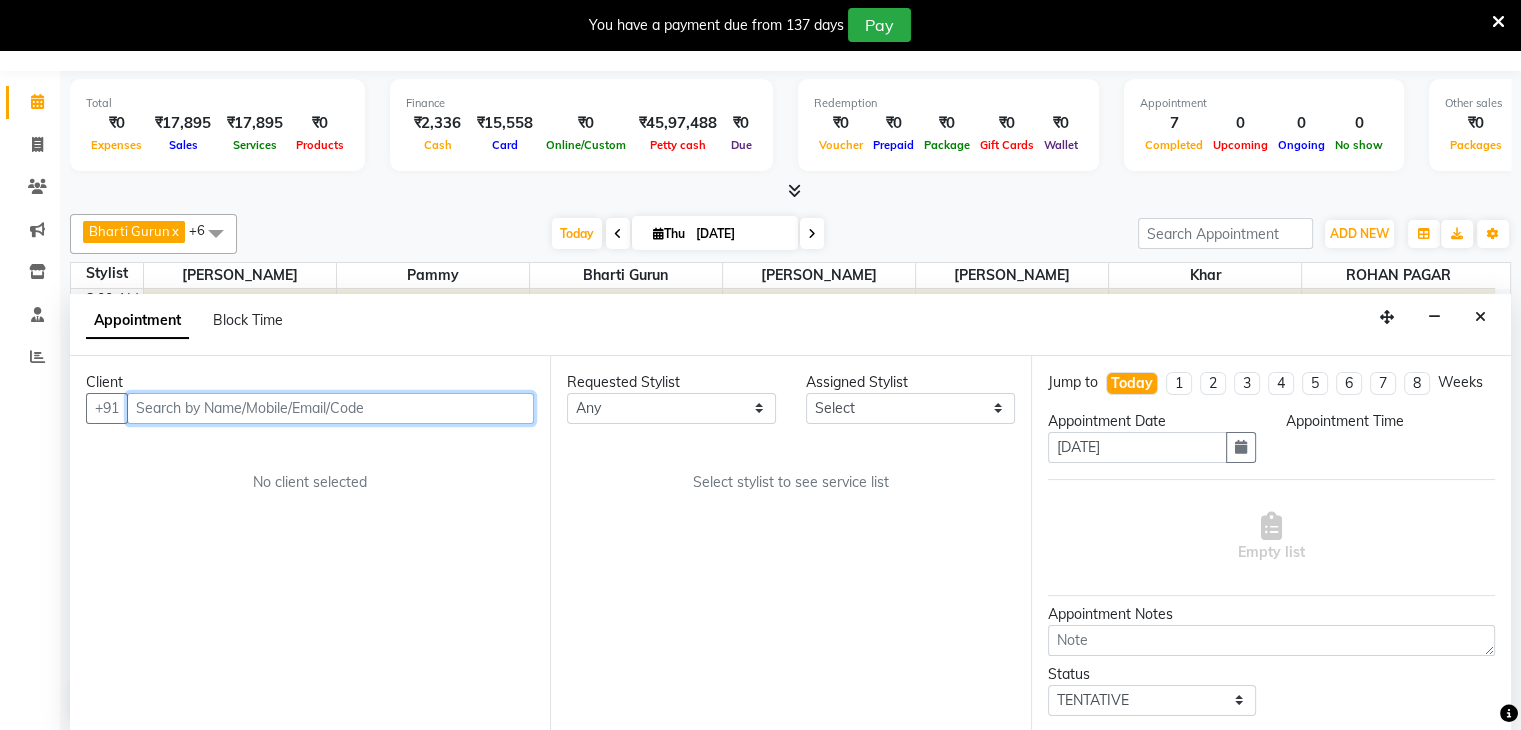 select on "540" 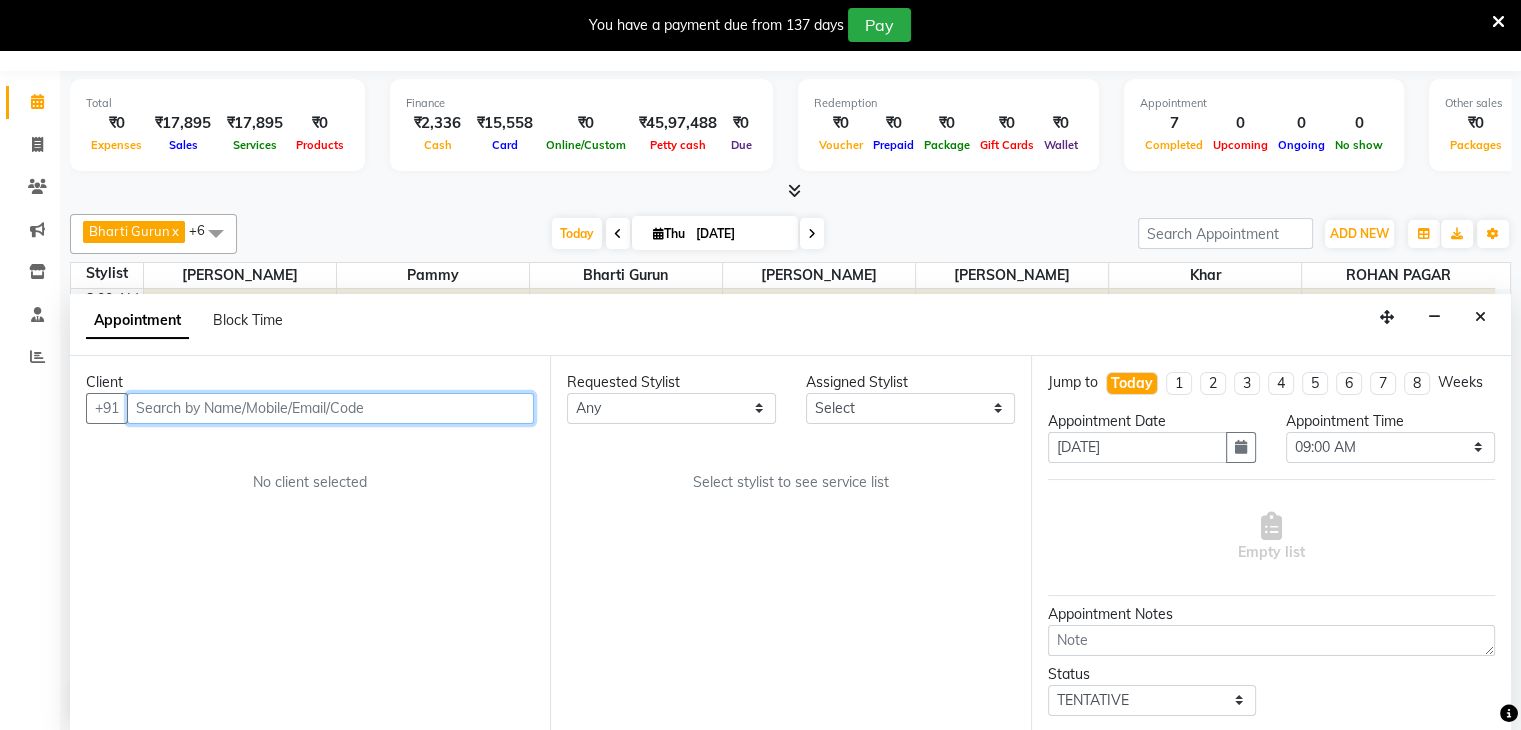 click at bounding box center [330, 408] 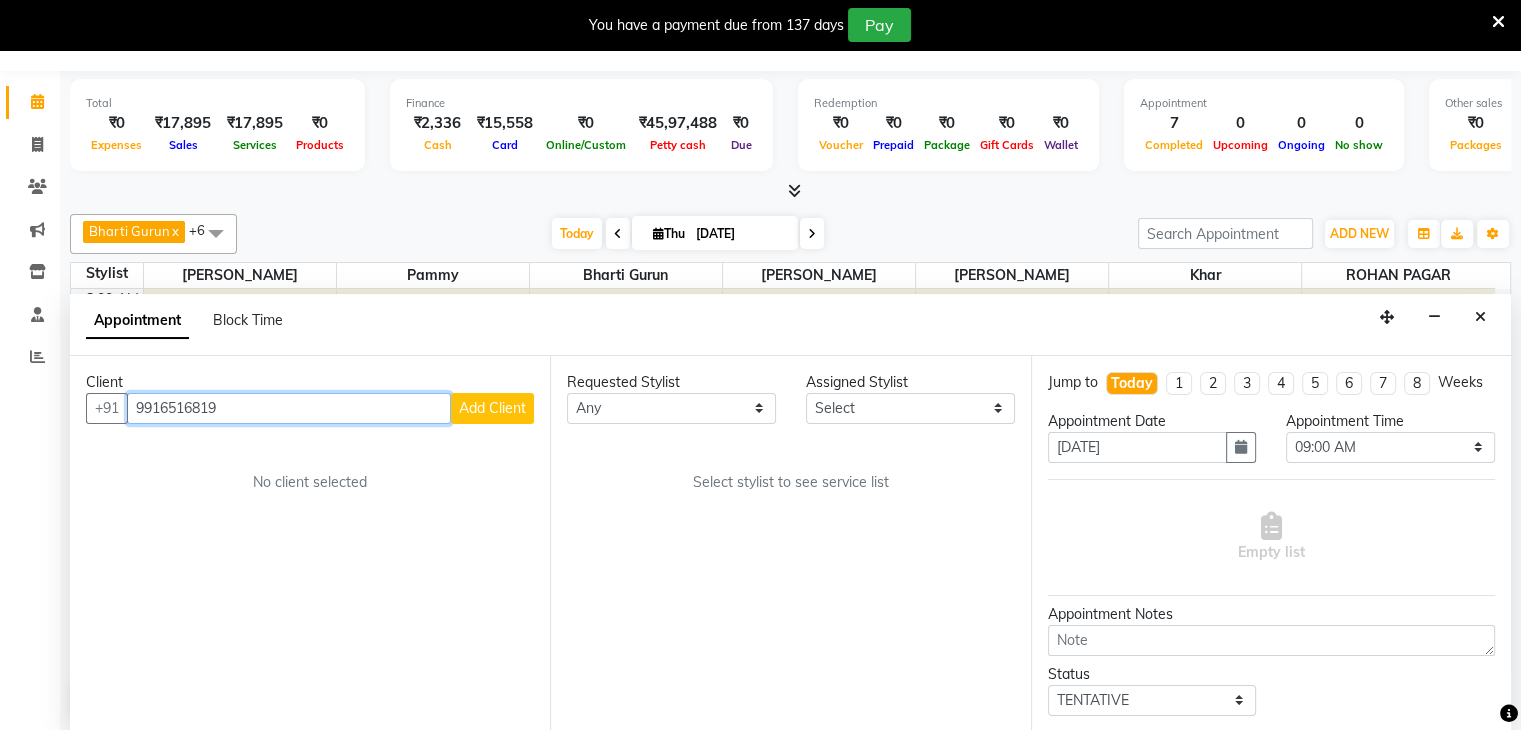 type on "9916516819" 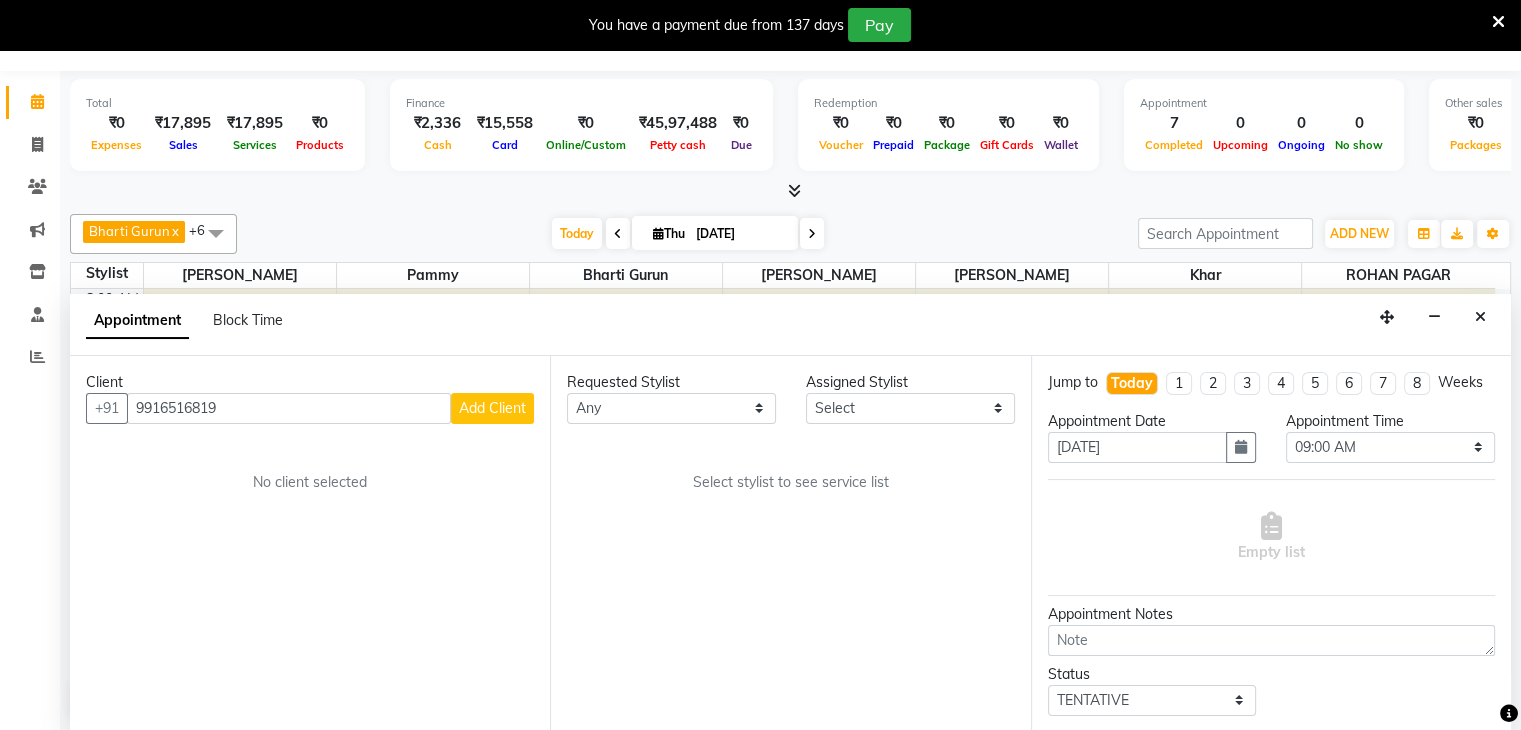 click on "Add Client" at bounding box center [492, 408] 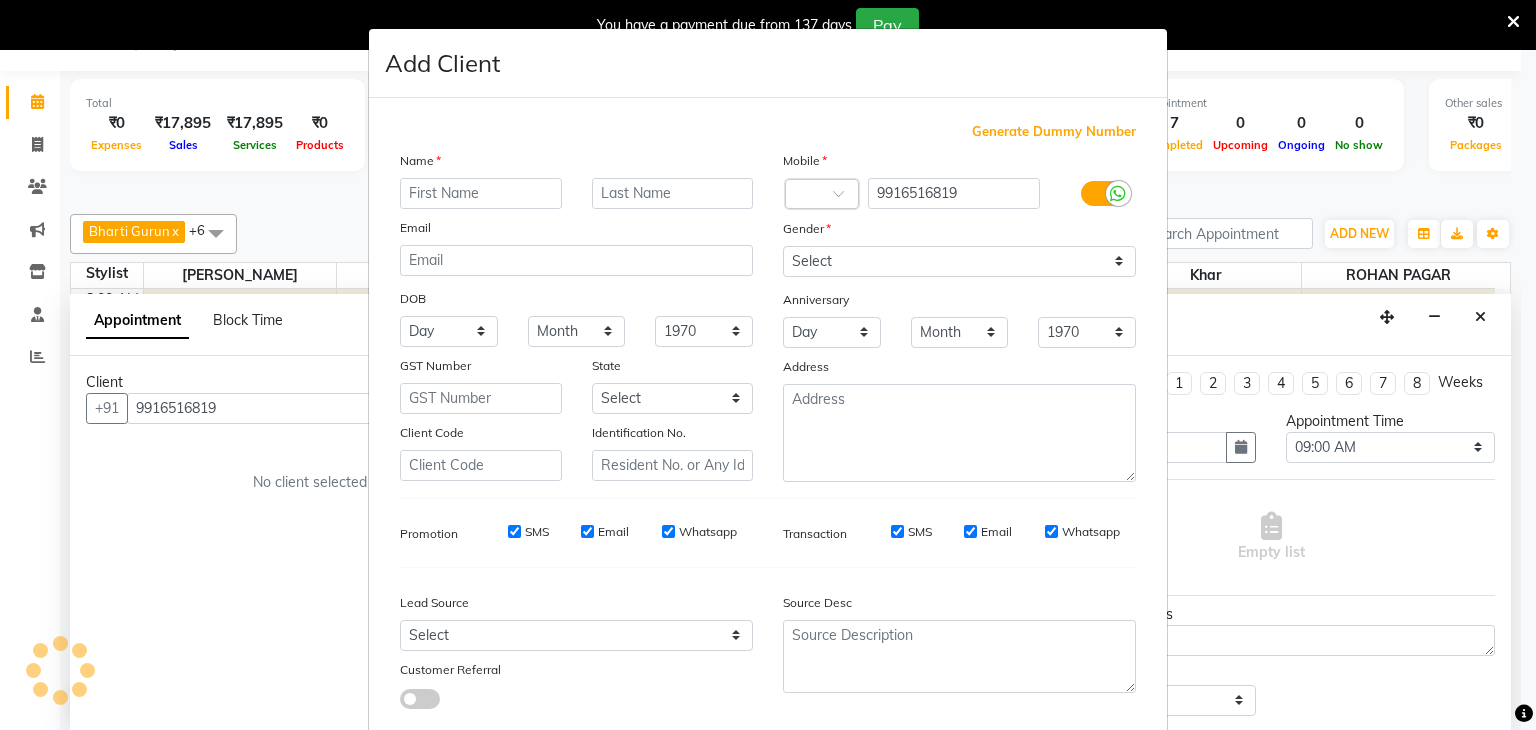 click at bounding box center [481, 193] 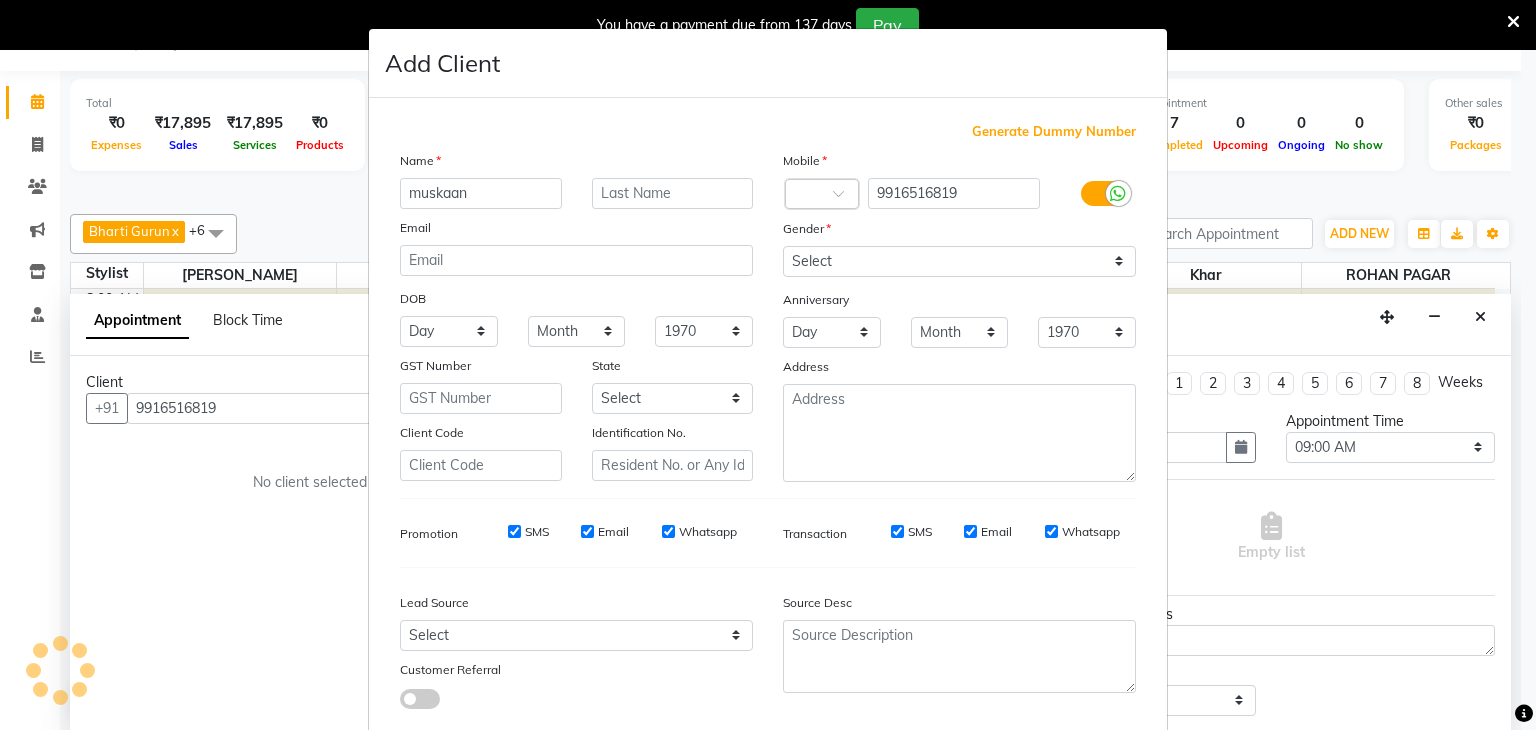 click on "muskaan" at bounding box center (481, 193) 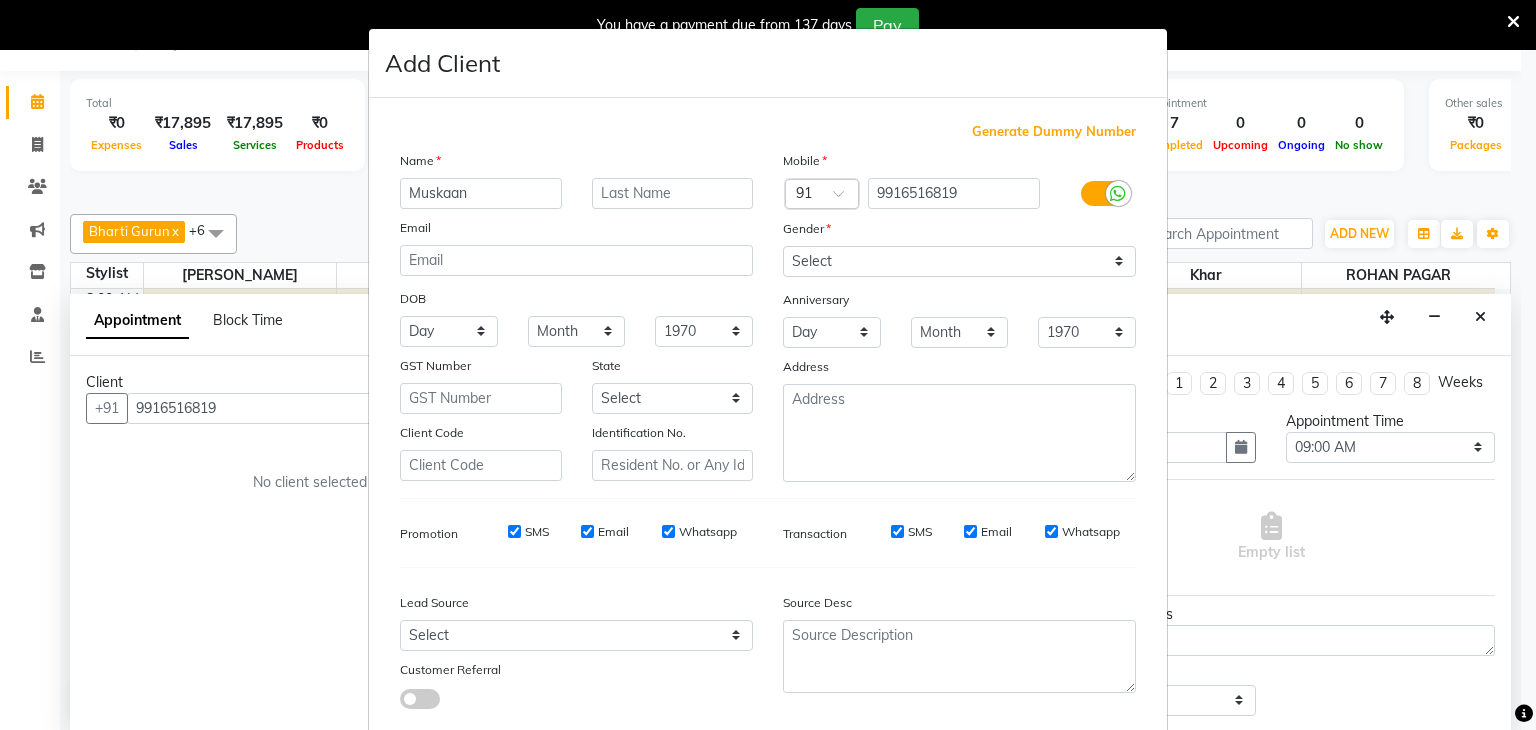 type on "Muskaan" 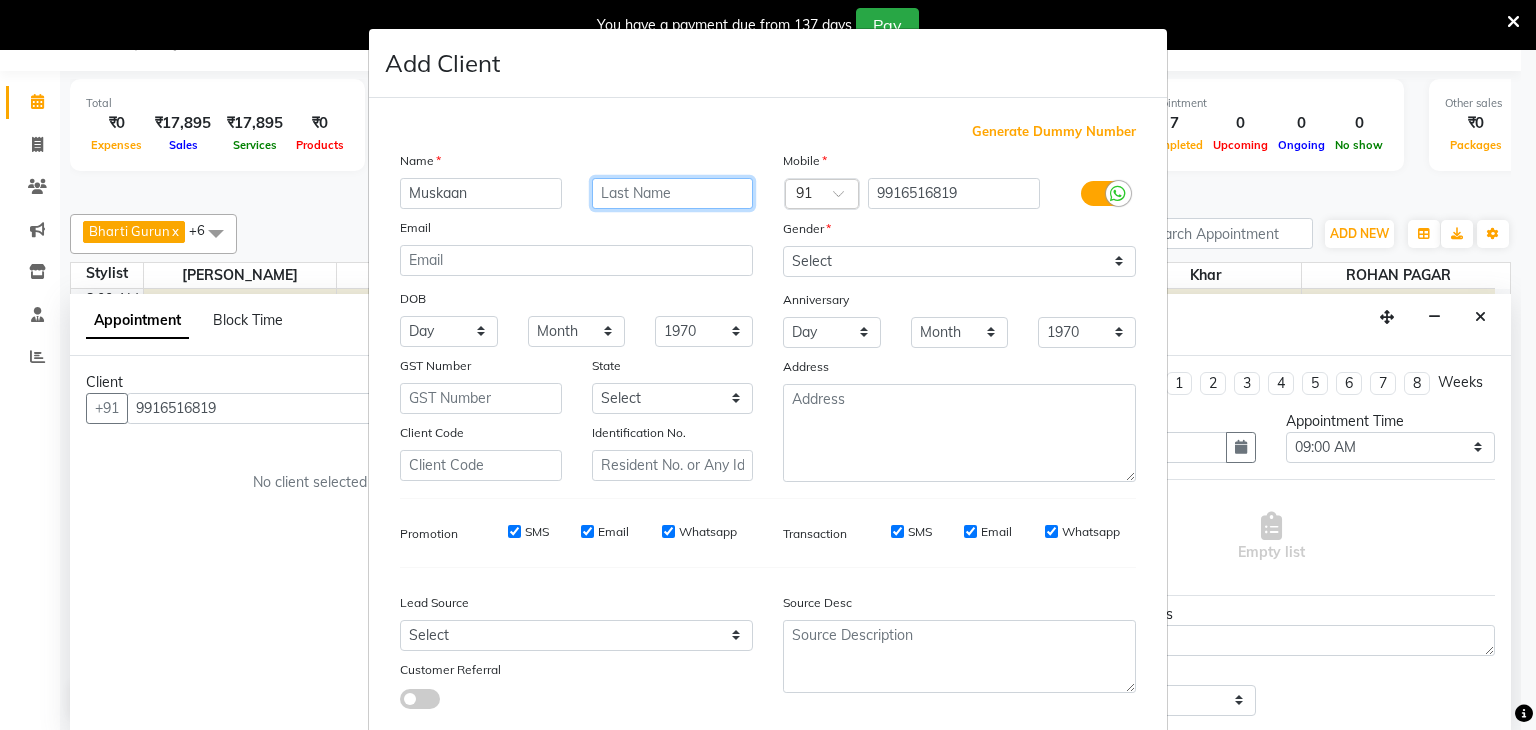 click at bounding box center (673, 193) 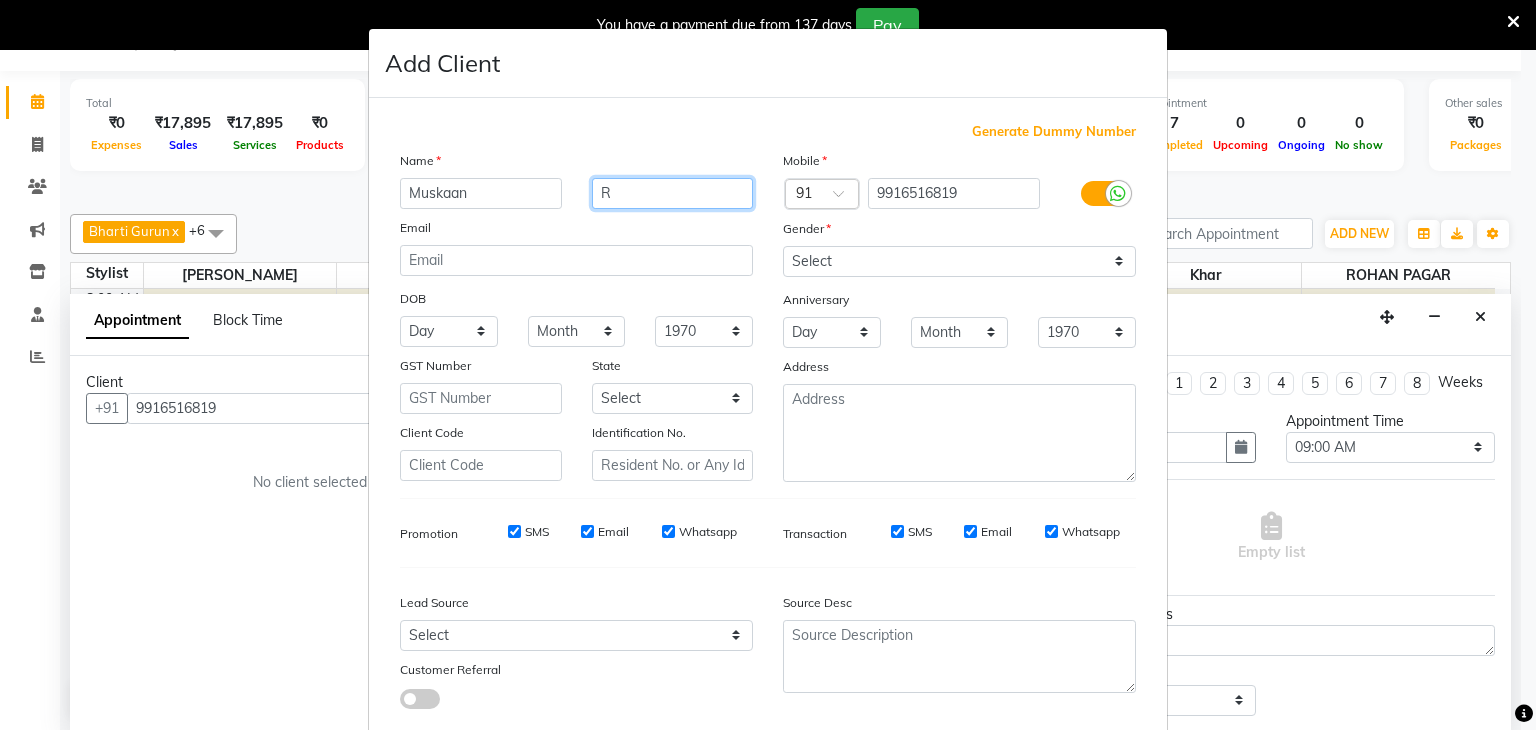 type on "R" 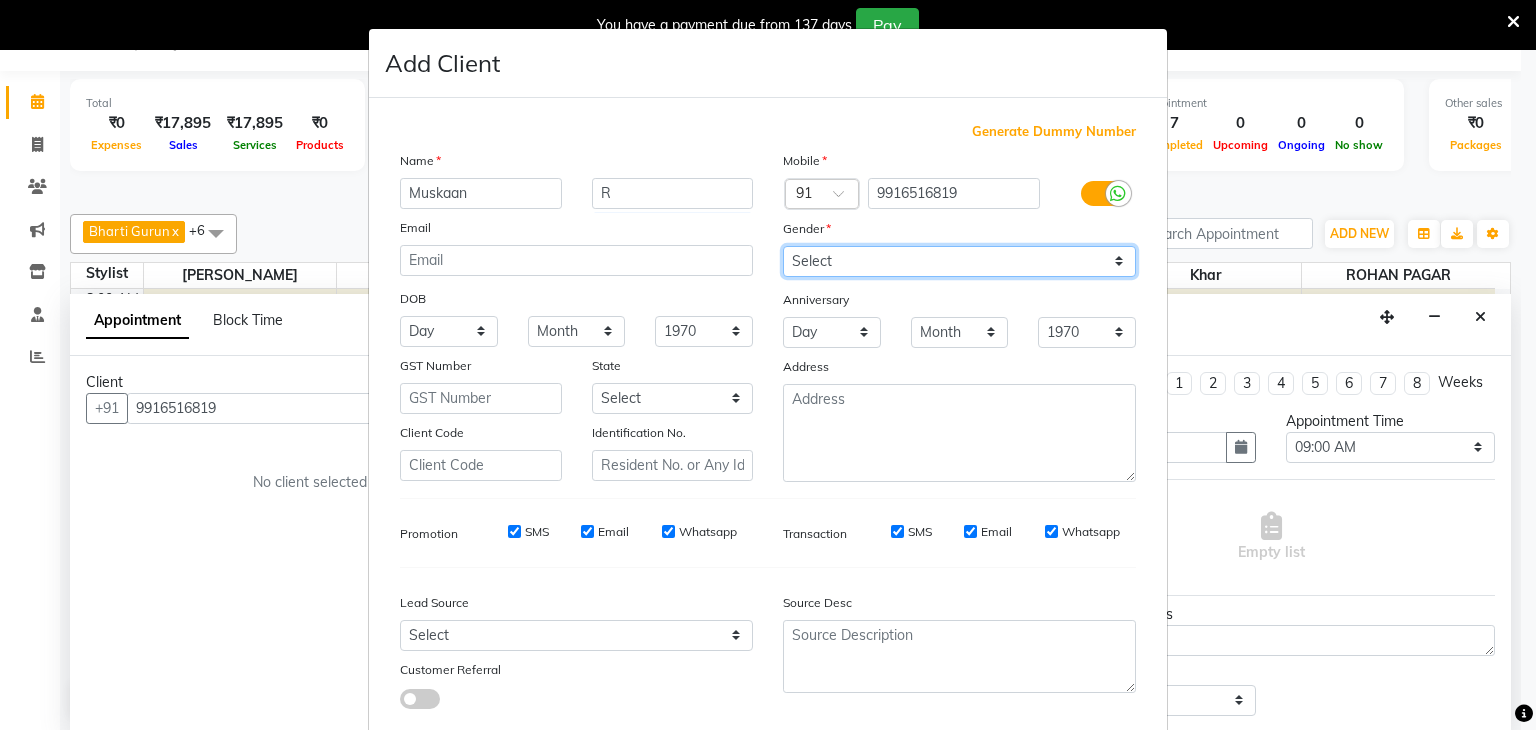 click on "Select Male Female Other Prefer Not To Say" at bounding box center (959, 261) 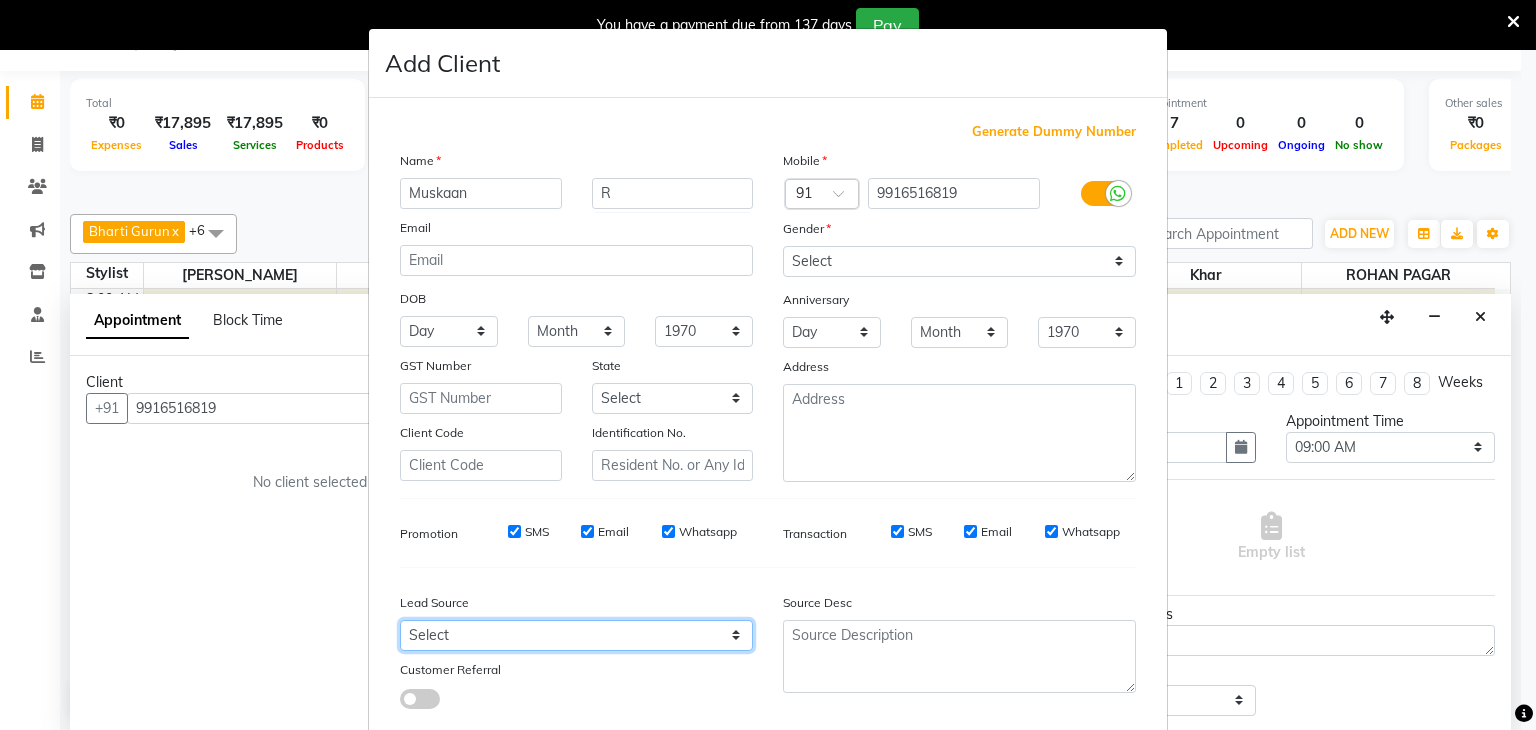 drag, startPoint x: 406, startPoint y: 641, endPoint x: 422, endPoint y: 305, distance: 336.38074 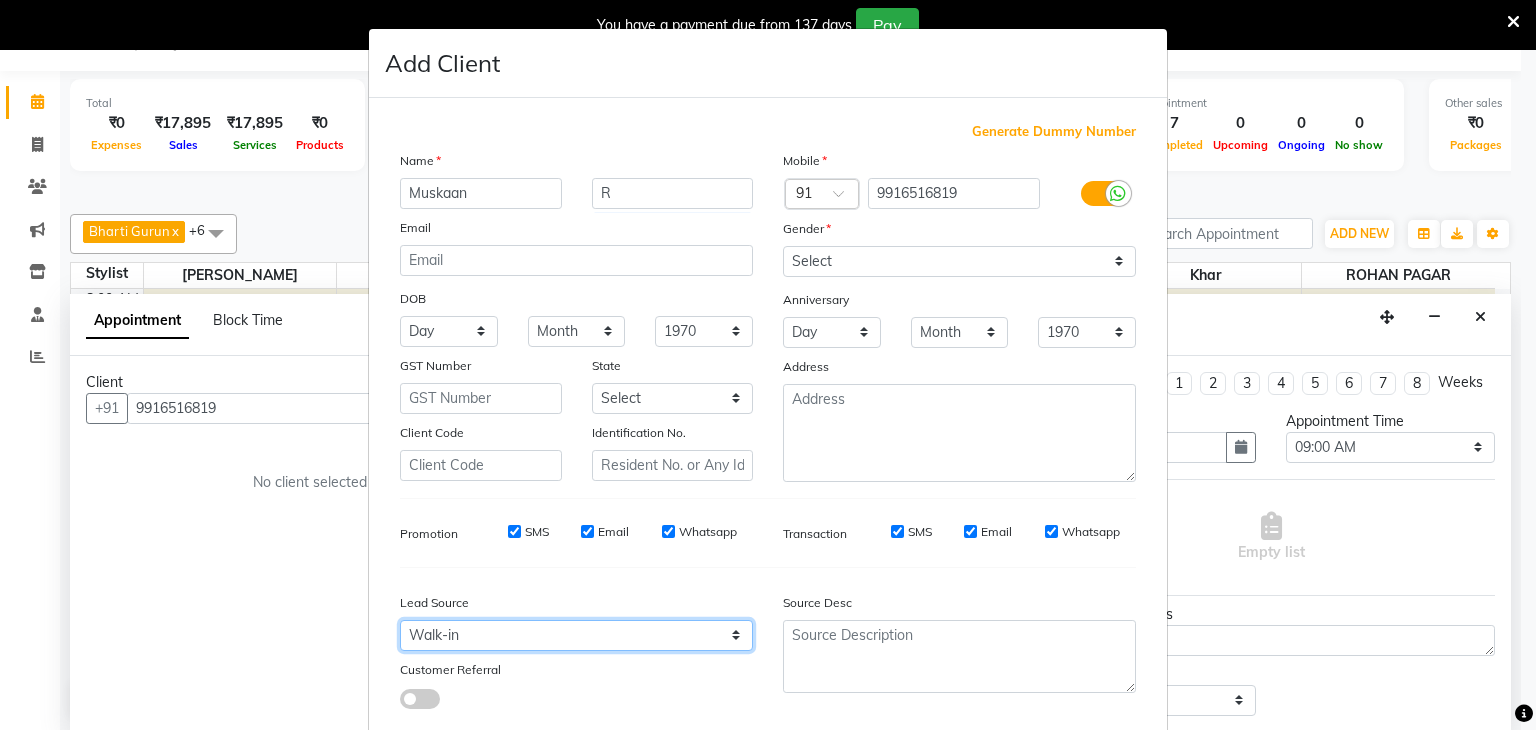 click on "Select Walk-in Referral Internet Friend Word of Mouth Advertisement Facebook JustDial Google Other Instagram  YouTube  WhatsApp" at bounding box center [576, 635] 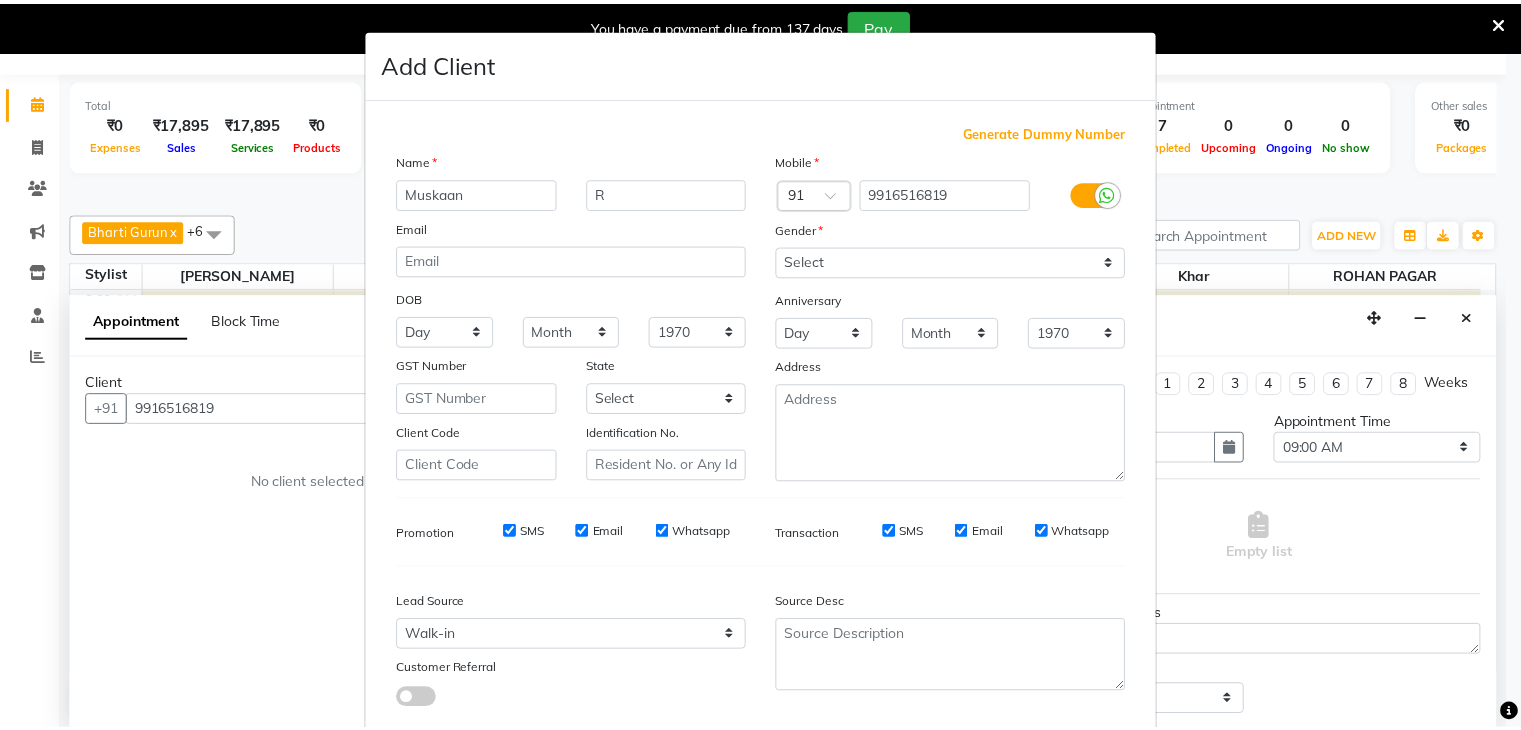 scroll, scrollTop: 127, scrollLeft: 0, axis: vertical 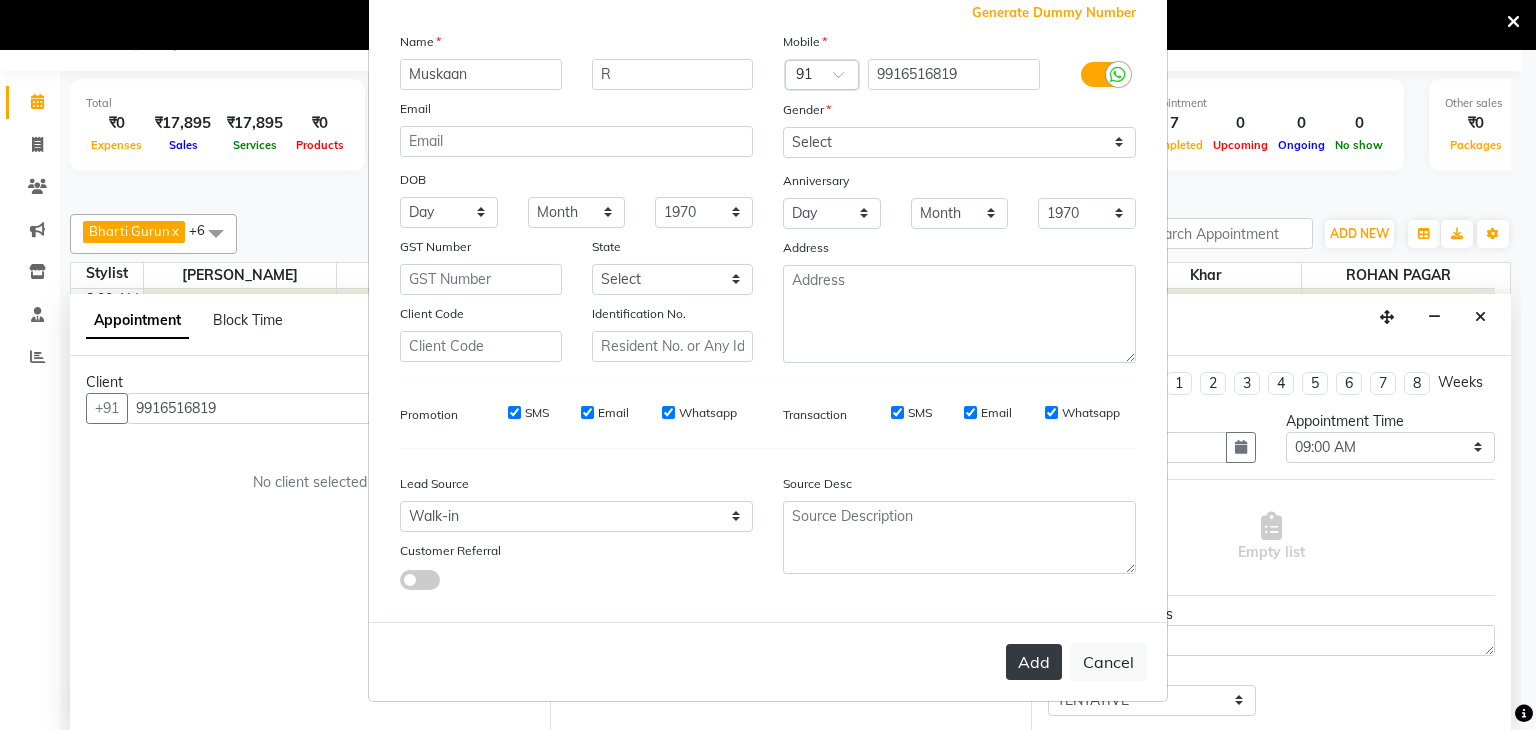 click on "Add" at bounding box center [1034, 662] 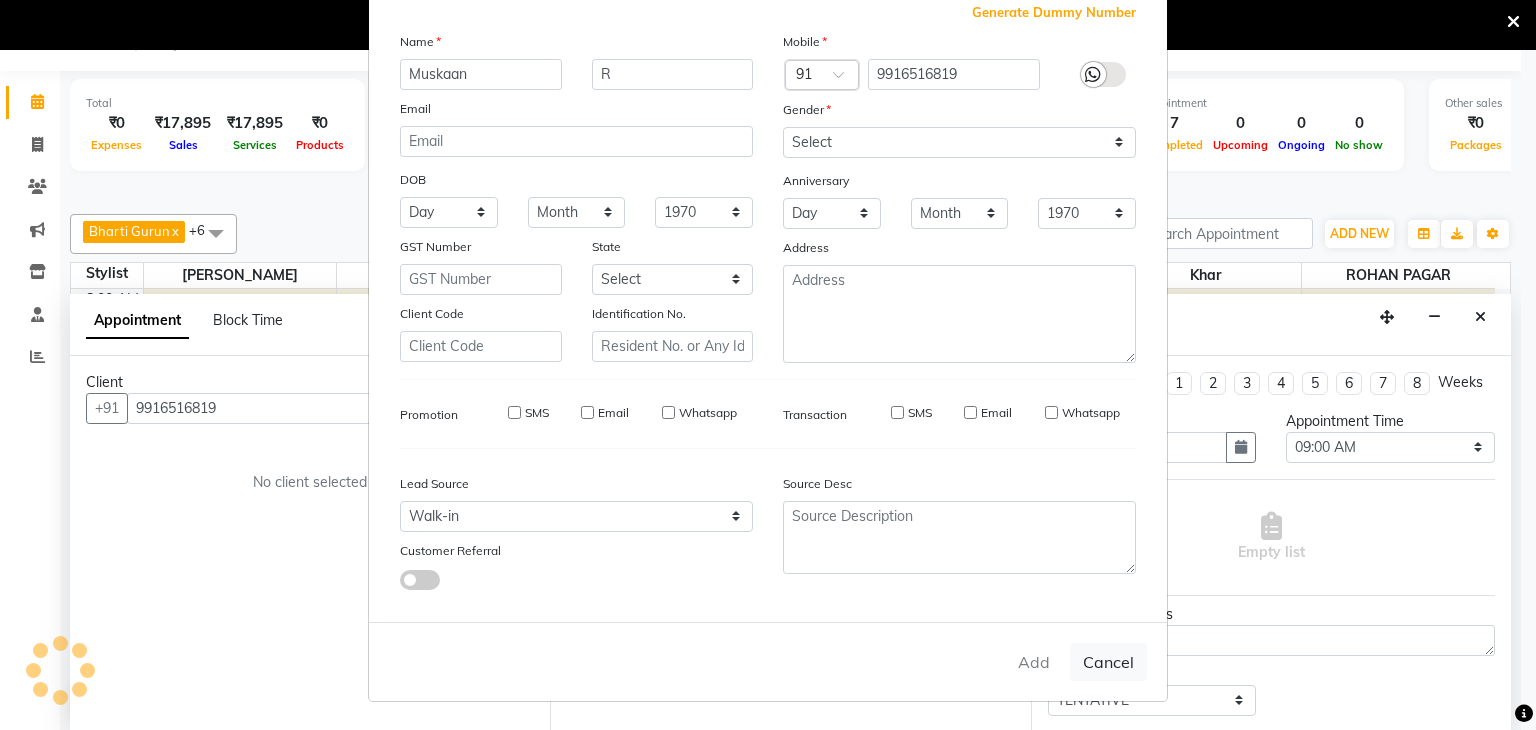 type on "99******19" 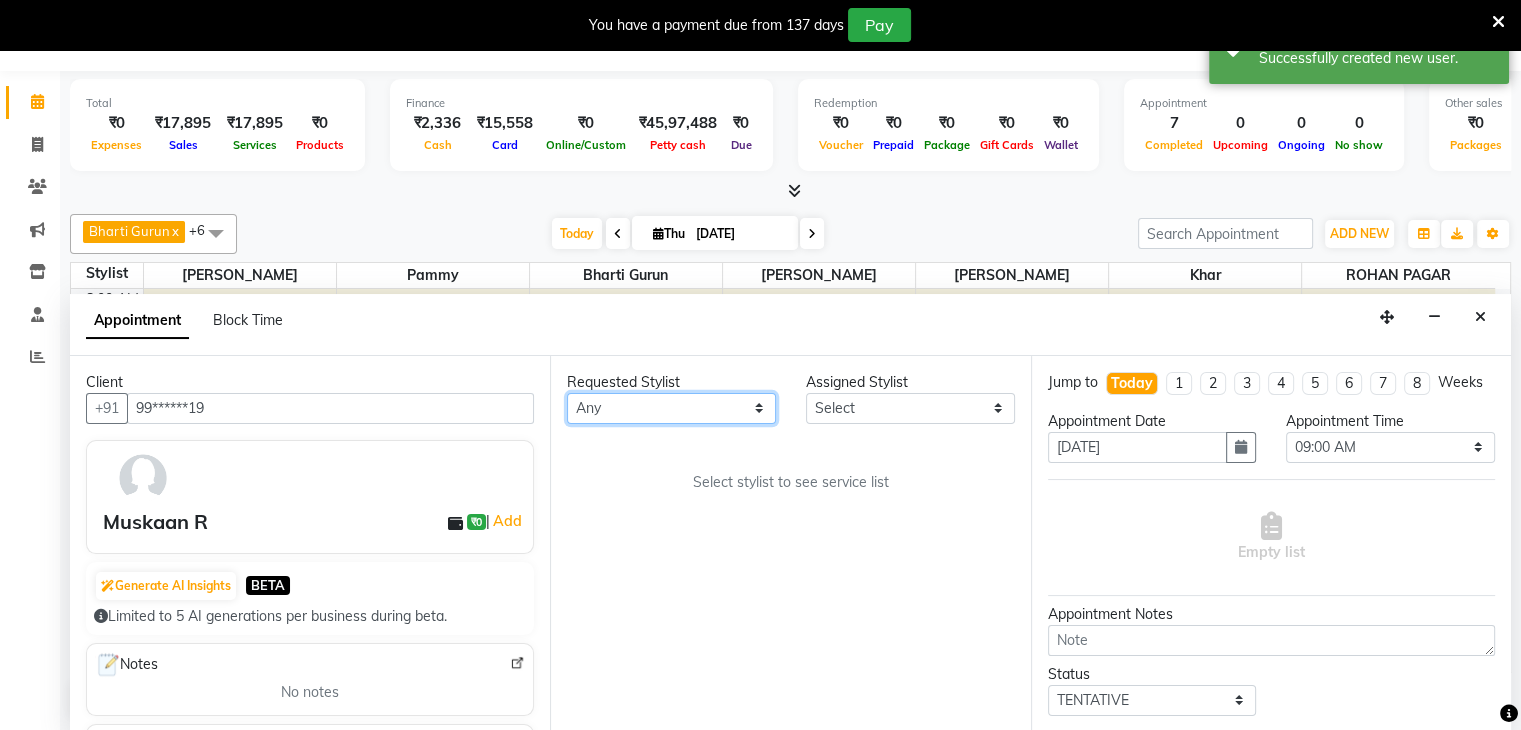 drag, startPoint x: 614, startPoint y: 416, endPoint x: 619, endPoint y: 514, distance: 98.12747 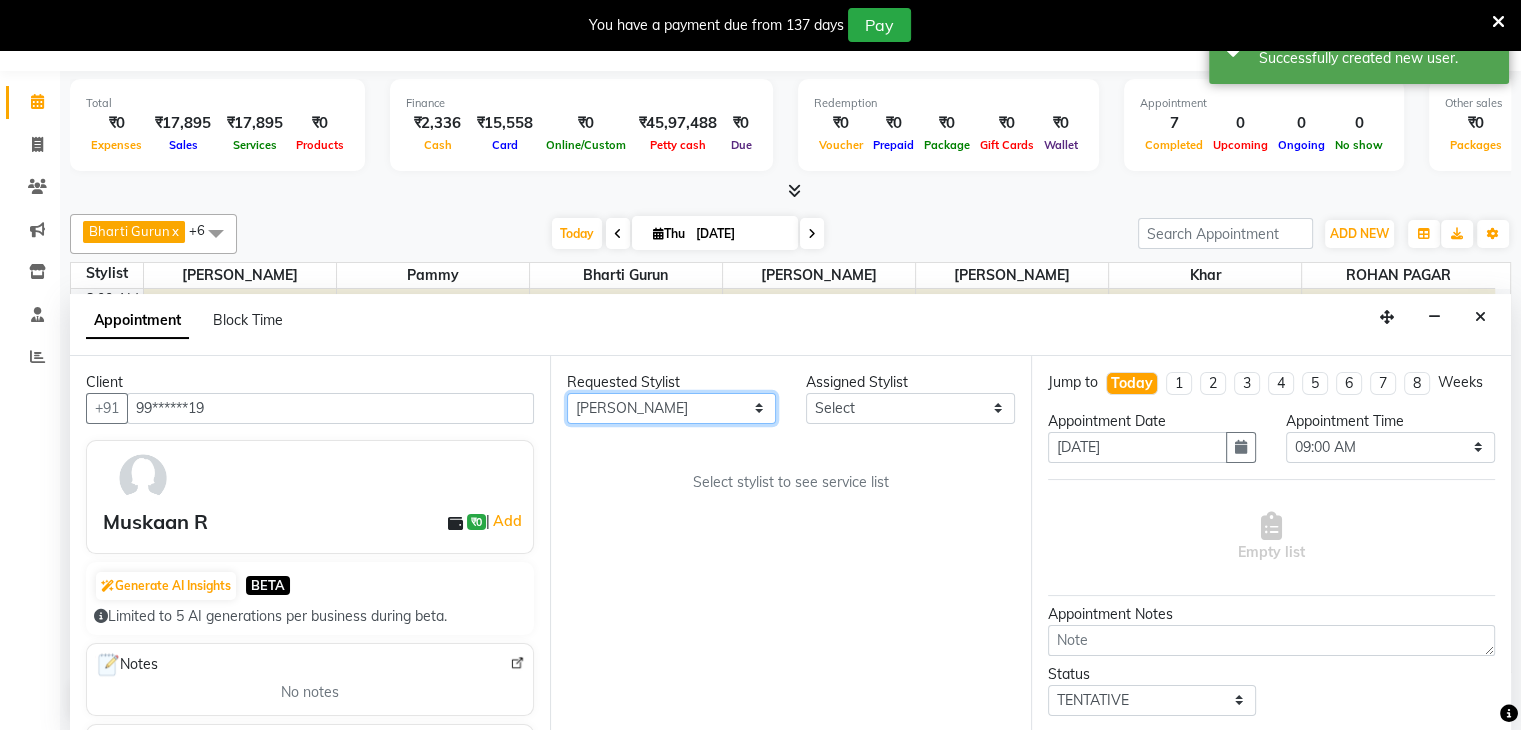 click on "Any Bharti Gurun Kalpesh Maheshkar Kavita Bhosale Khar Pammy ROHAN PAGAR Sharmila" at bounding box center (671, 408) 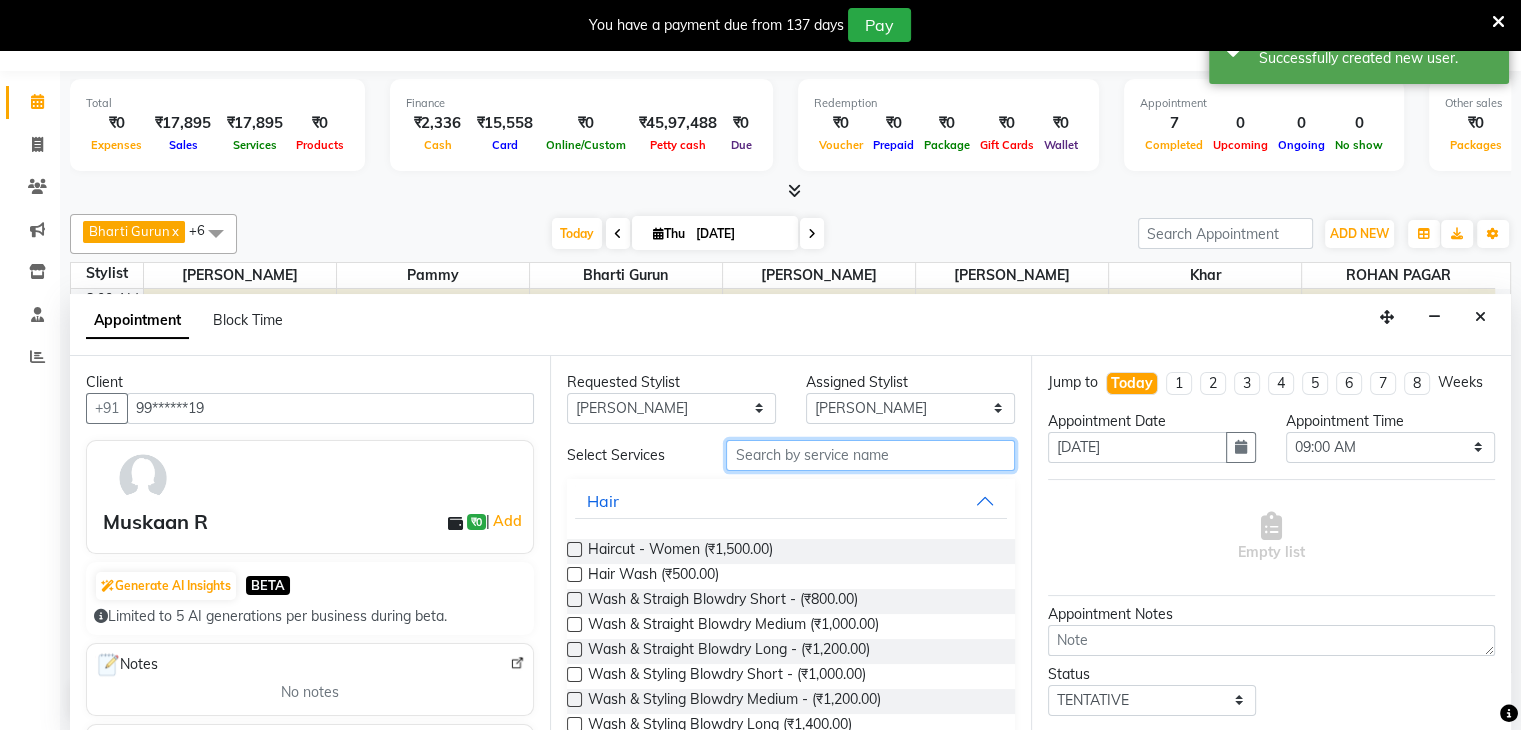 click at bounding box center (870, 455) 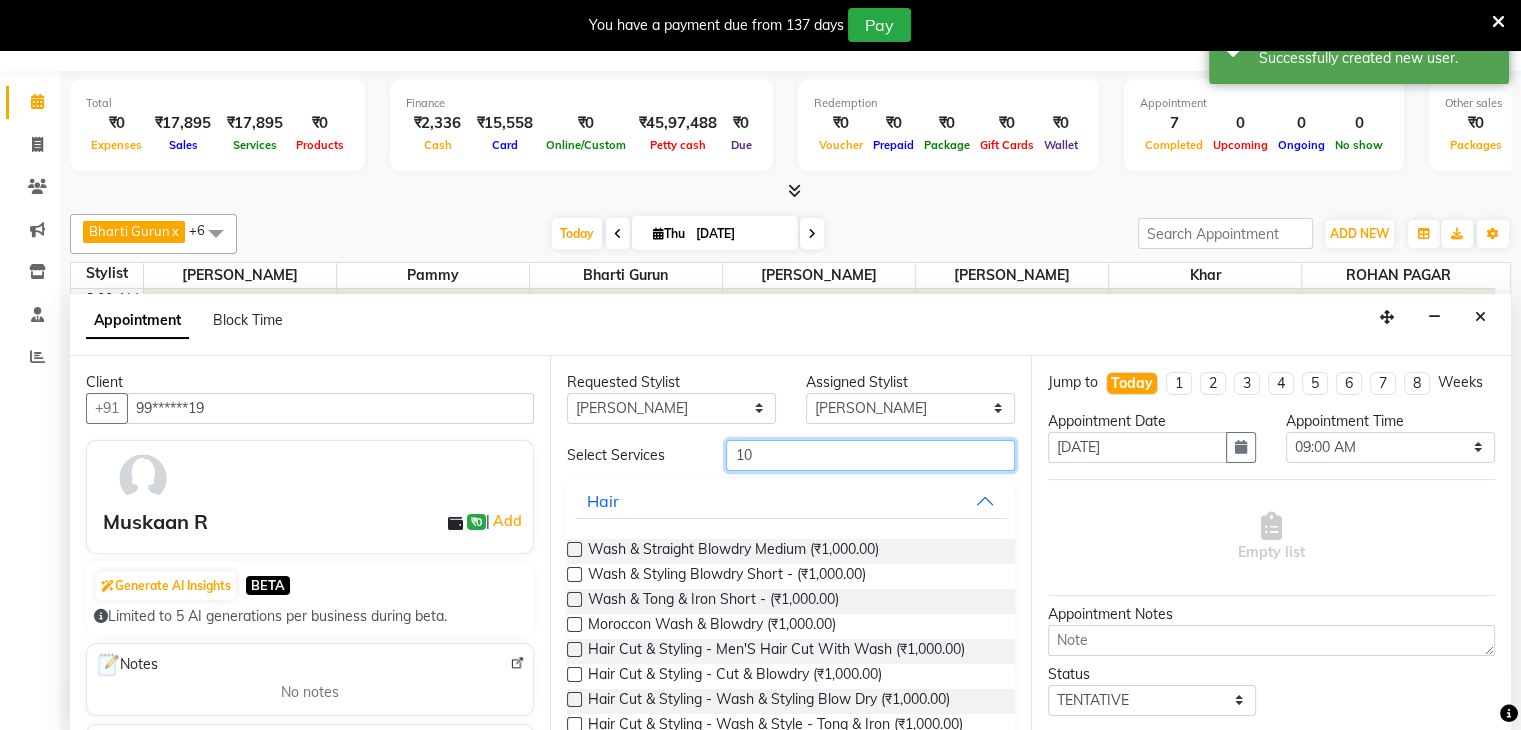 type on "1" 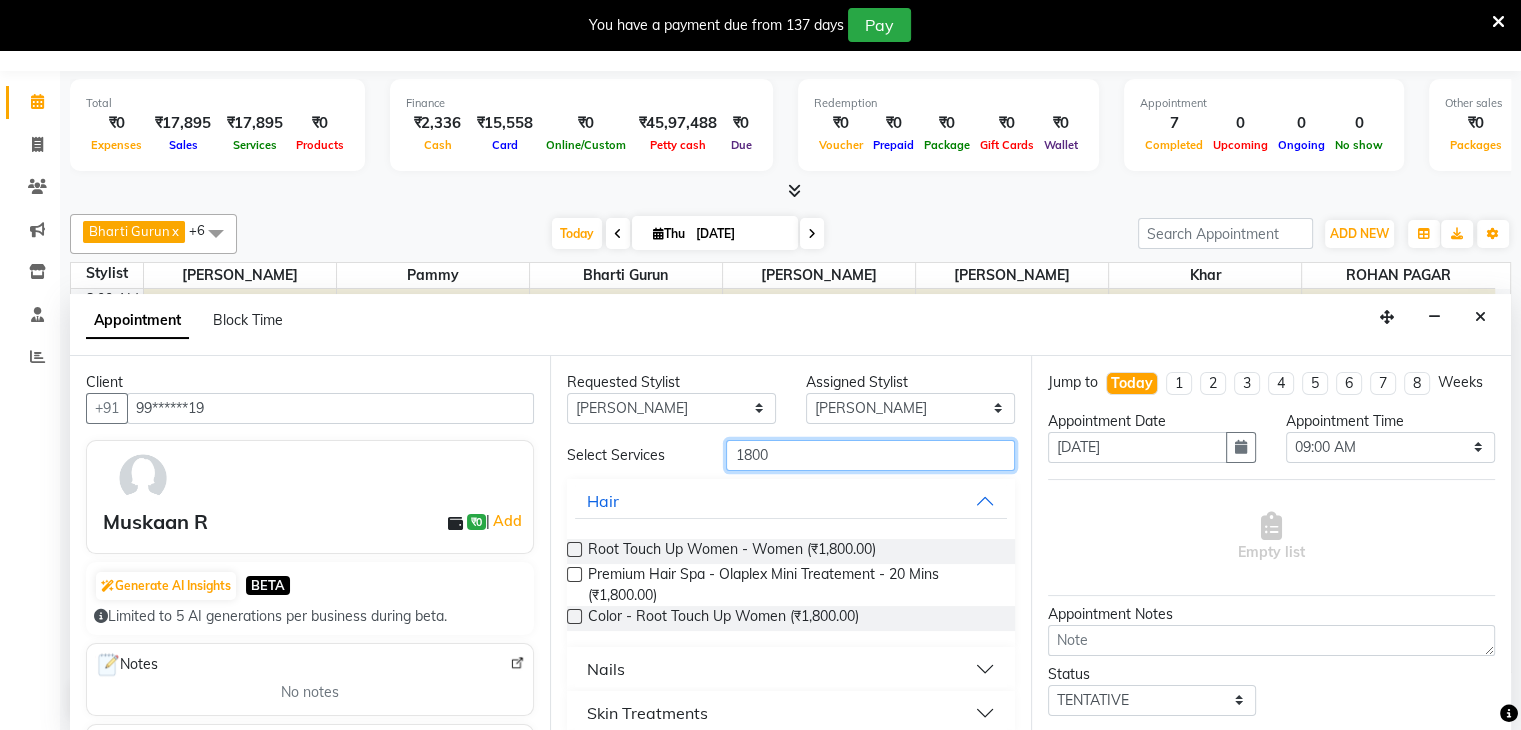 scroll, scrollTop: 107, scrollLeft: 0, axis: vertical 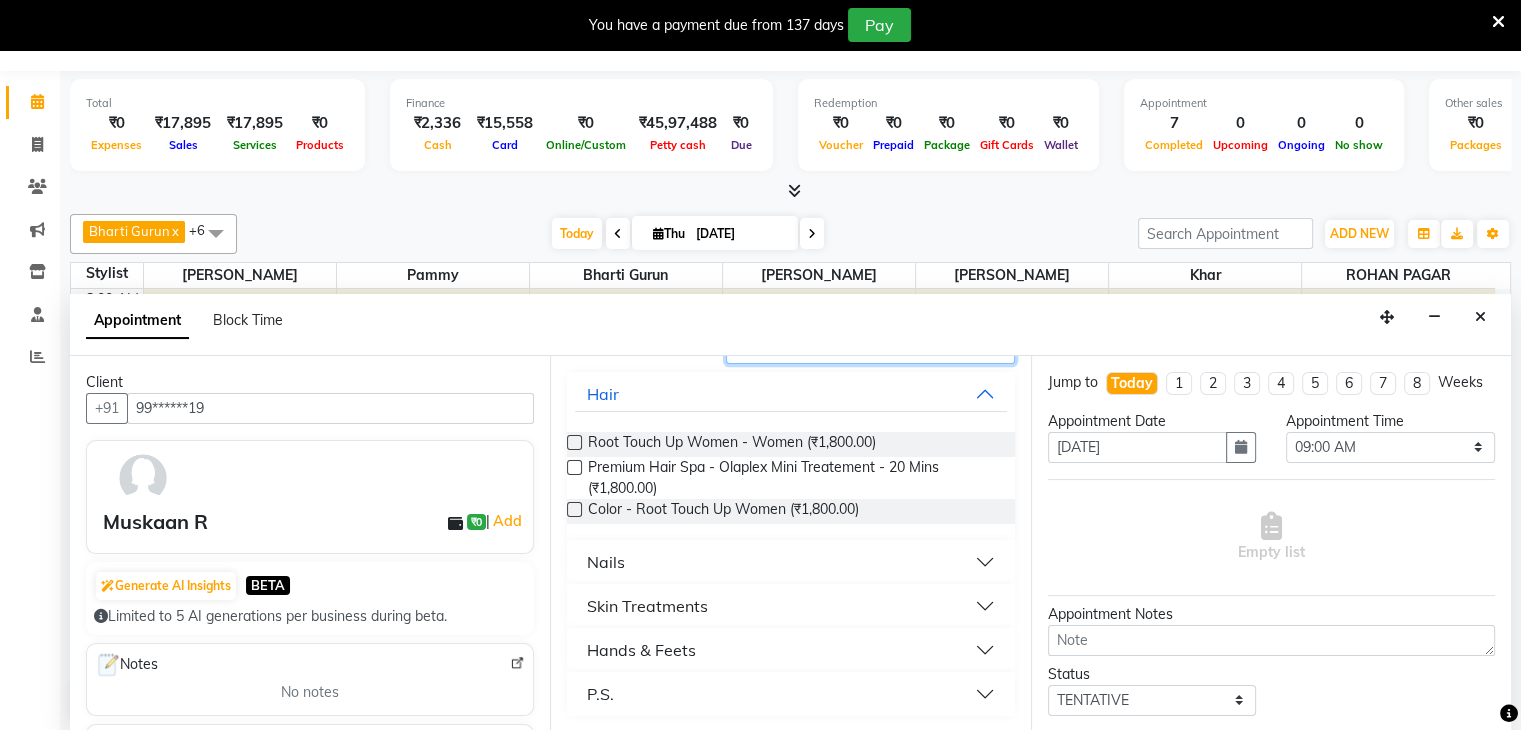 type on "1800" 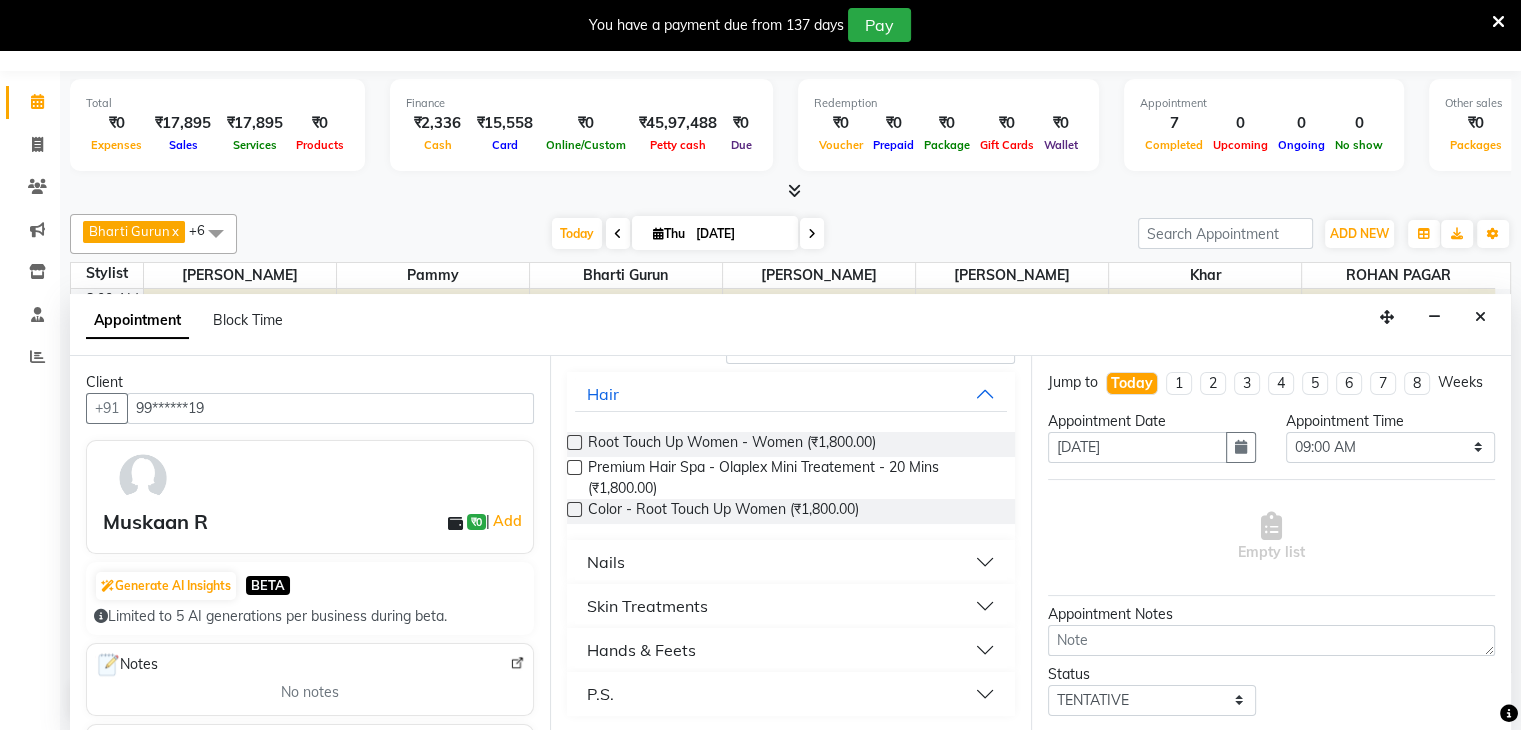click on "Nails" at bounding box center [790, 562] 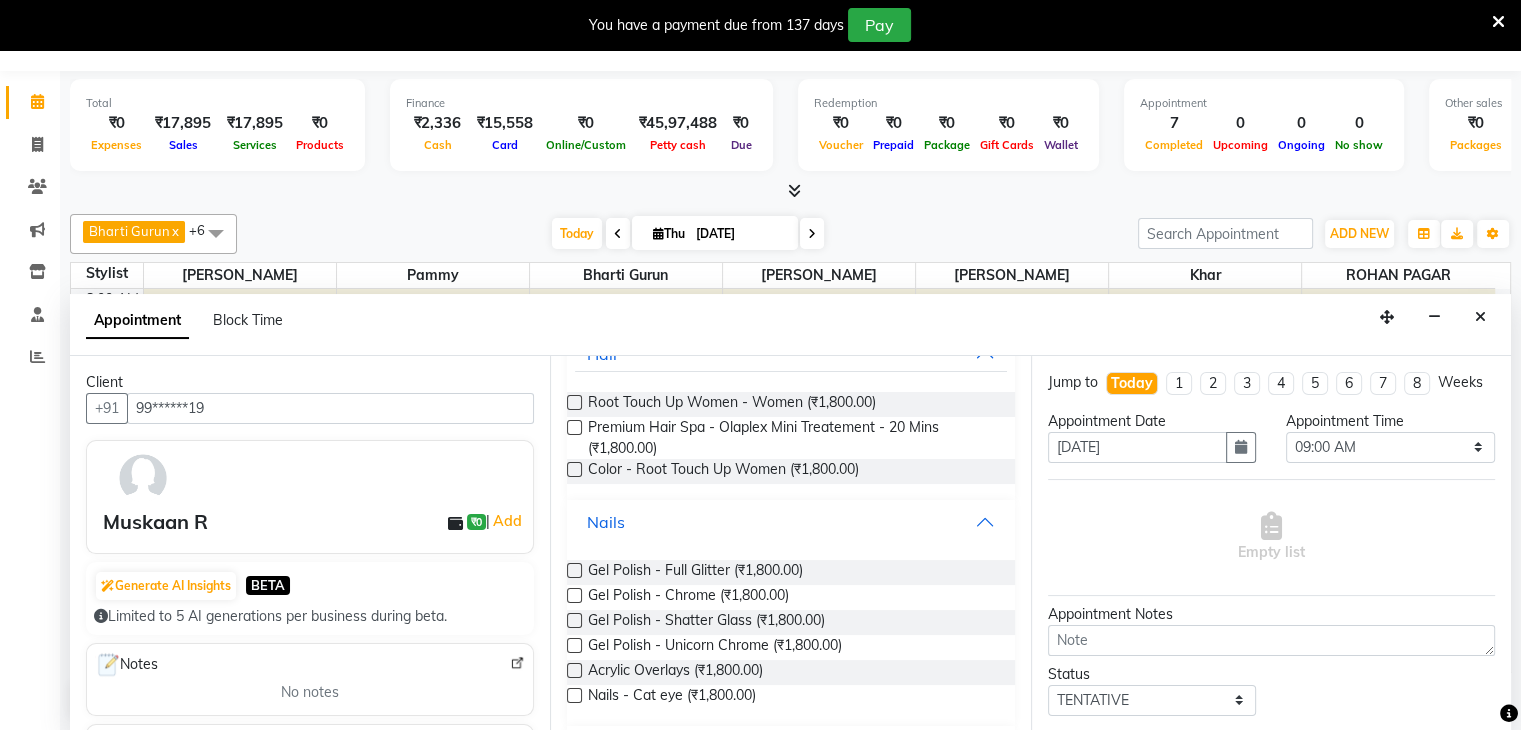 scroll, scrollTop: 187, scrollLeft: 0, axis: vertical 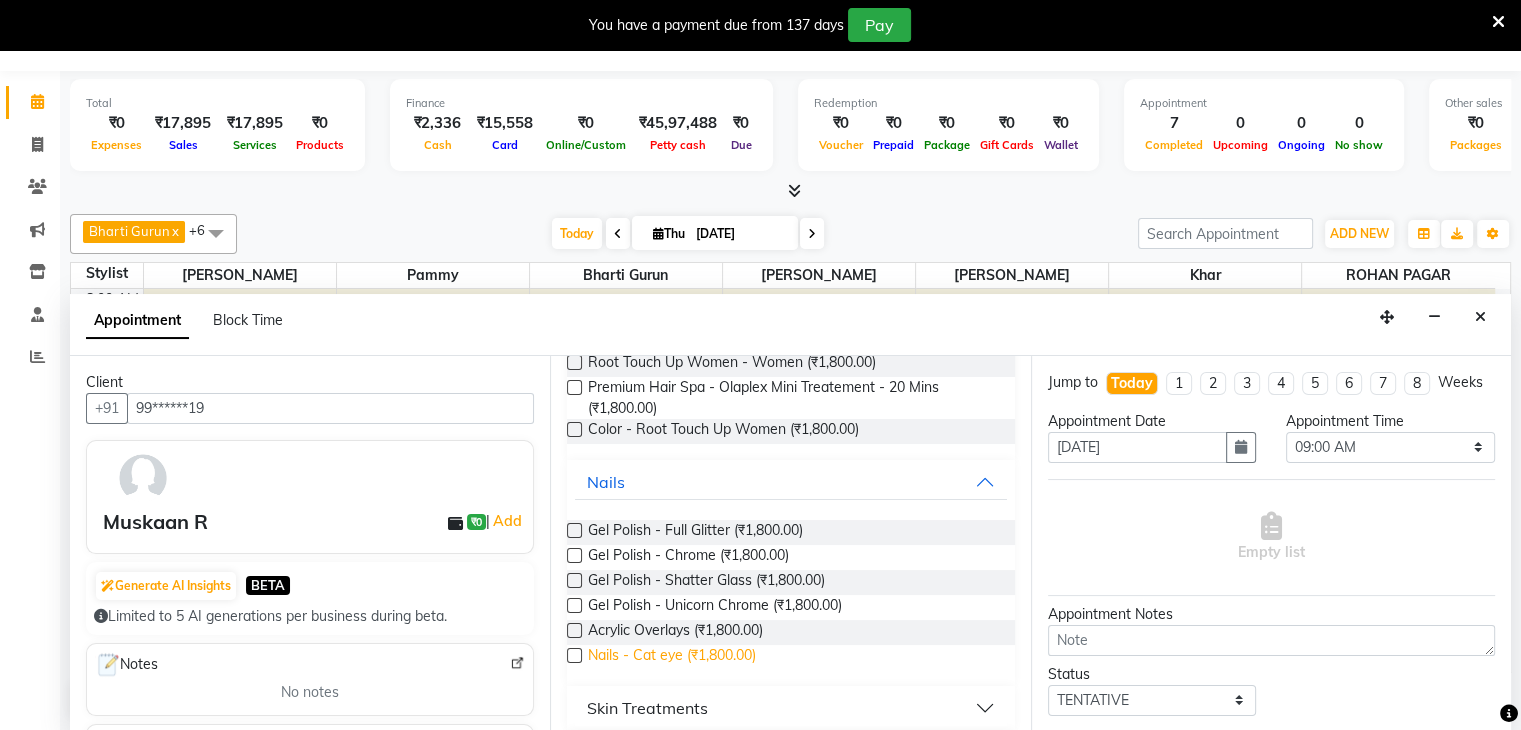 click on "Nails - Cat eye (₹1,800.00)" at bounding box center (672, 657) 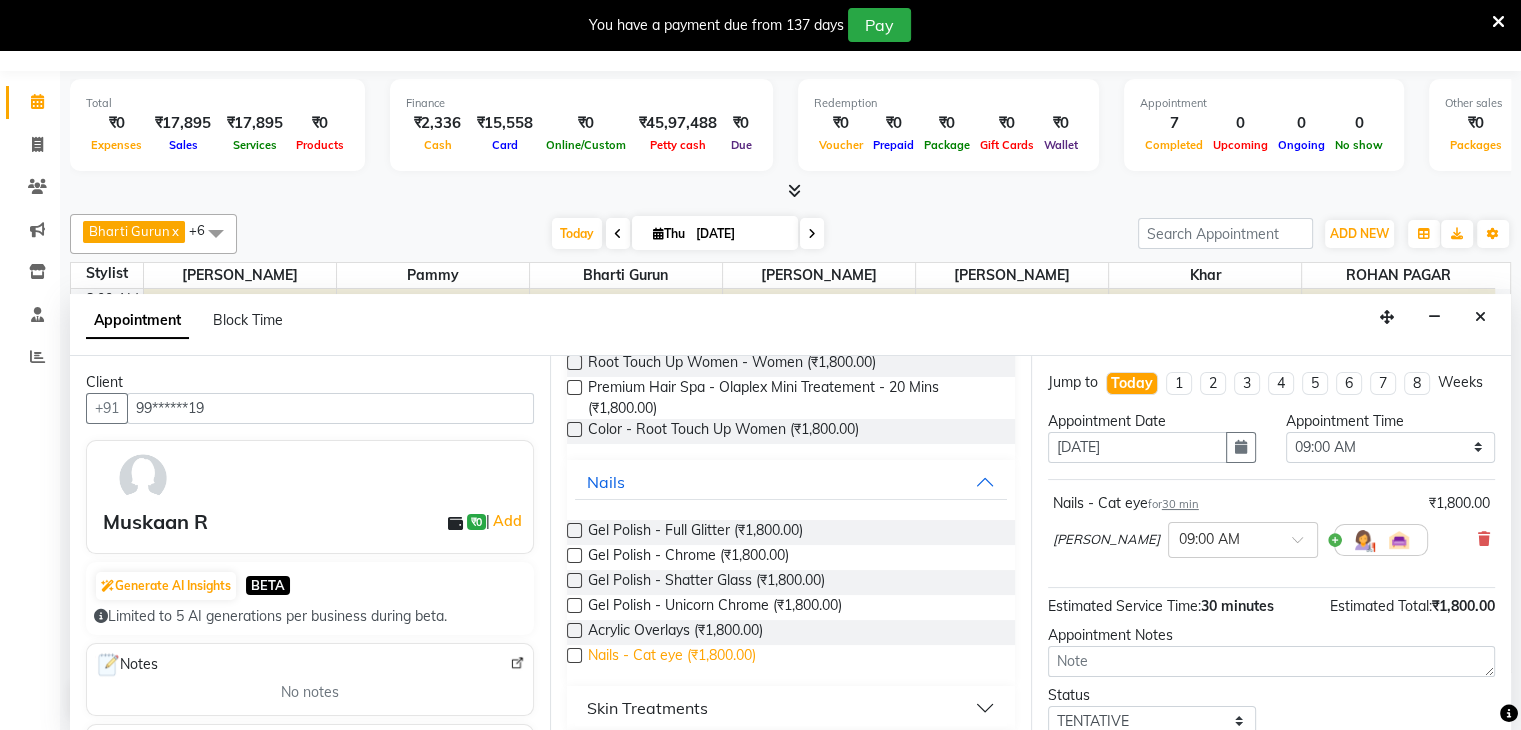 click on "Nails - Cat eye (₹1,800.00)" at bounding box center [672, 657] 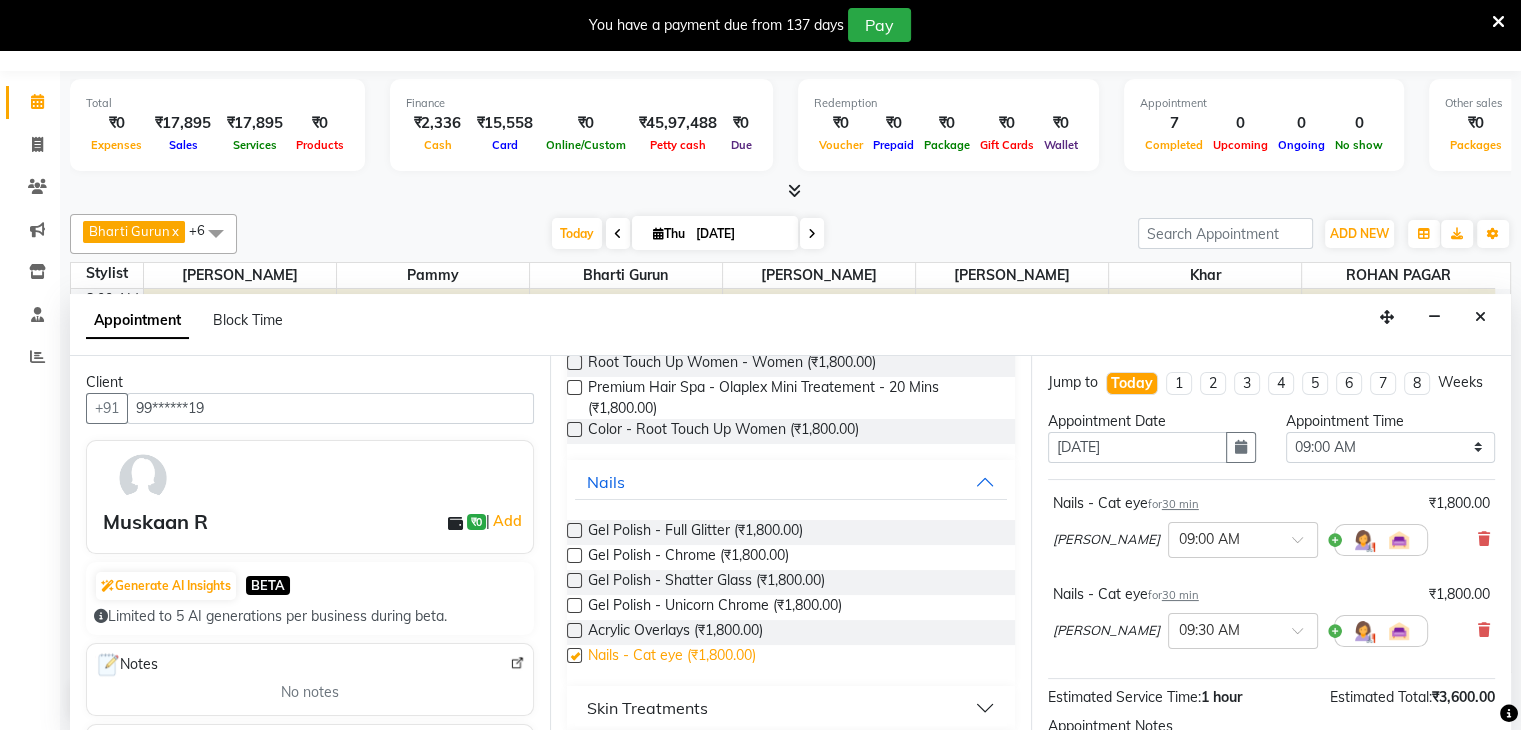 checkbox on "false" 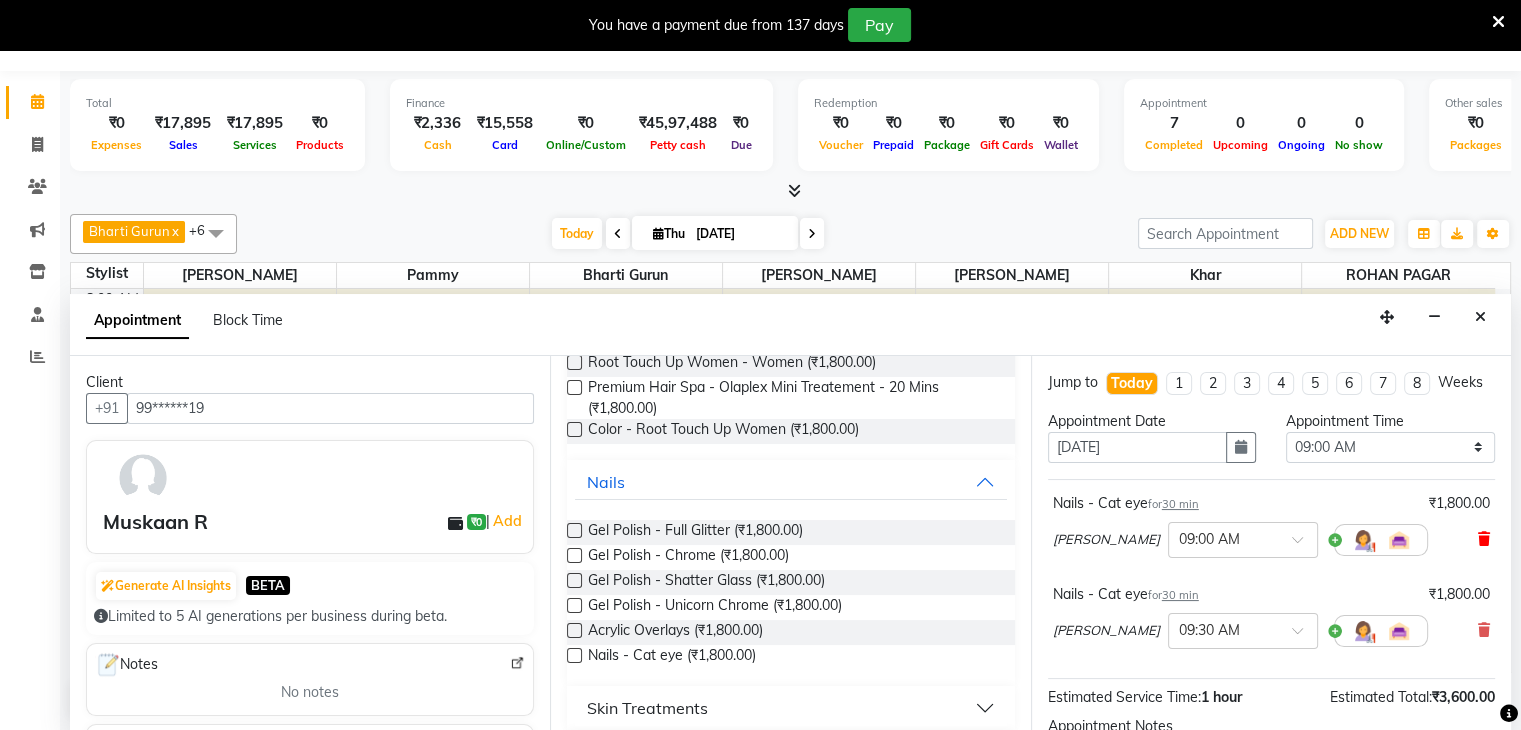 click at bounding box center [1484, 539] 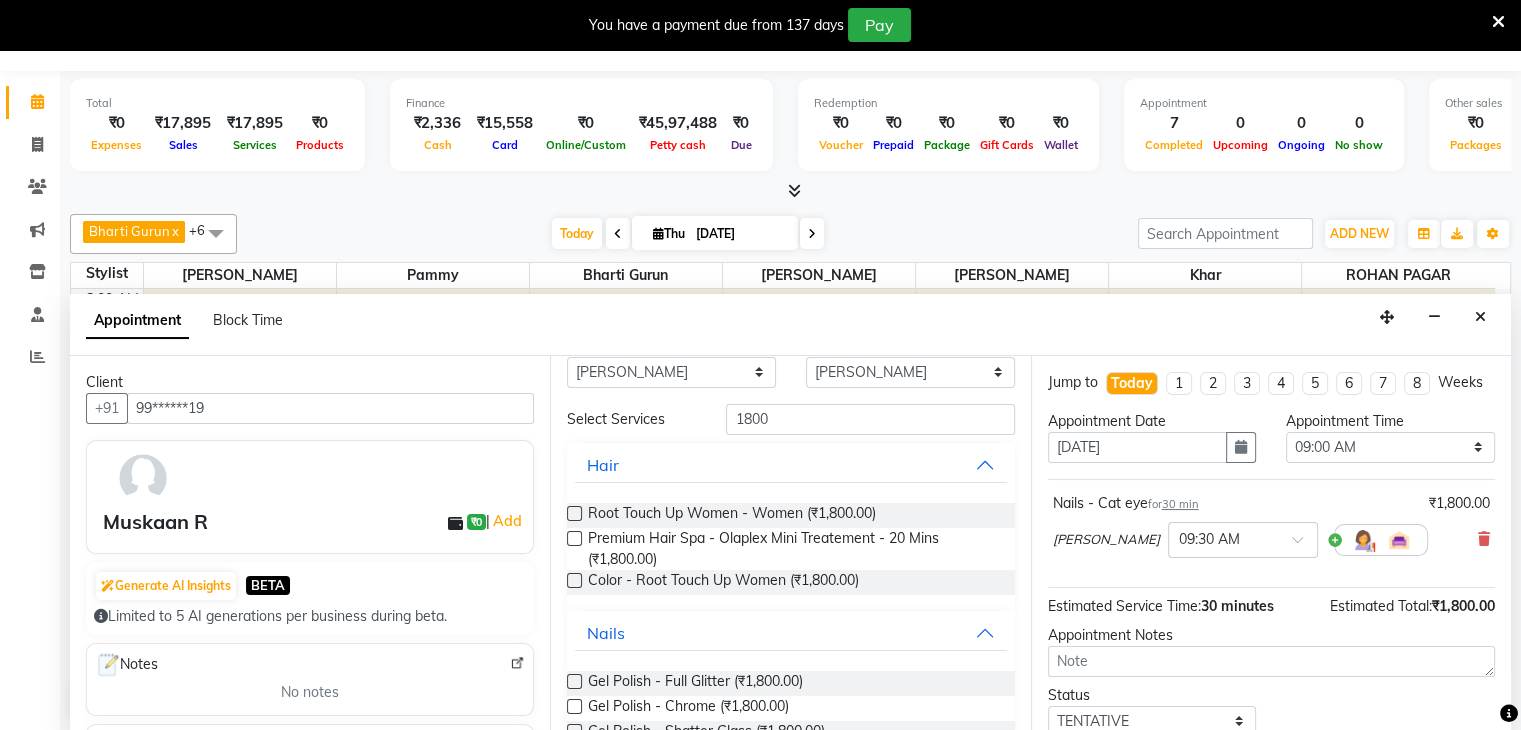 scroll, scrollTop: 0, scrollLeft: 0, axis: both 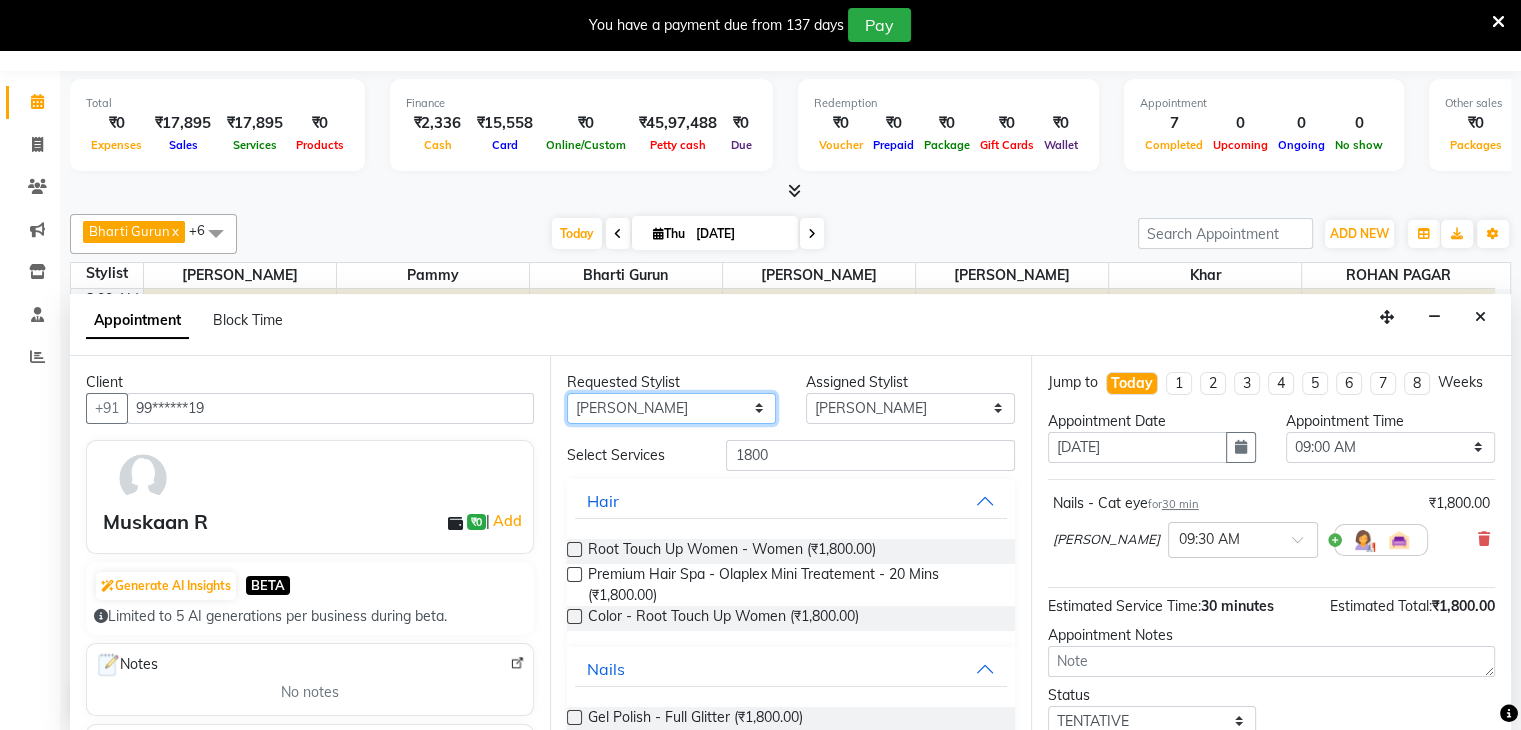 click on "Any Bharti Gurun Kalpesh Maheshkar Kavita Bhosale Khar Pammy ROHAN PAGAR Sharmila" at bounding box center [671, 408] 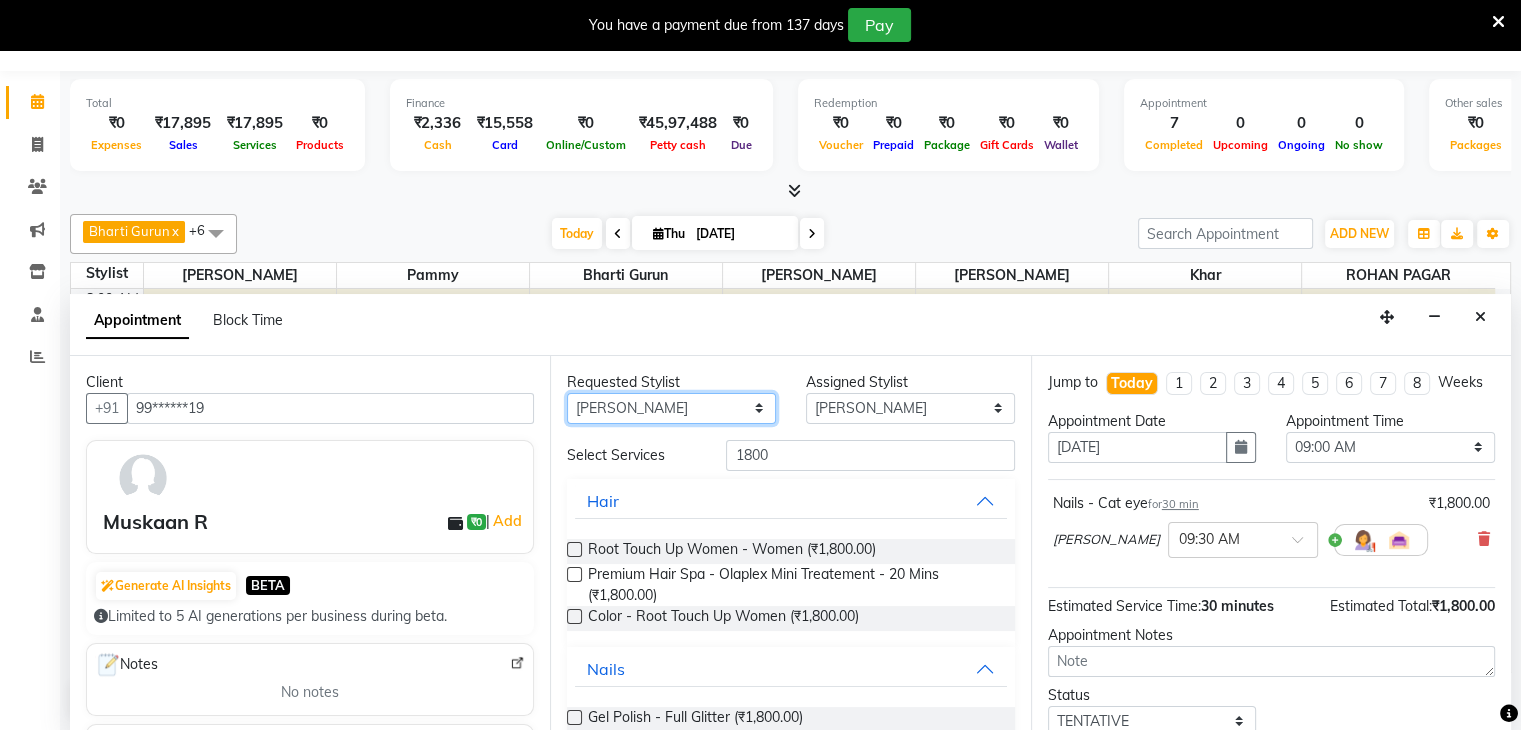 select on "38402" 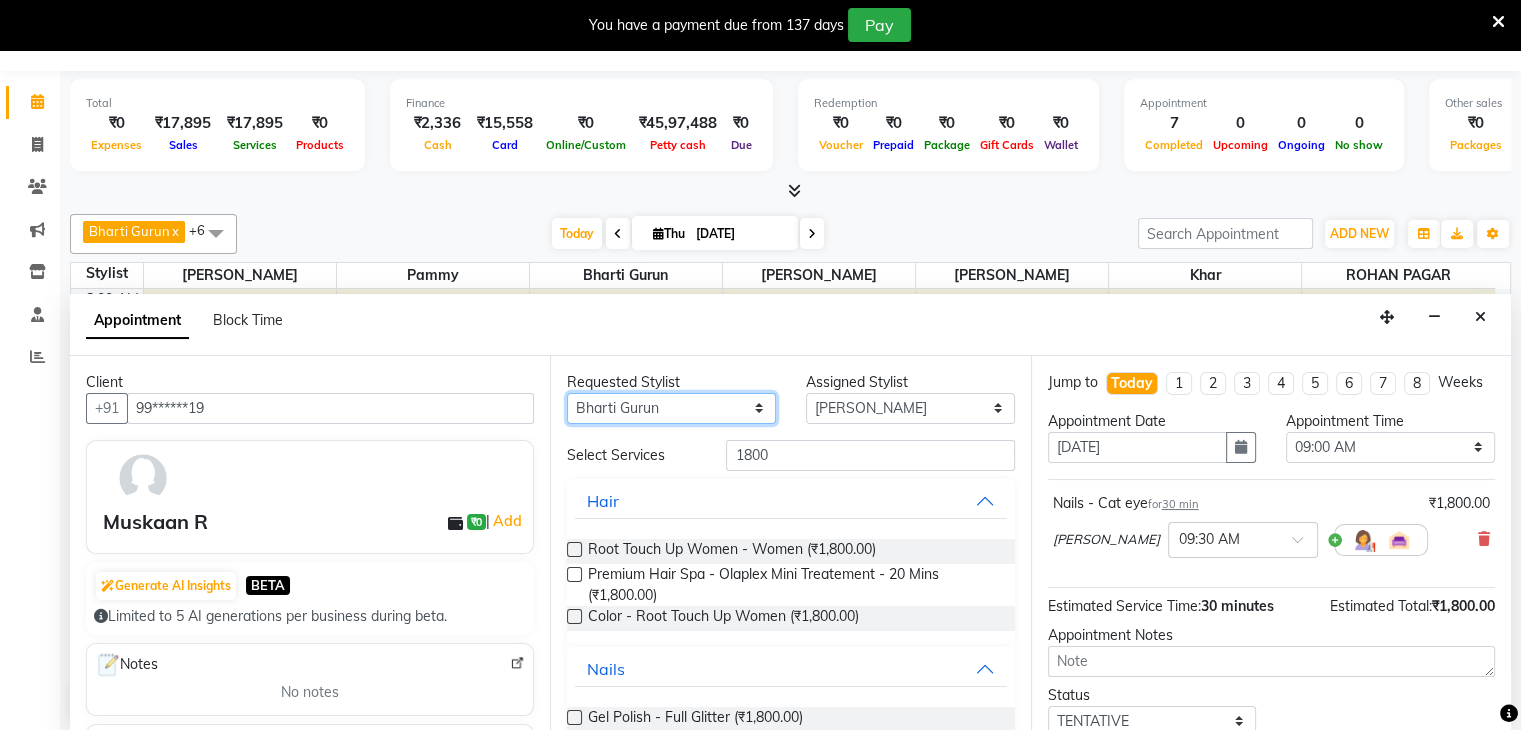 click on "Any Bharti Gurun Kalpesh Maheshkar Kavita Bhosale Khar Pammy ROHAN PAGAR Sharmila" at bounding box center [671, 408] 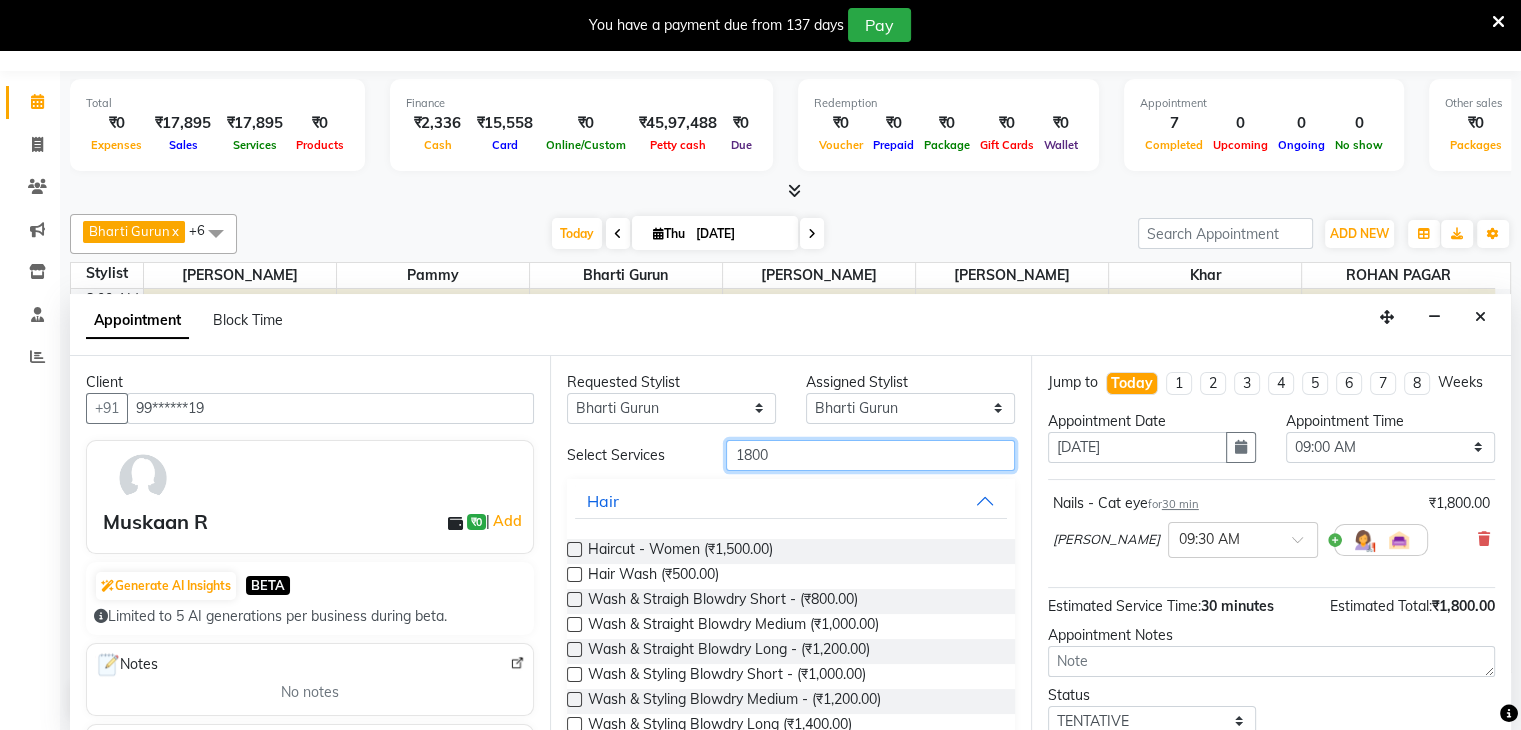 click on "1800" at bounding box center (870, 455) 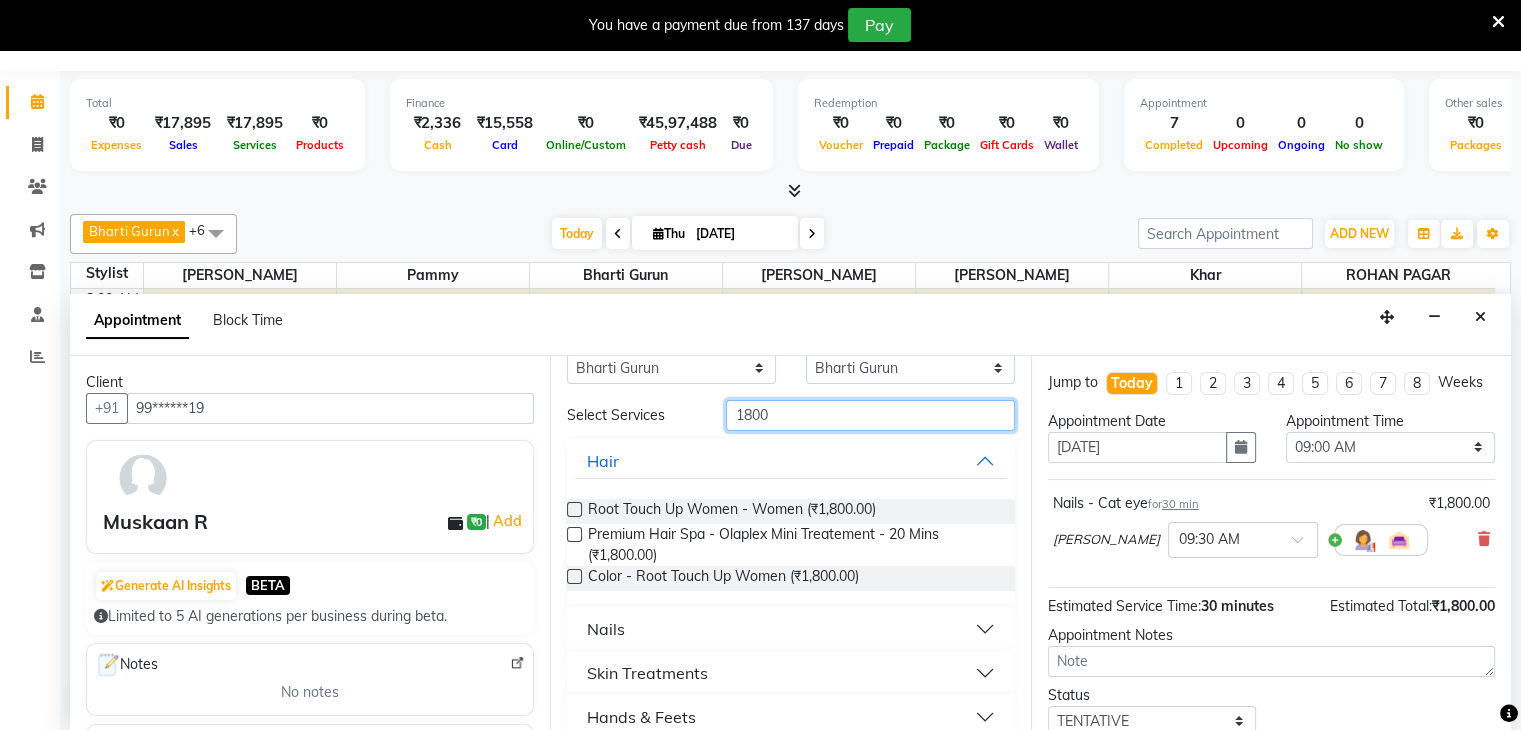 scroll, scrollTop: 80, scrollLeft: 0, axis: vertical 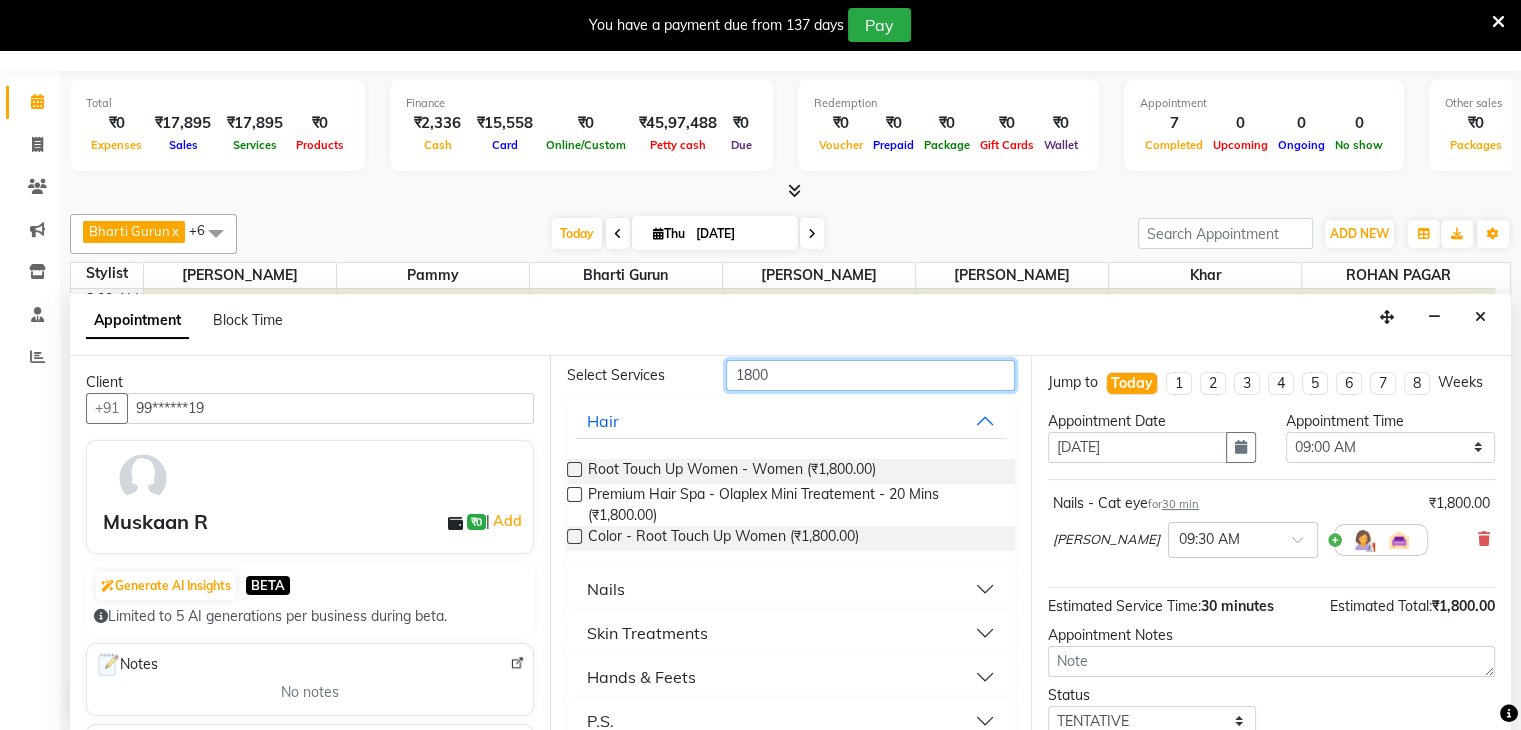 type on "1800" 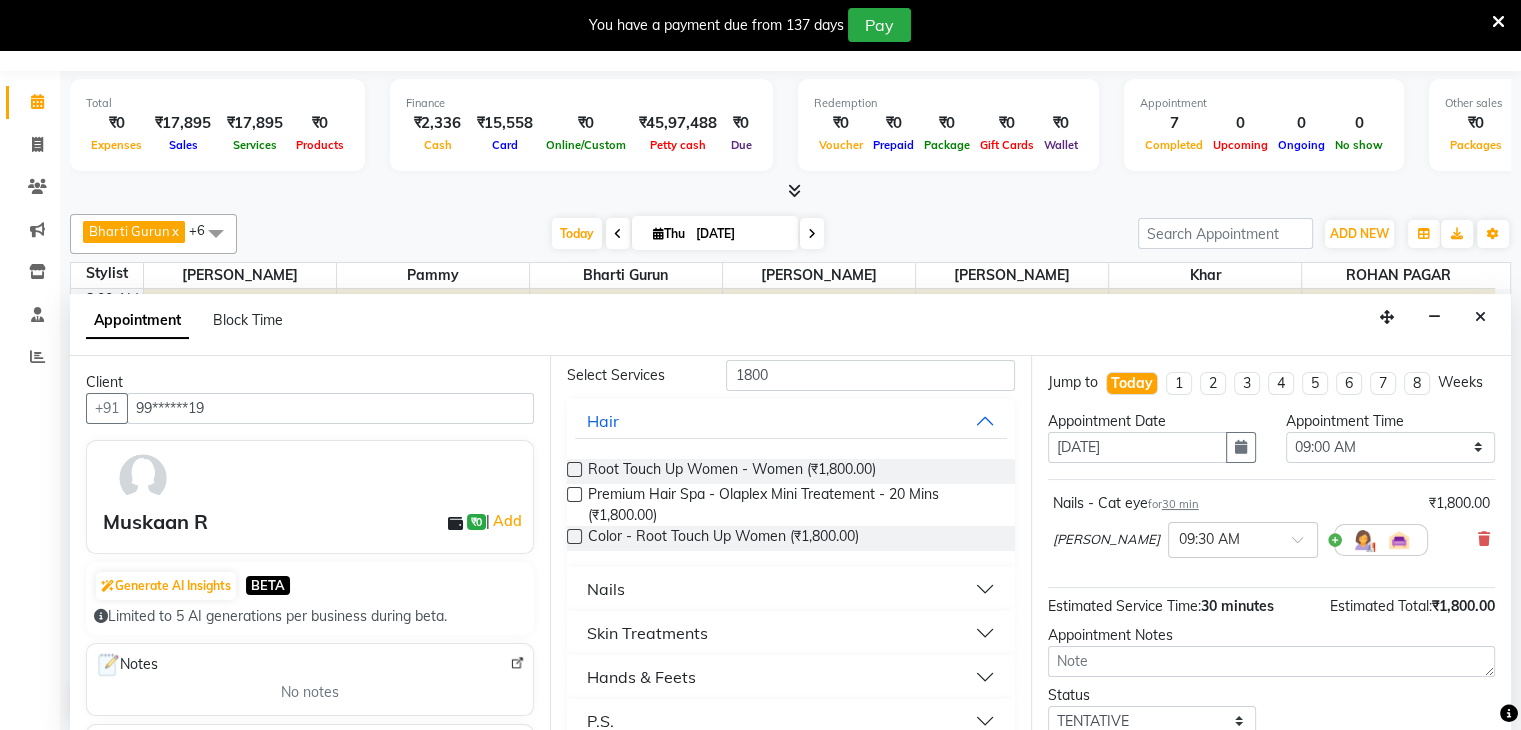 click on "Nails" at bounding box center [790, 589] 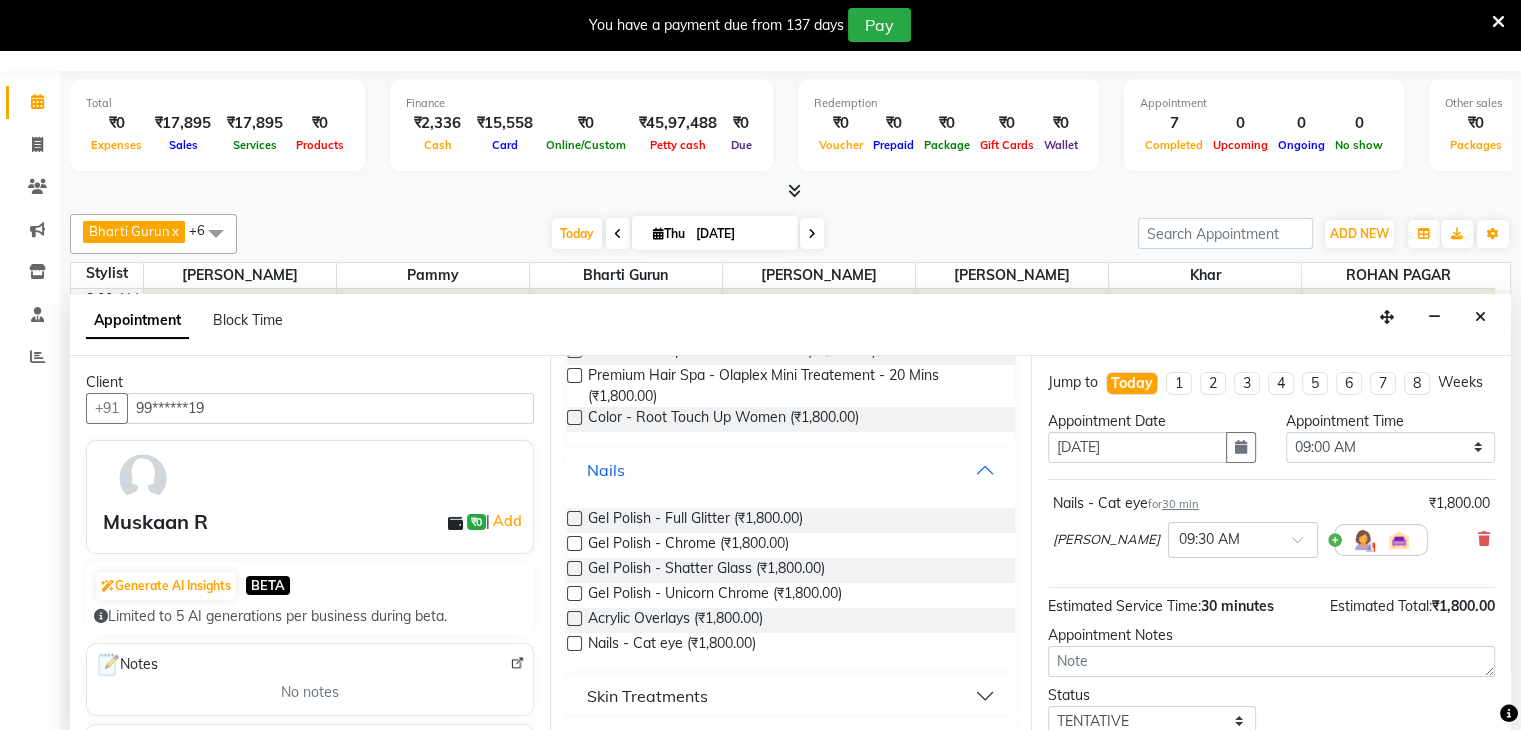 scroll, scrollTop: 200, scrollLeft: 0, axis: vertical 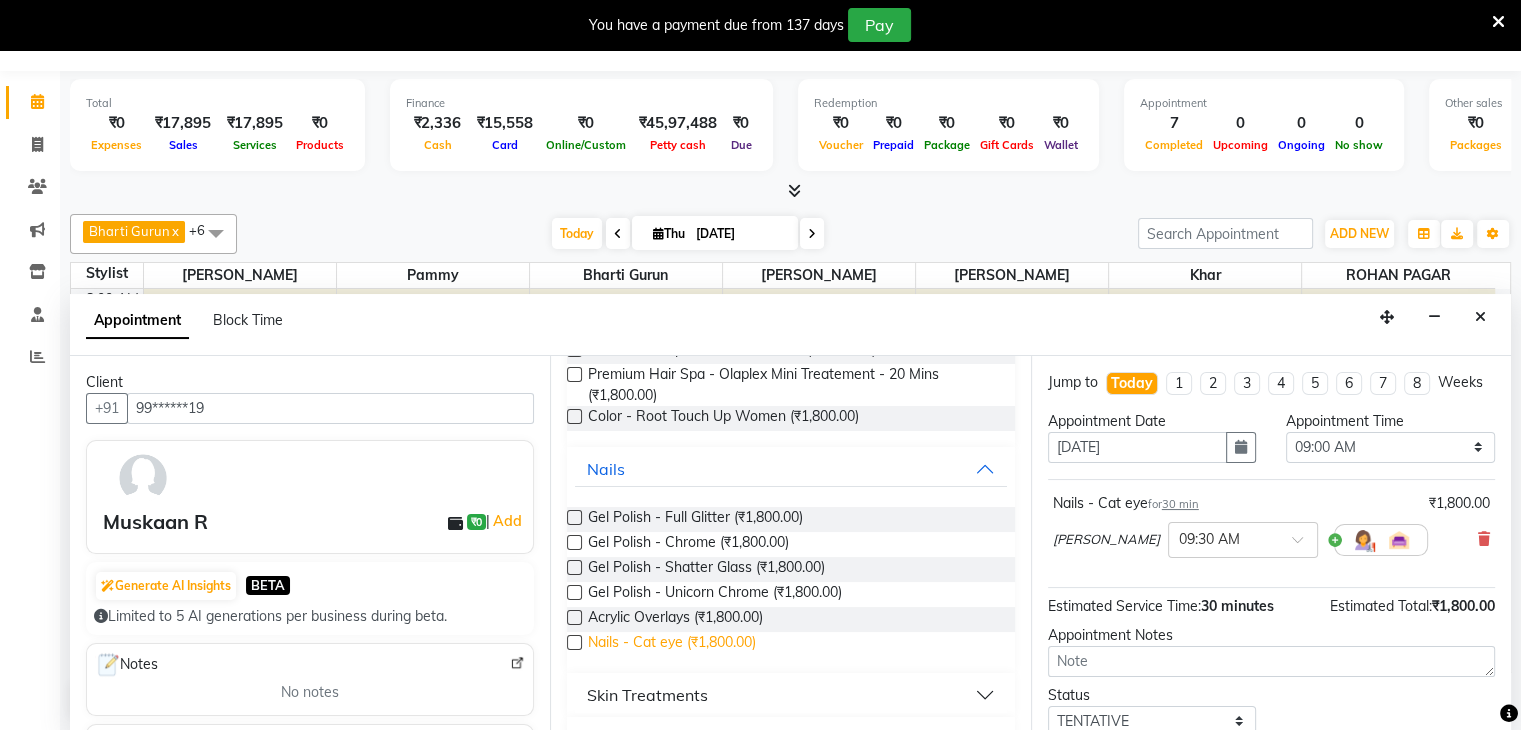click on "Nails - Cat eye (₹1,800.00)" at bounding box center (672, 644) 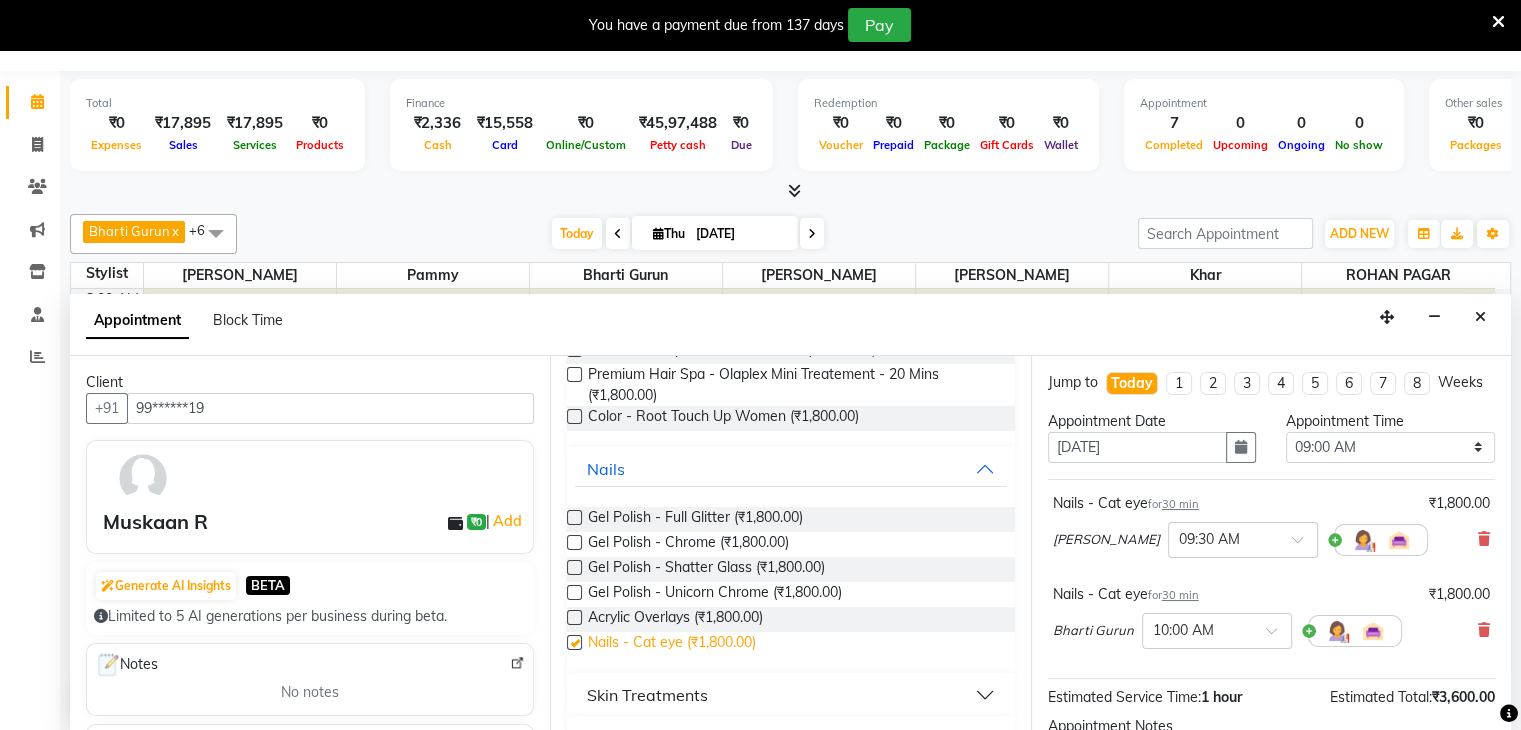 checkbox on "false" 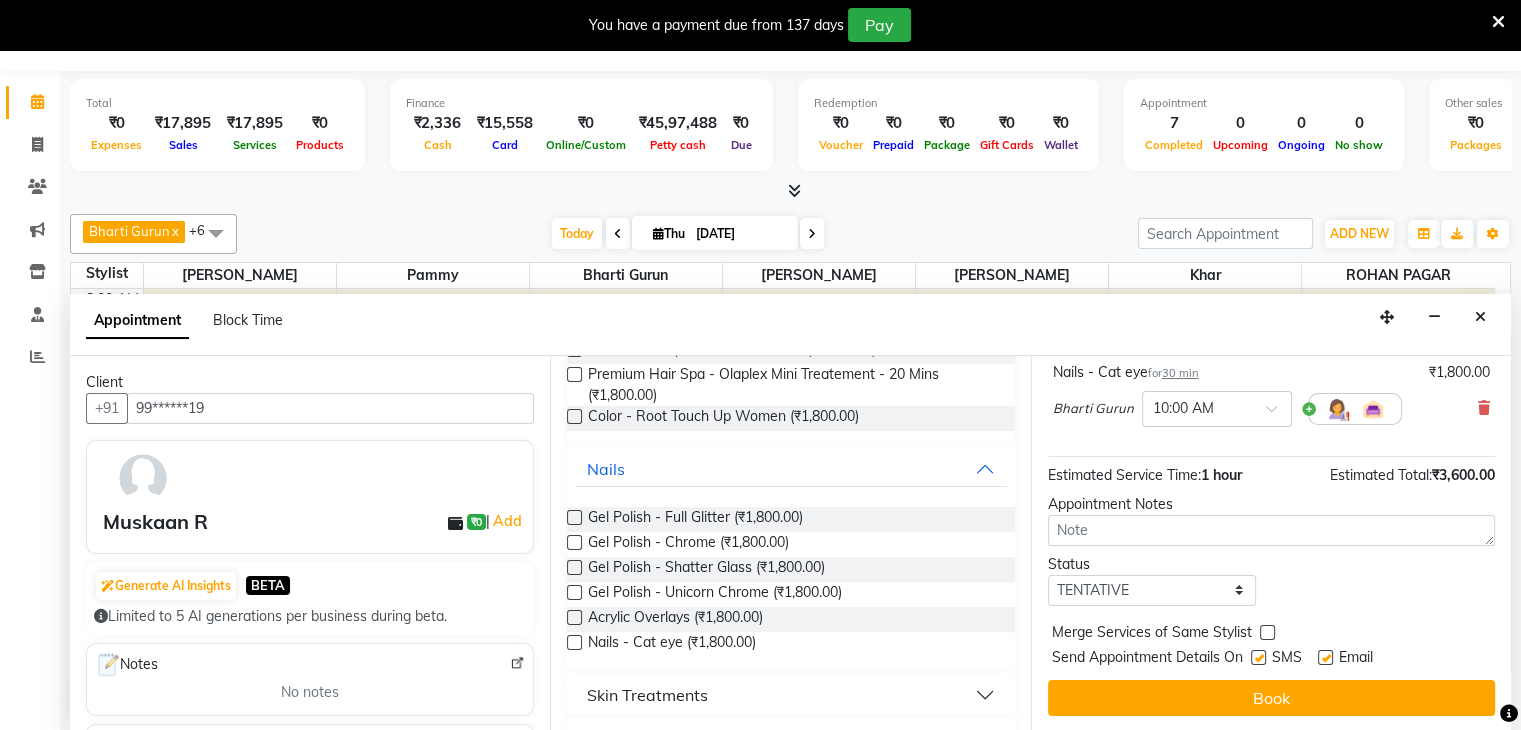 scroll, scrollTop: 240, scrollLeft: 0, axis: vertical 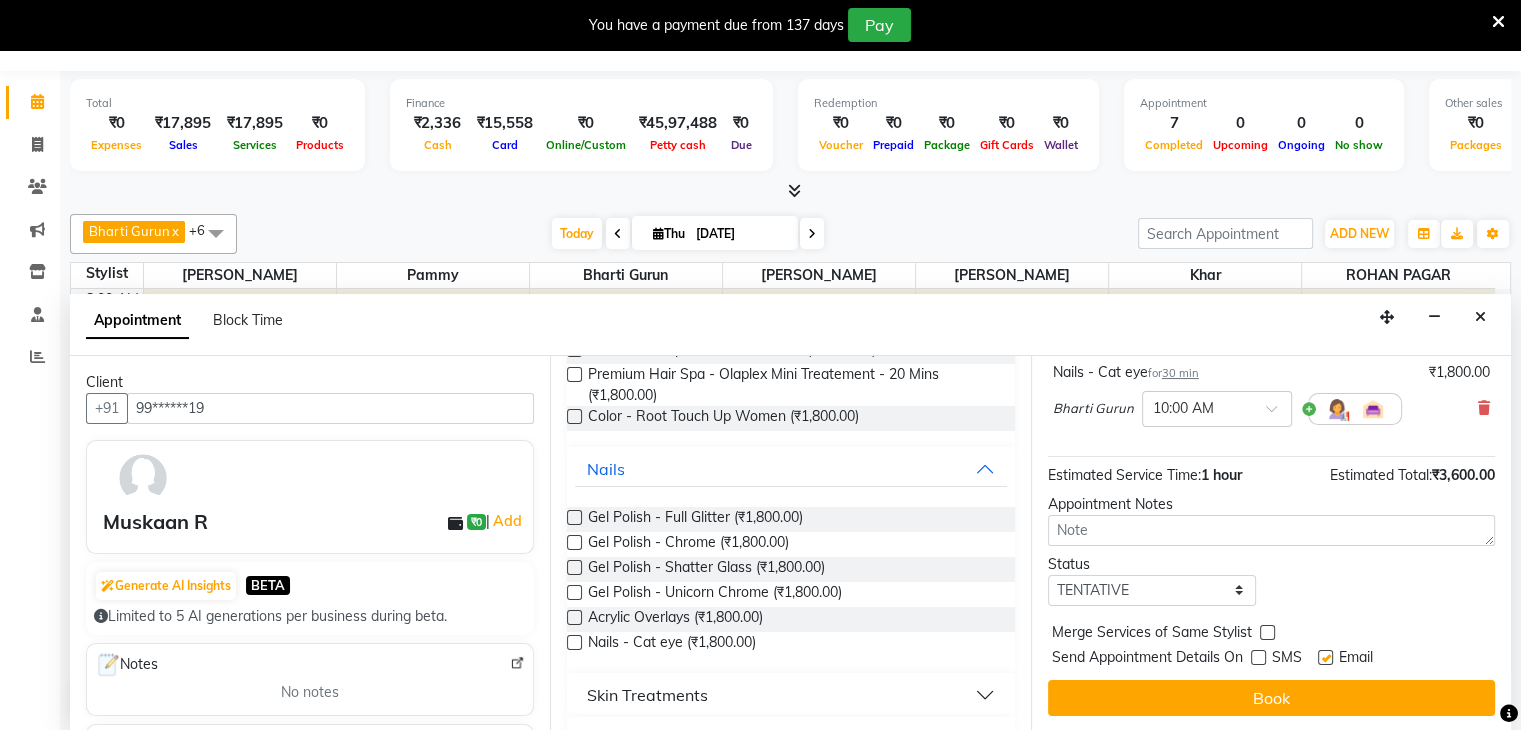 click at bounding box center [1325, 657] 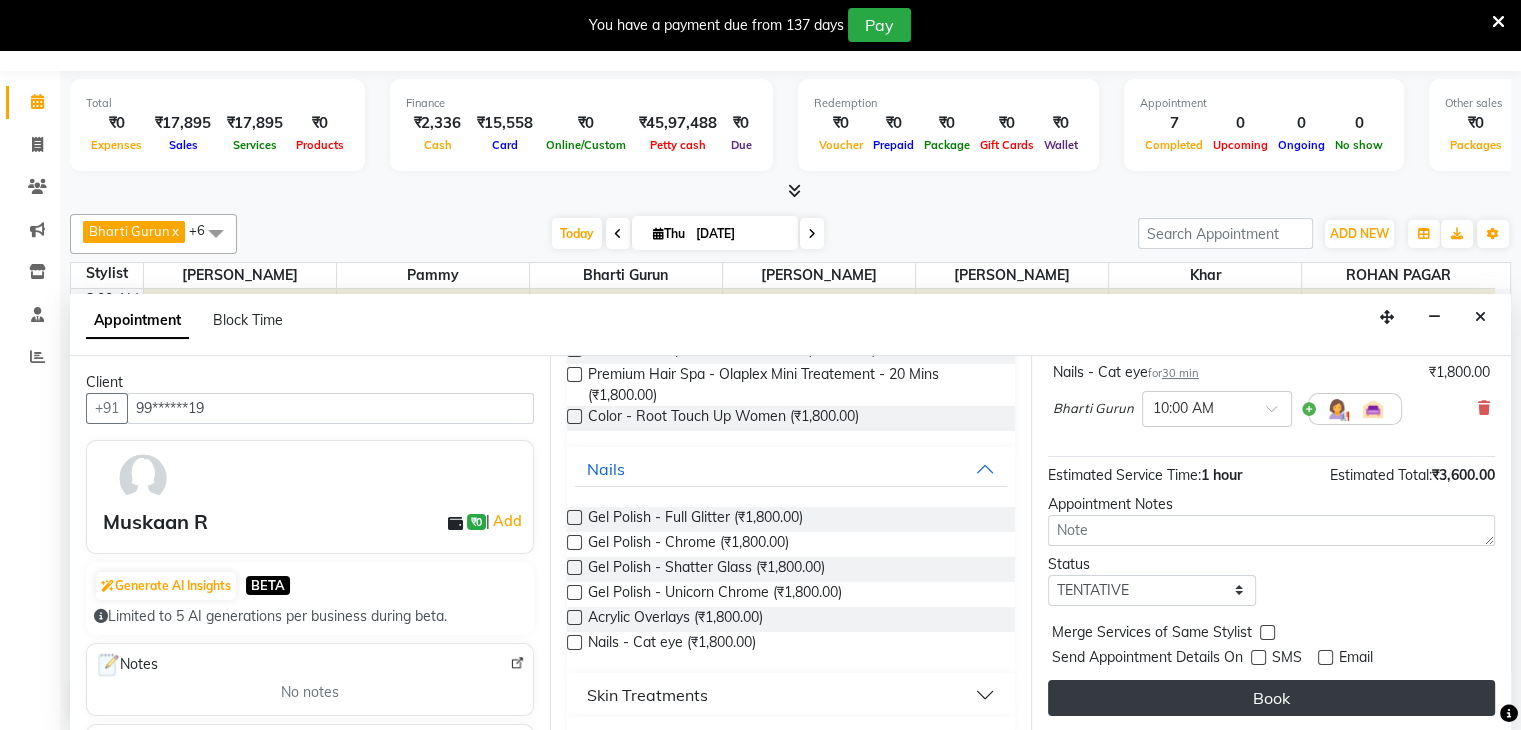 click on "Book" at bounding box center (1271, 698) 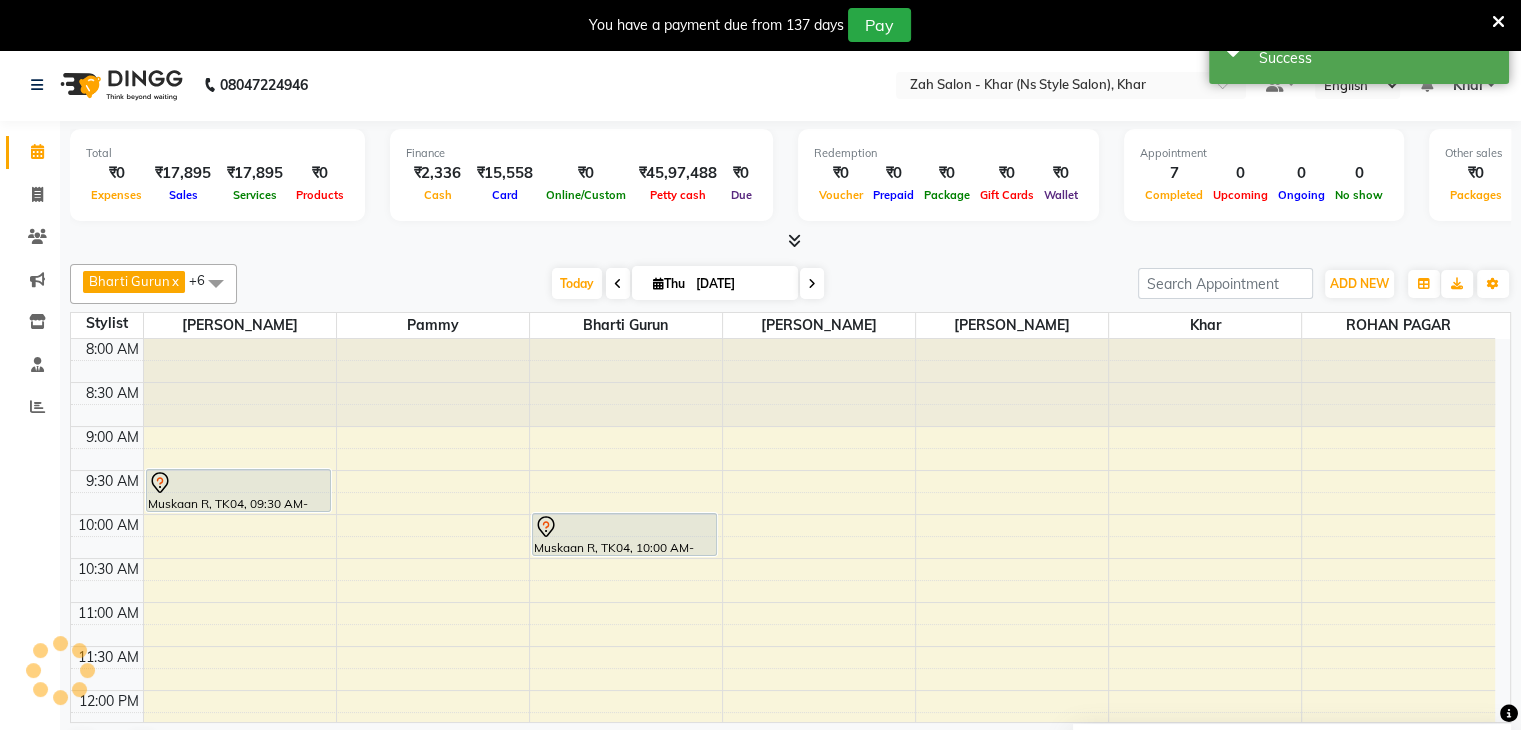 scroll, scrollTop: 0, scrollLeft: 0, axis: both 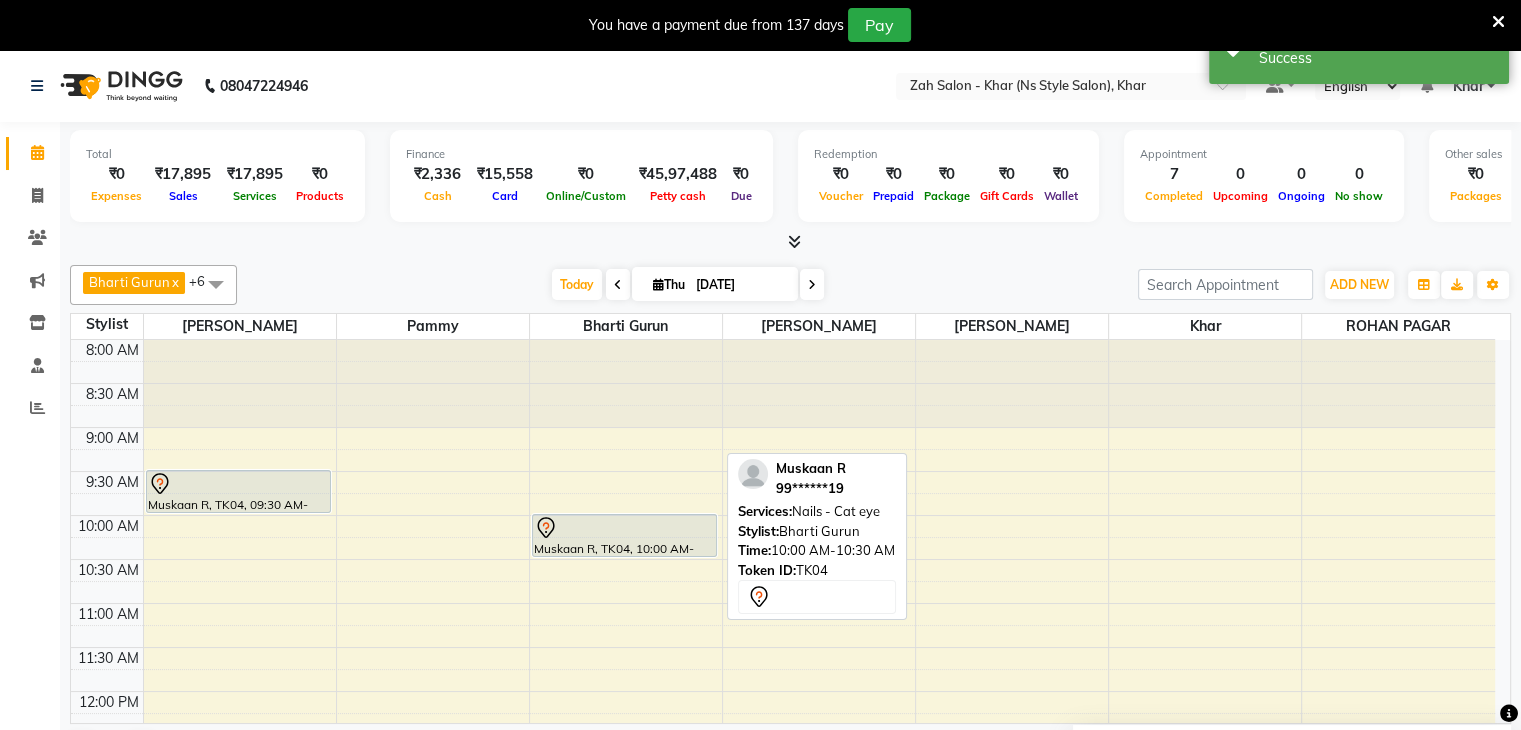 click at bounding box center [624, 528] 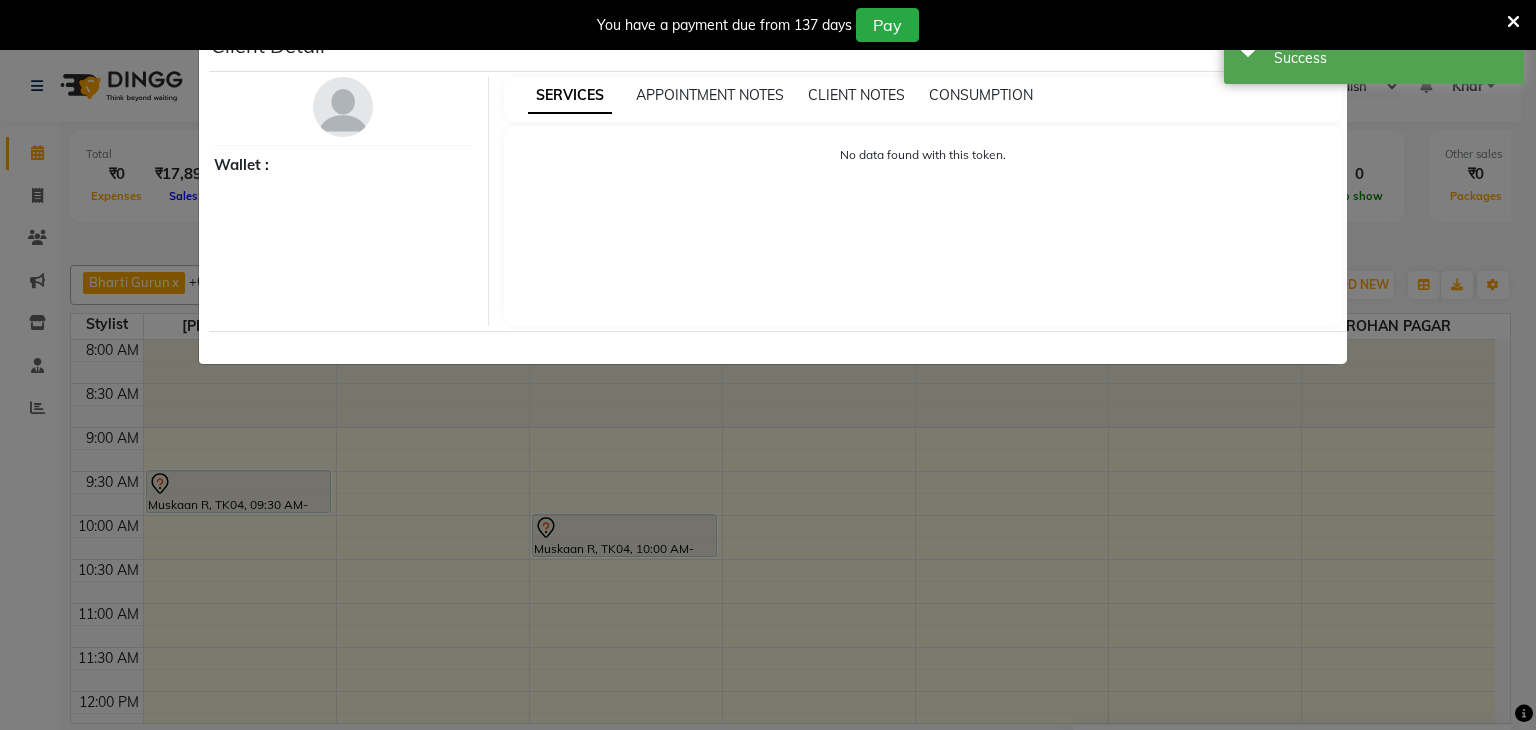 select on "7" 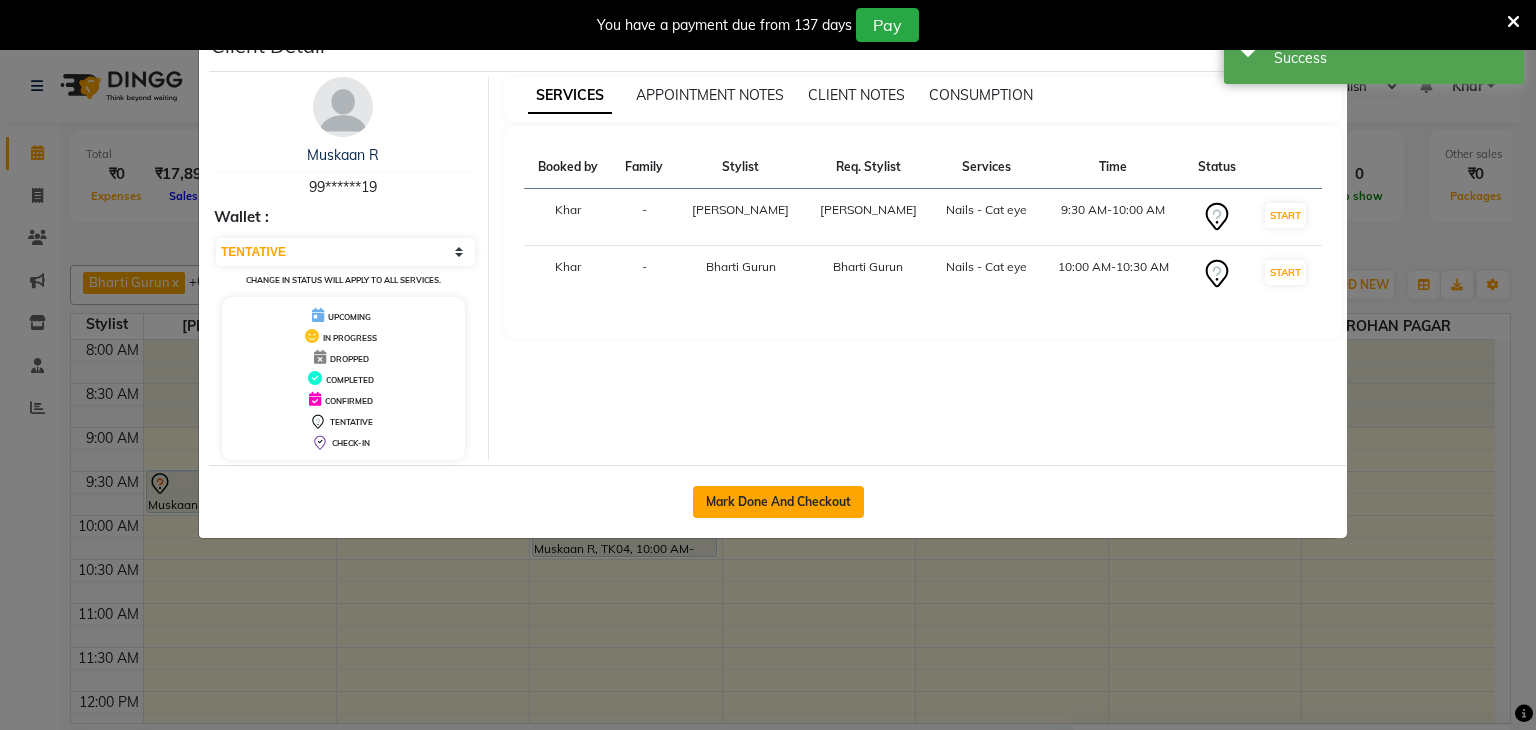 click on "Mark Done And Checkout" 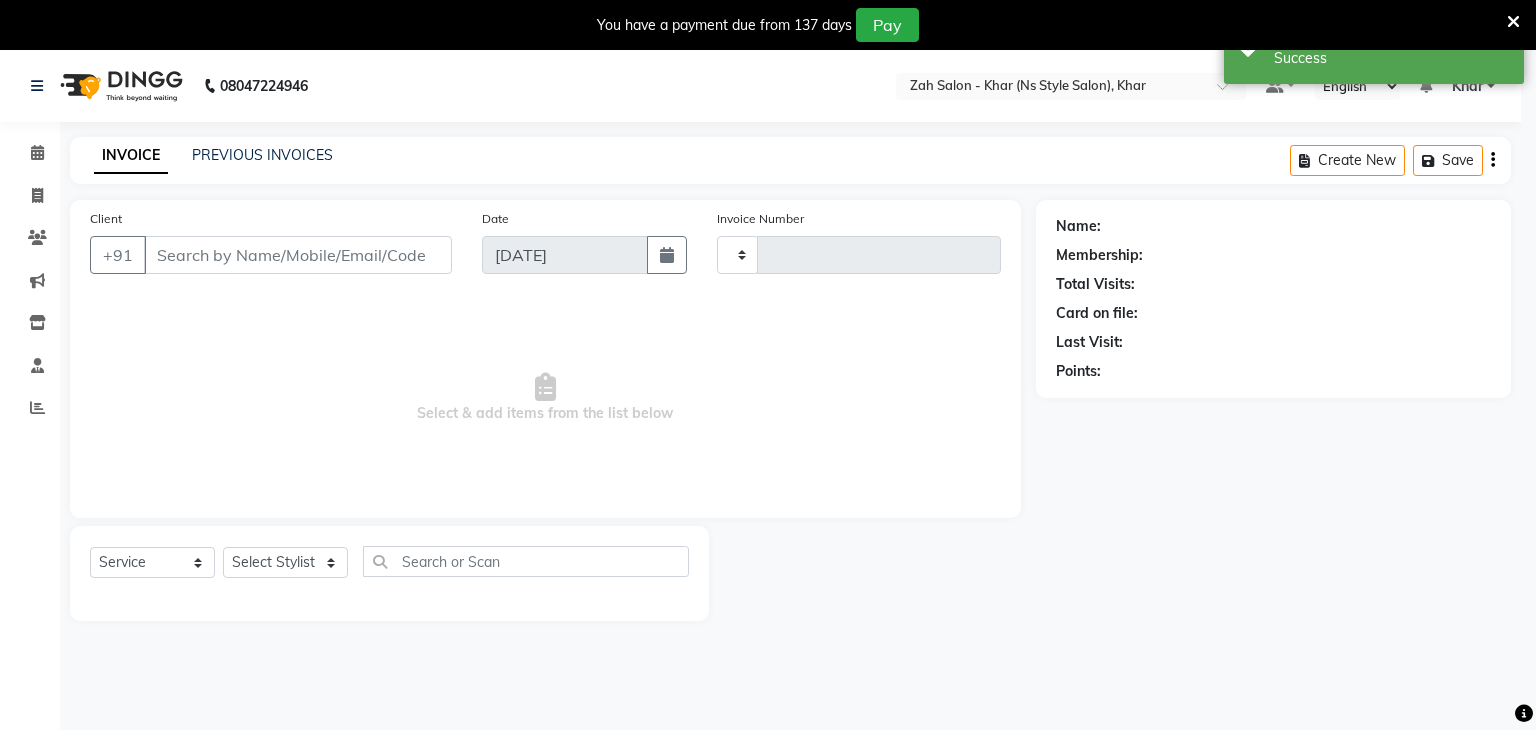 select on "3" 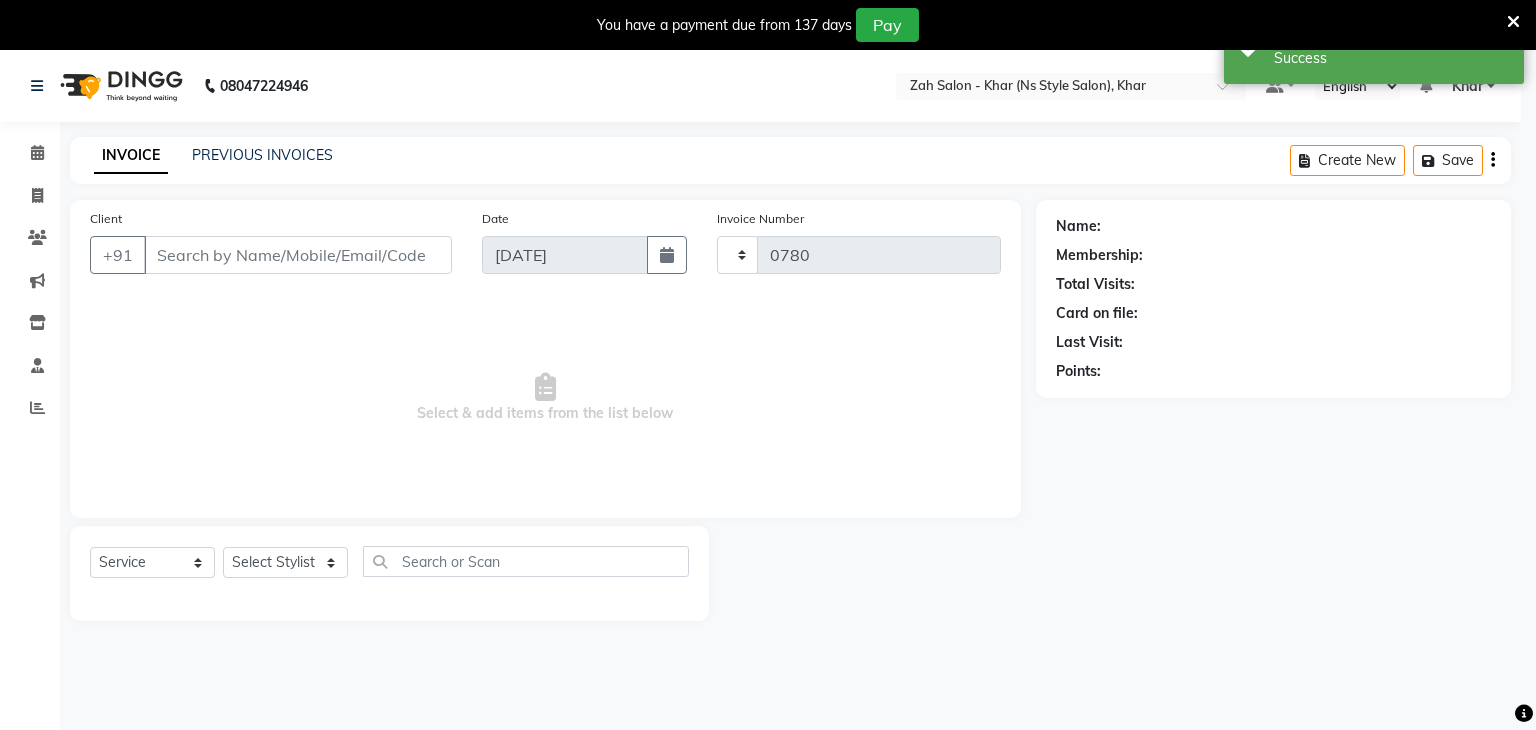 select on "5619" 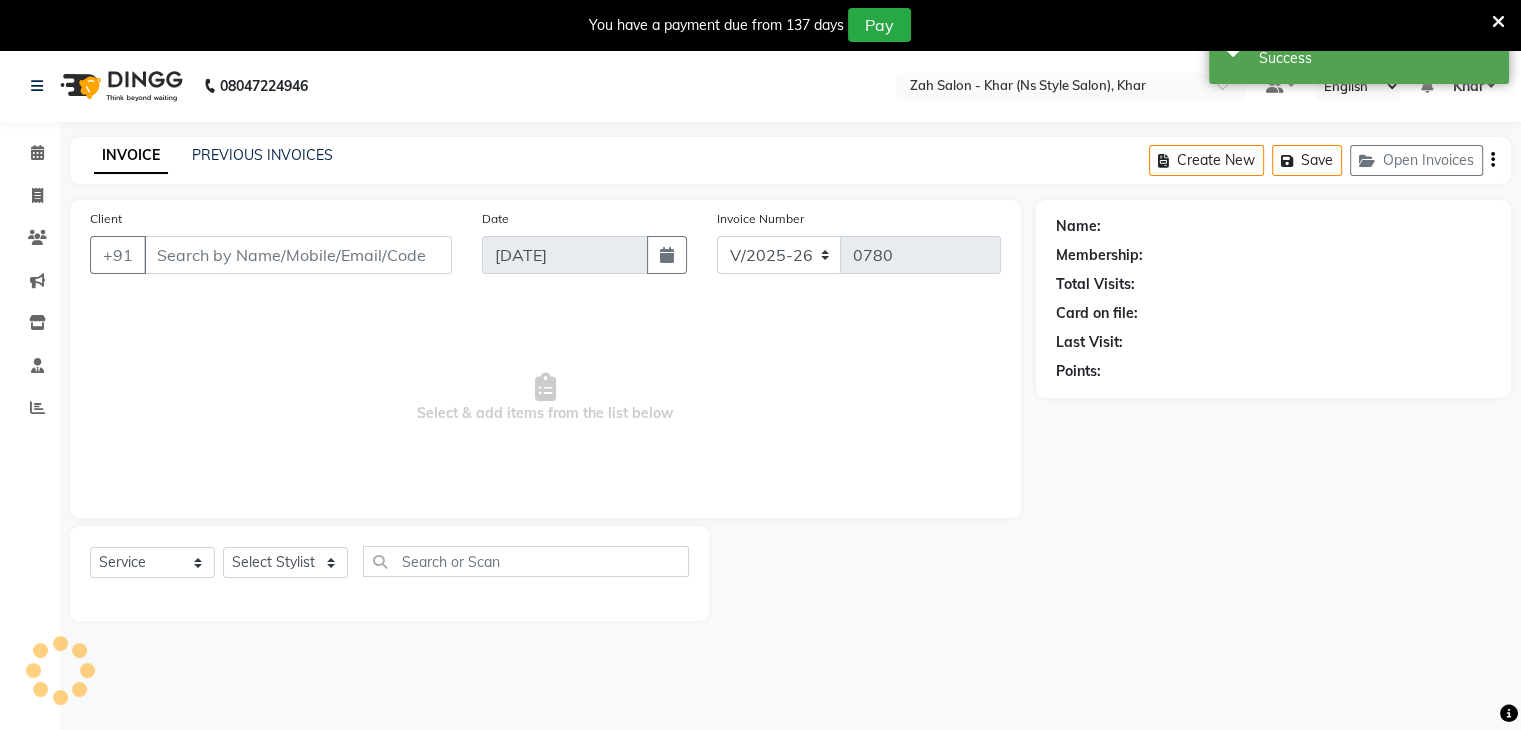 type on "99******19" 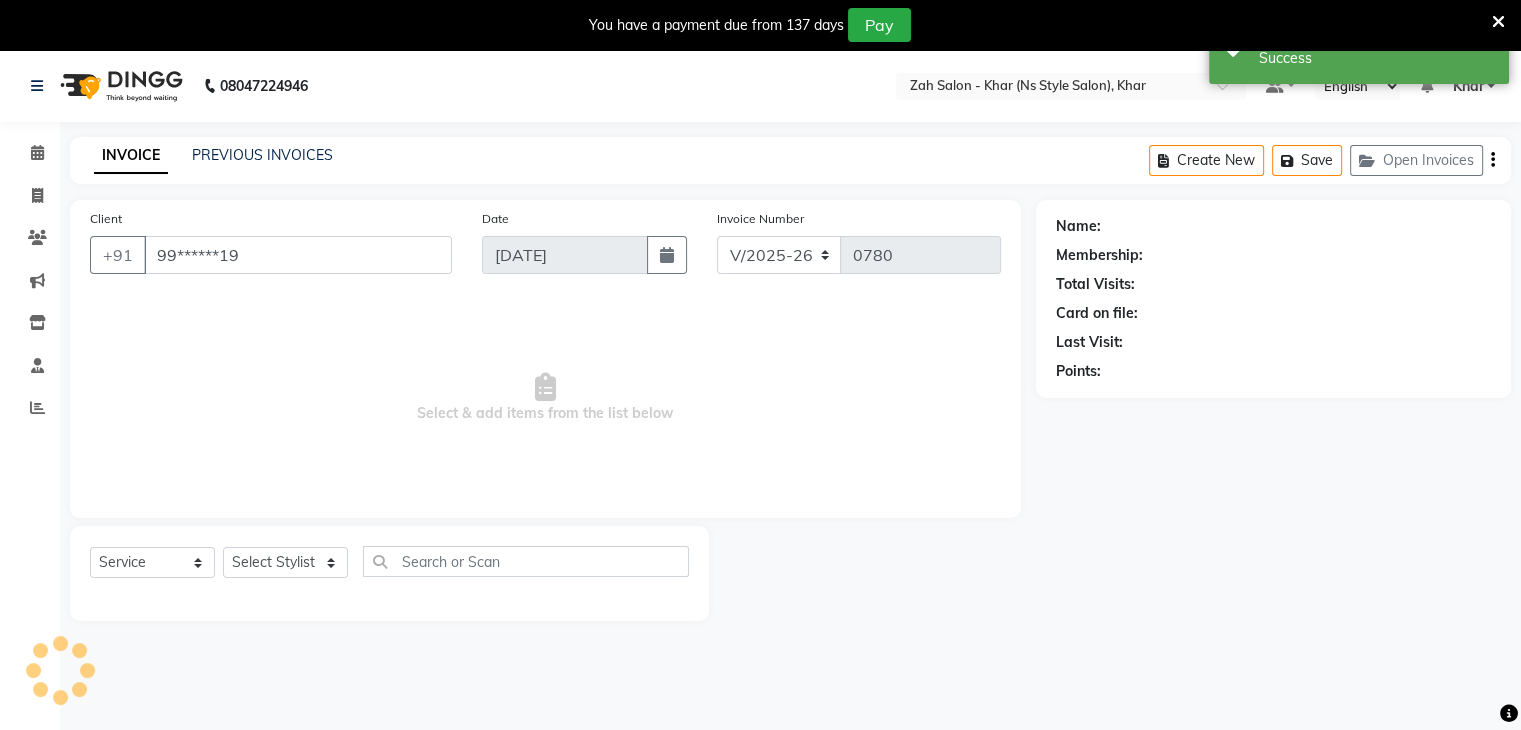 select on "38402" 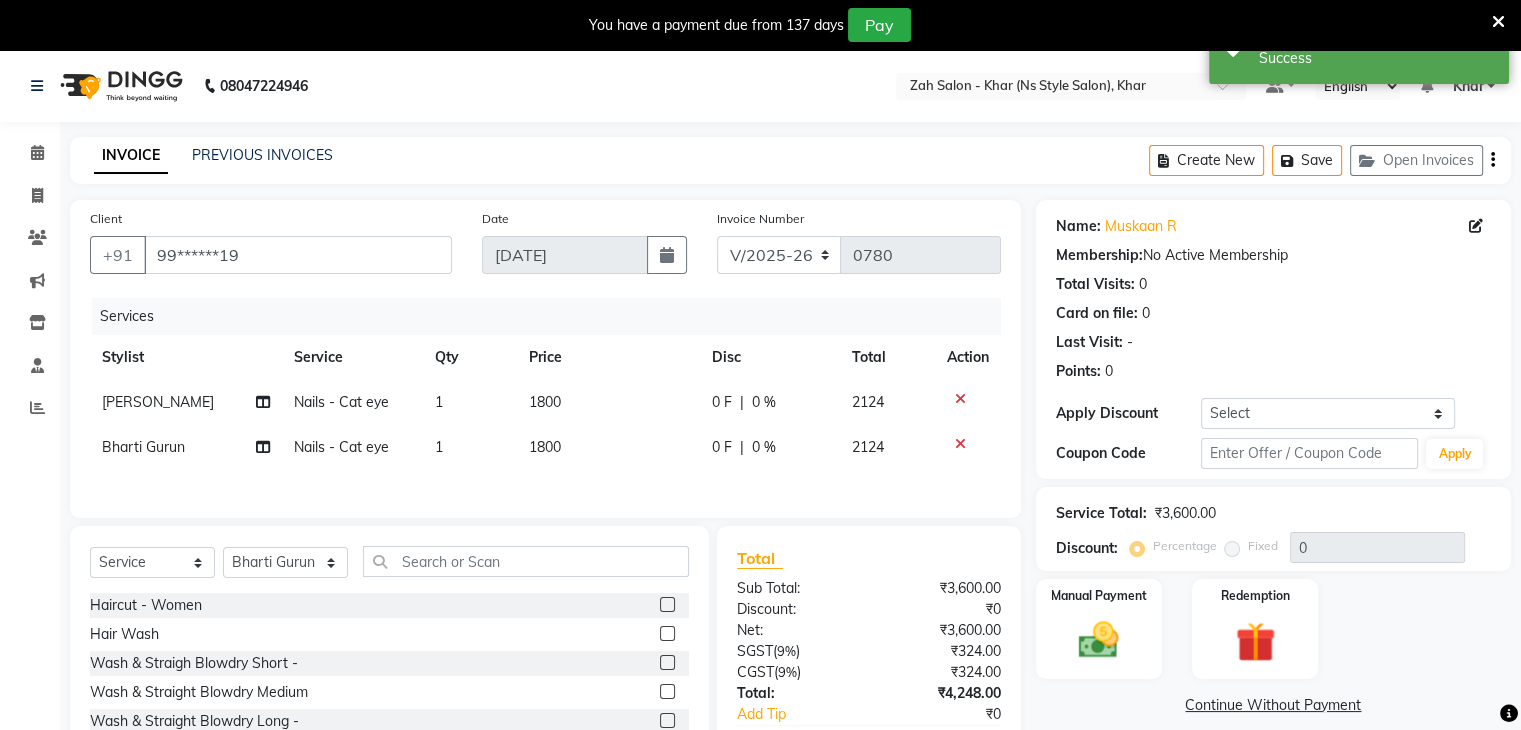 scroll, scrollTop: 125, scrollLeft: 0, axis: vertical 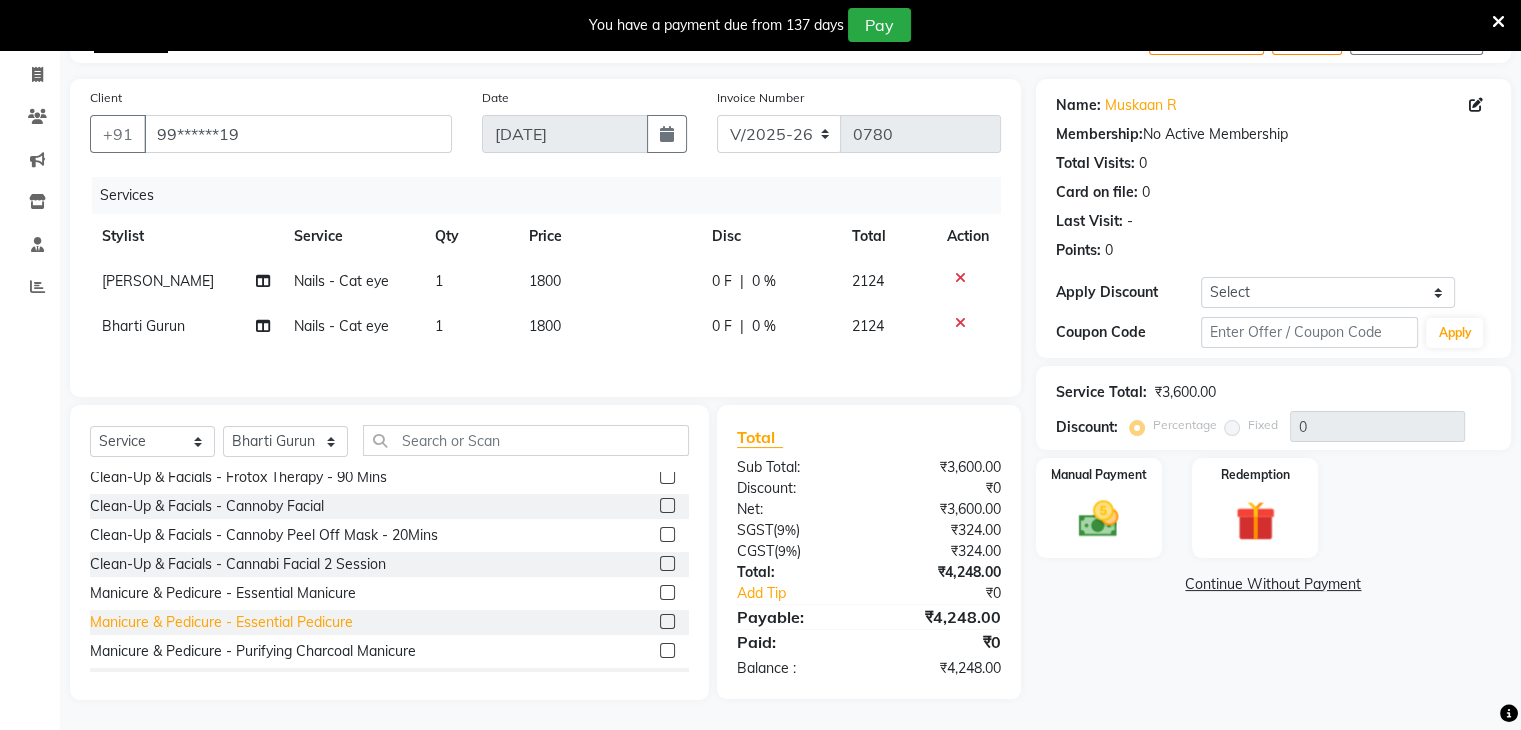 click on "Manicure & Pedicure - Essential Pedicure" 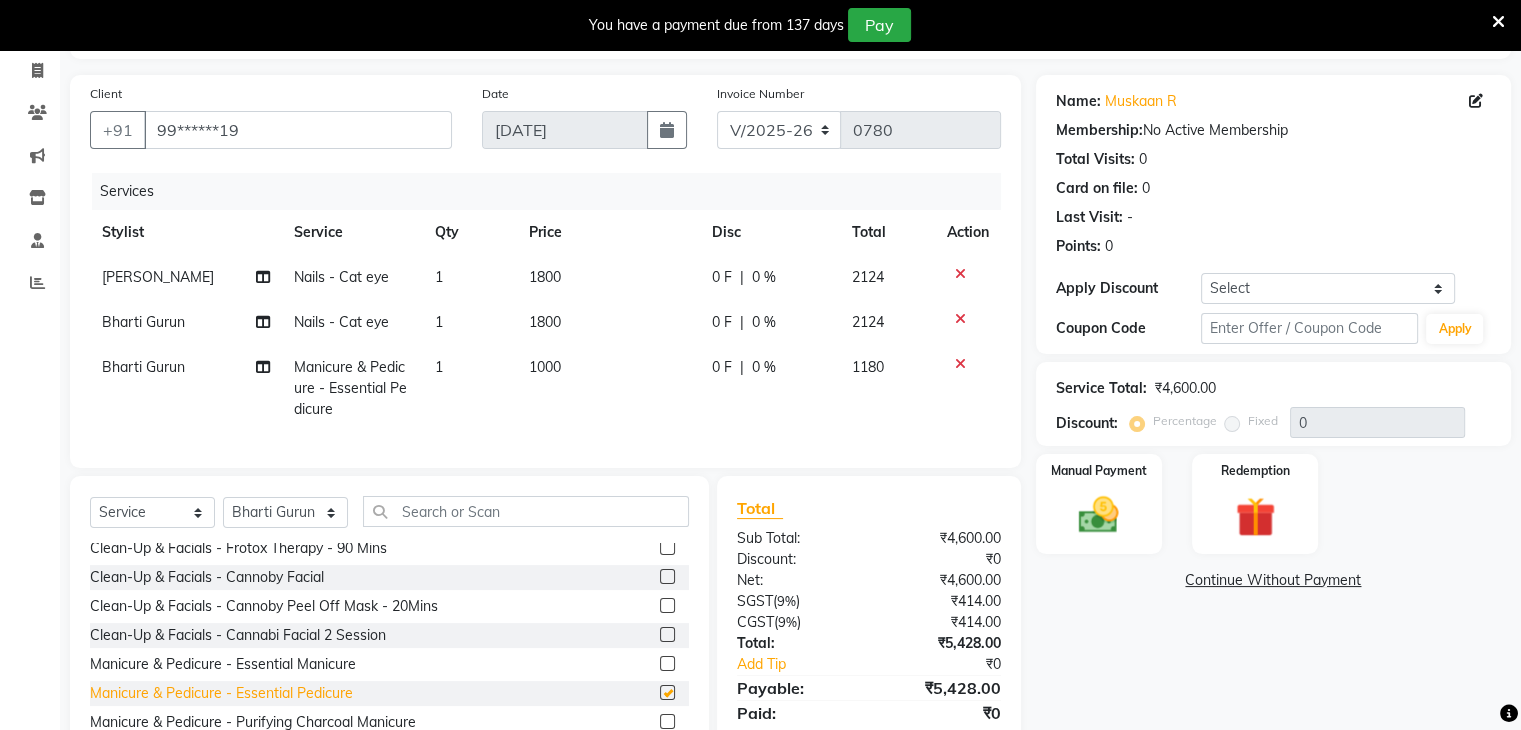 checkbox on "false" 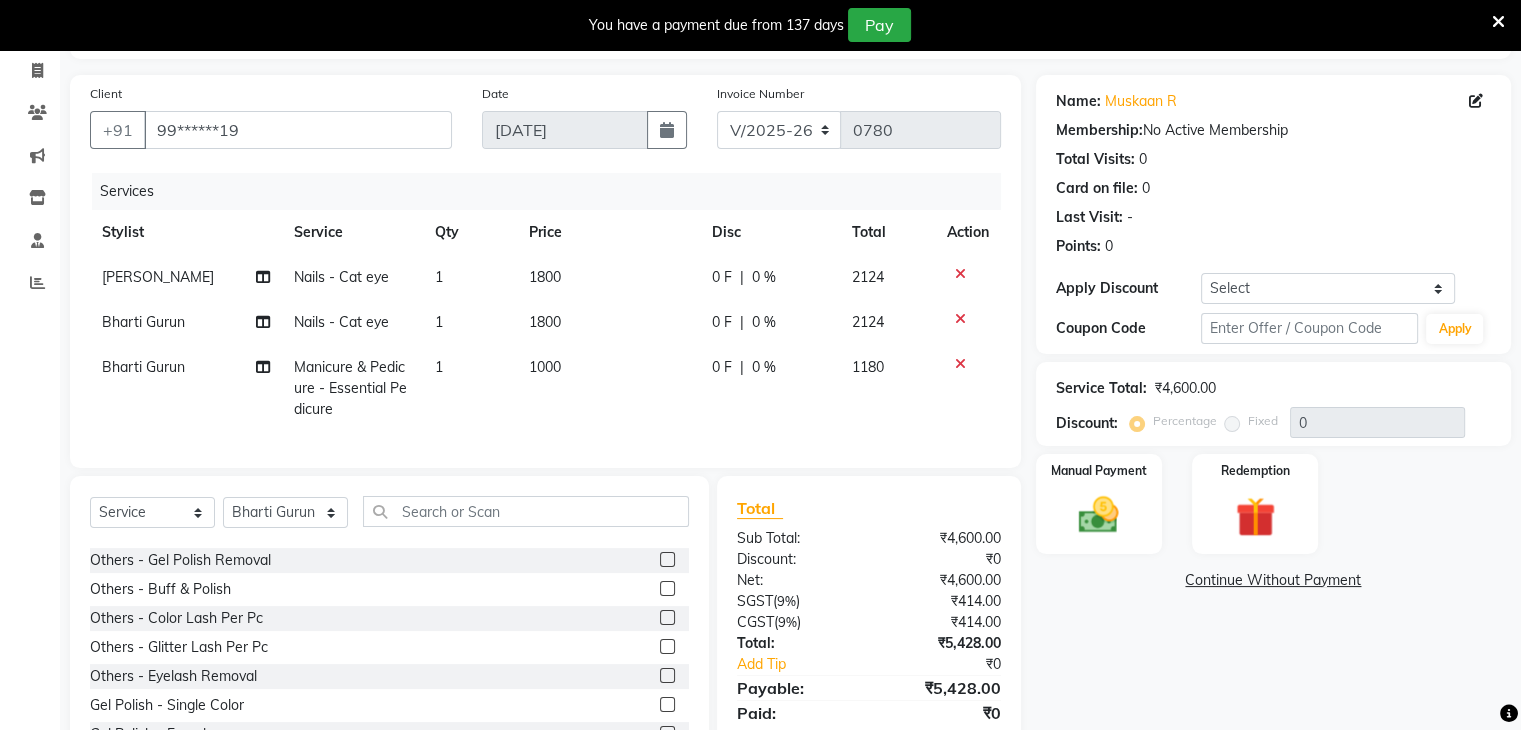 scroll, scrollTop: 3032, scrollLeft: 0, axis: vertical 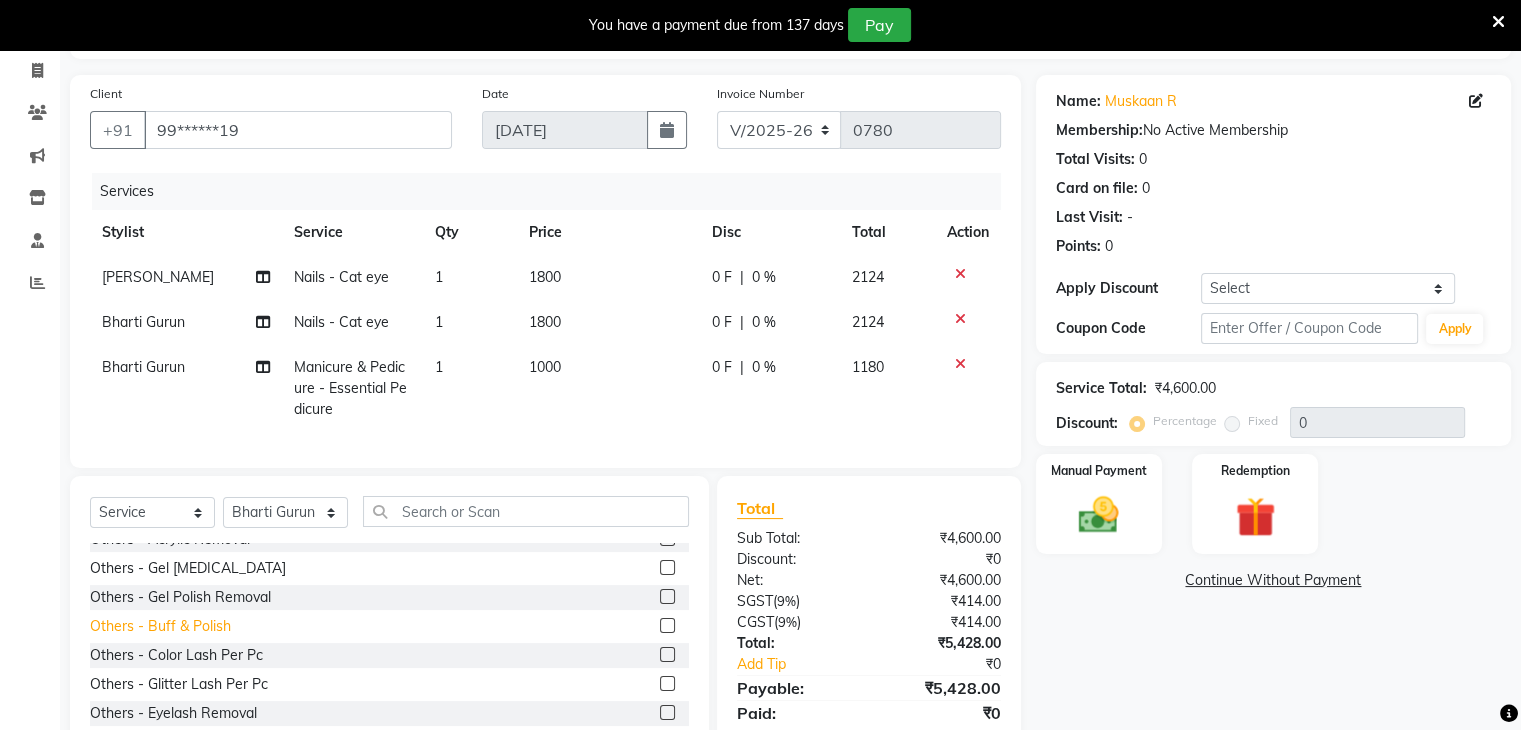 click on "Others - Buff & Polish" 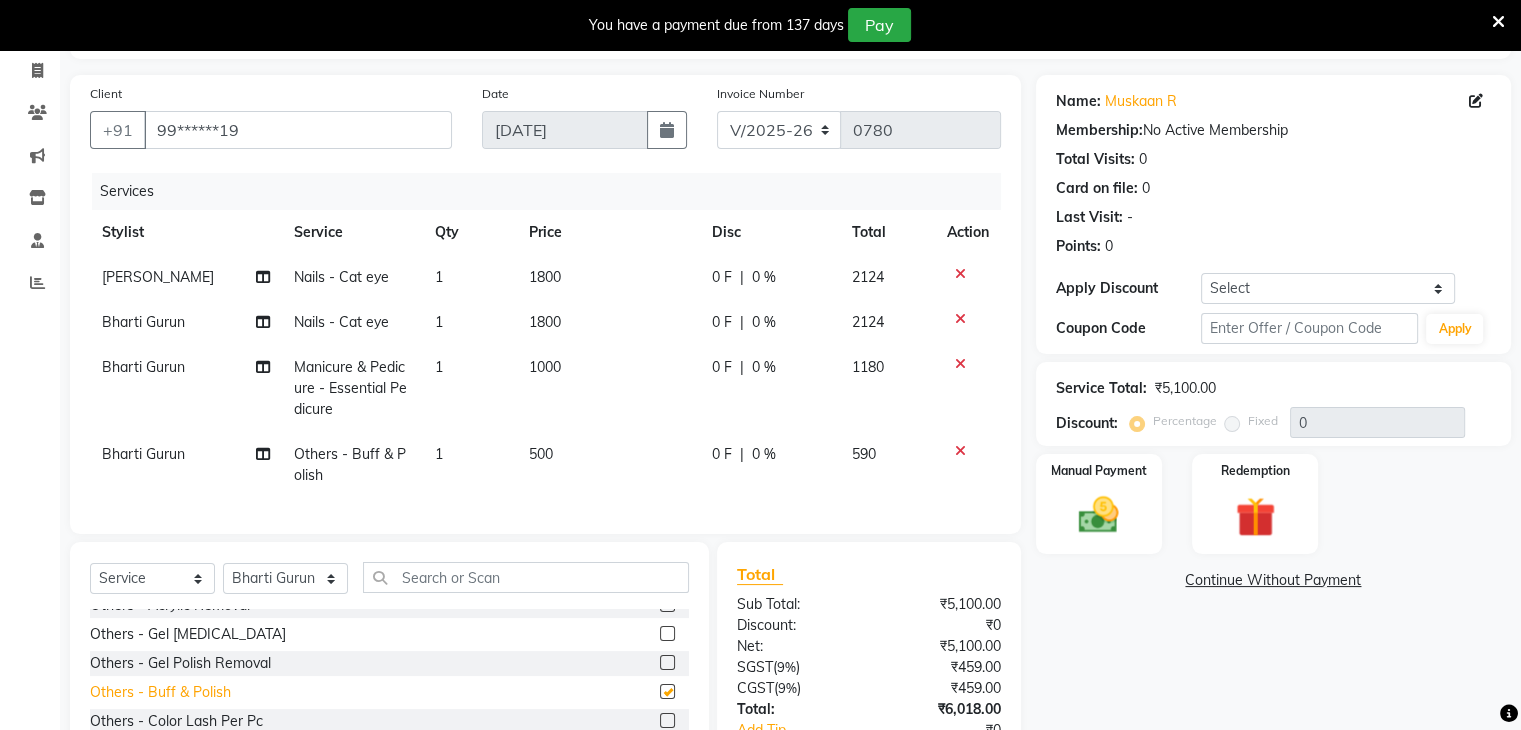 checkbox on "false" 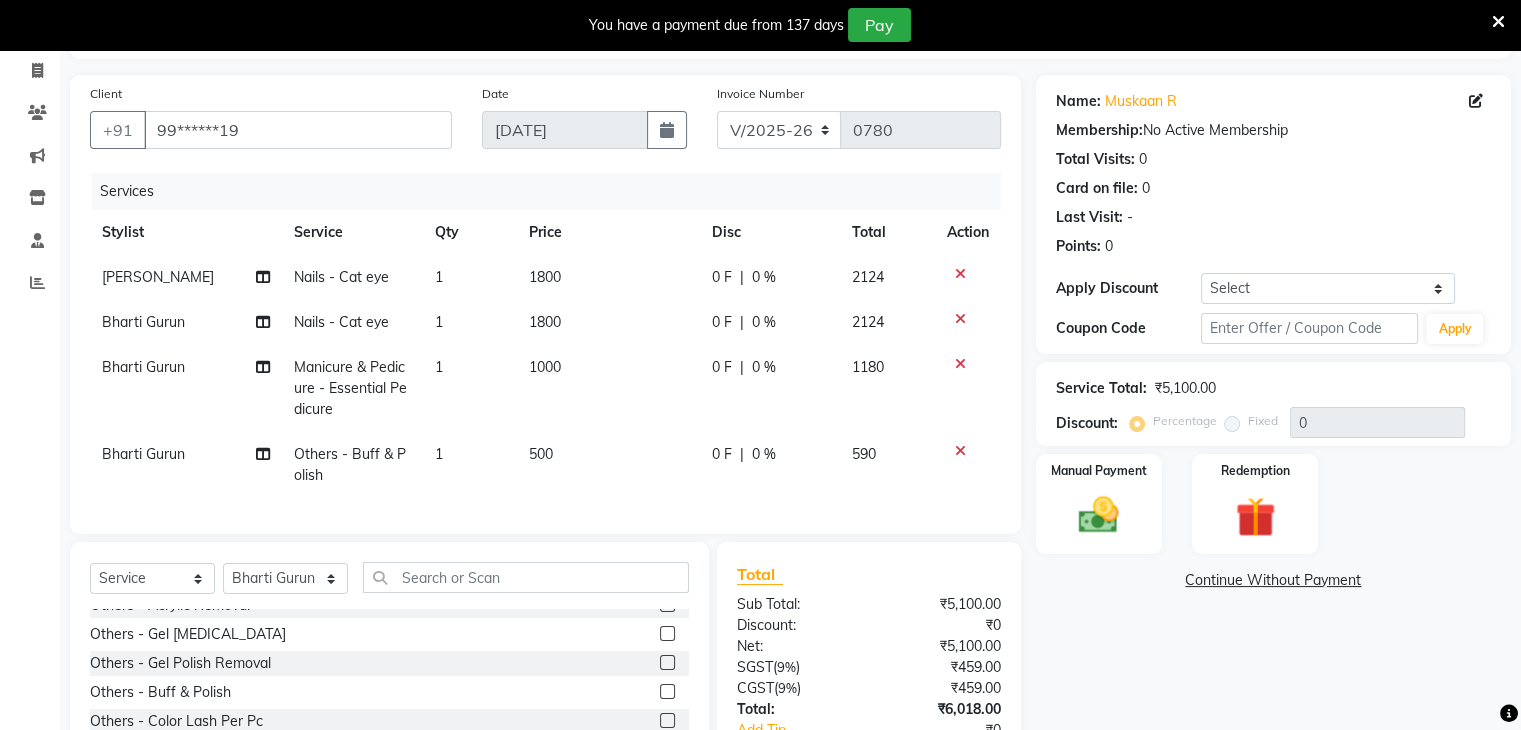 click on "Bharti Gurun" 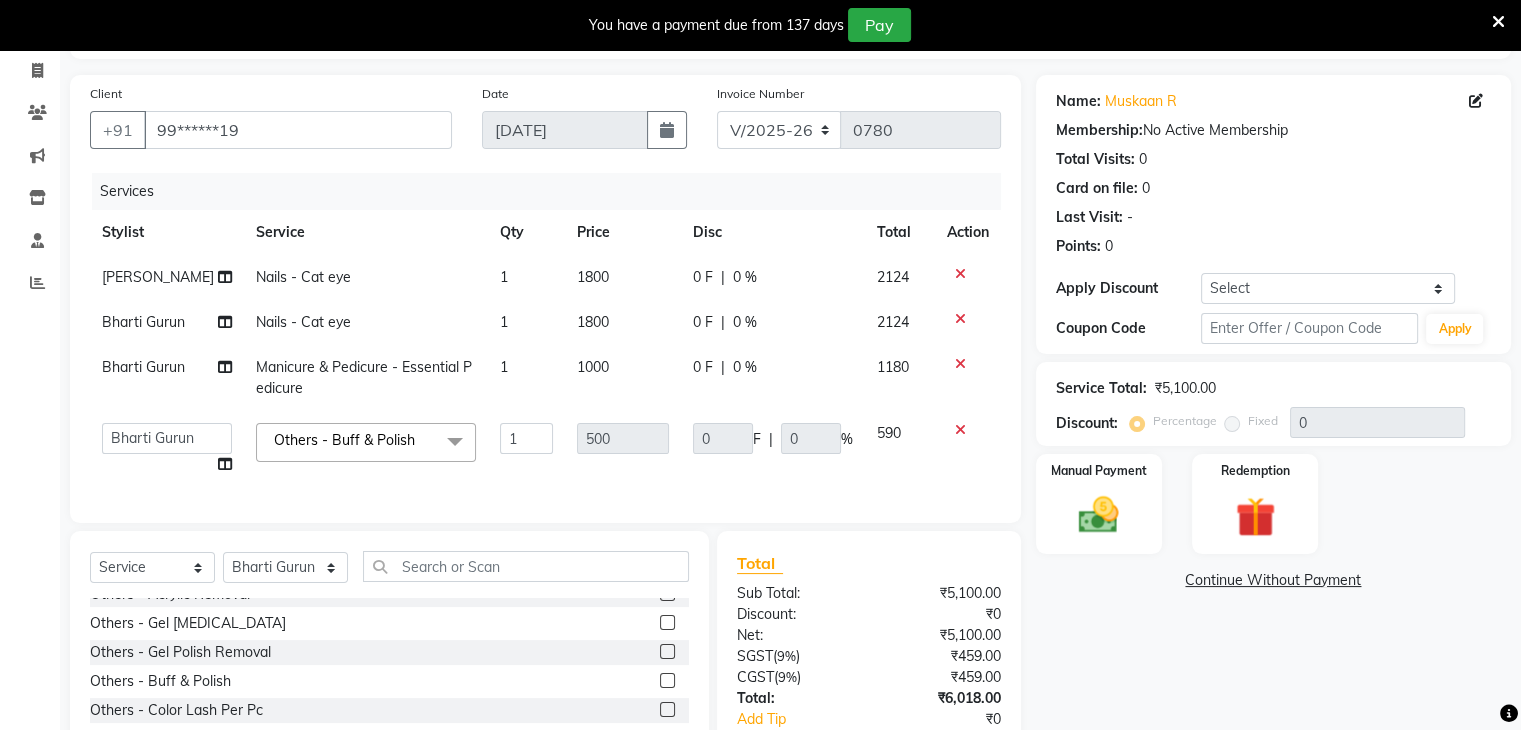 click on "Bharti Gurun   Kalpesh Maheshkar   Kavita Bhosale   Khar   Pammy   ROHAN PAGAR   Sharmila" 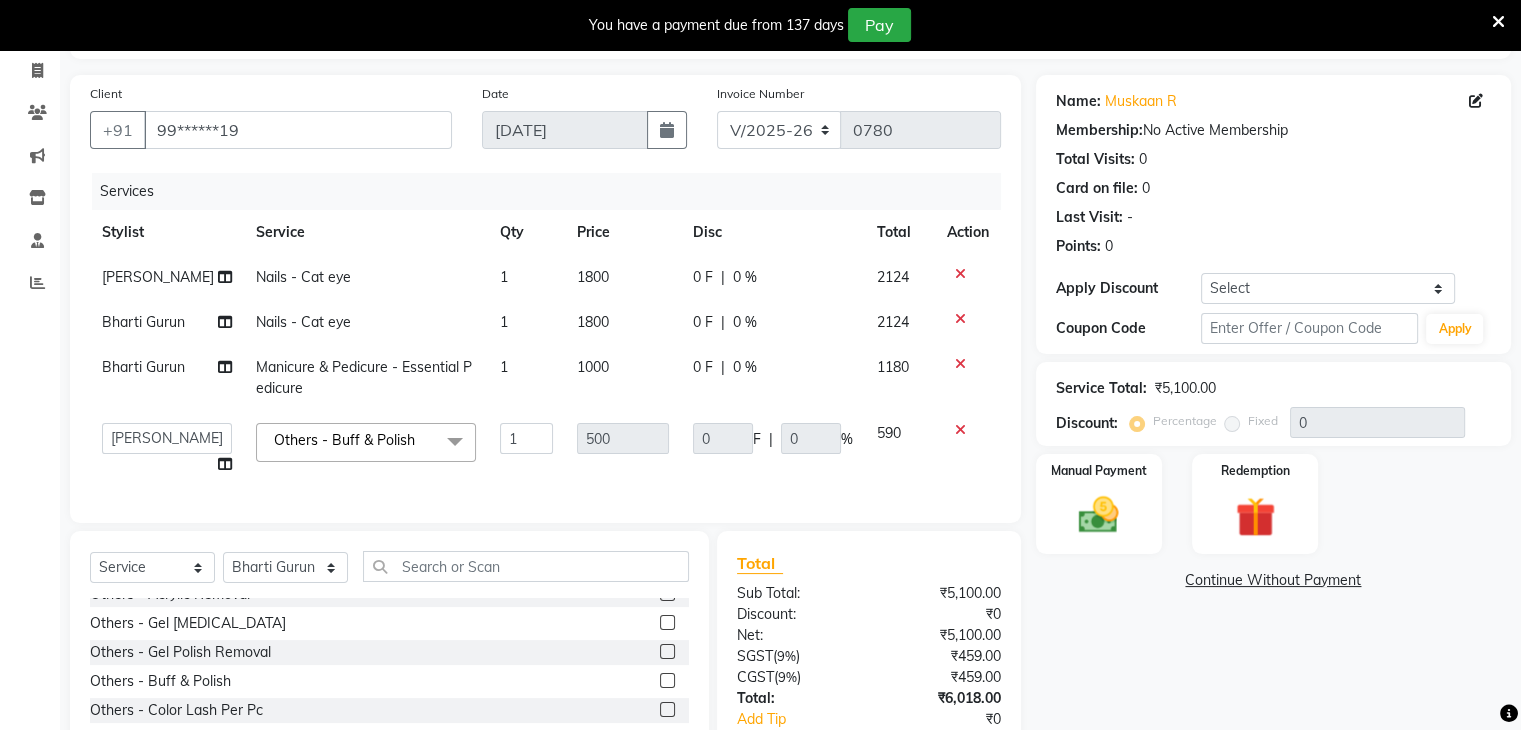 select on "38400" 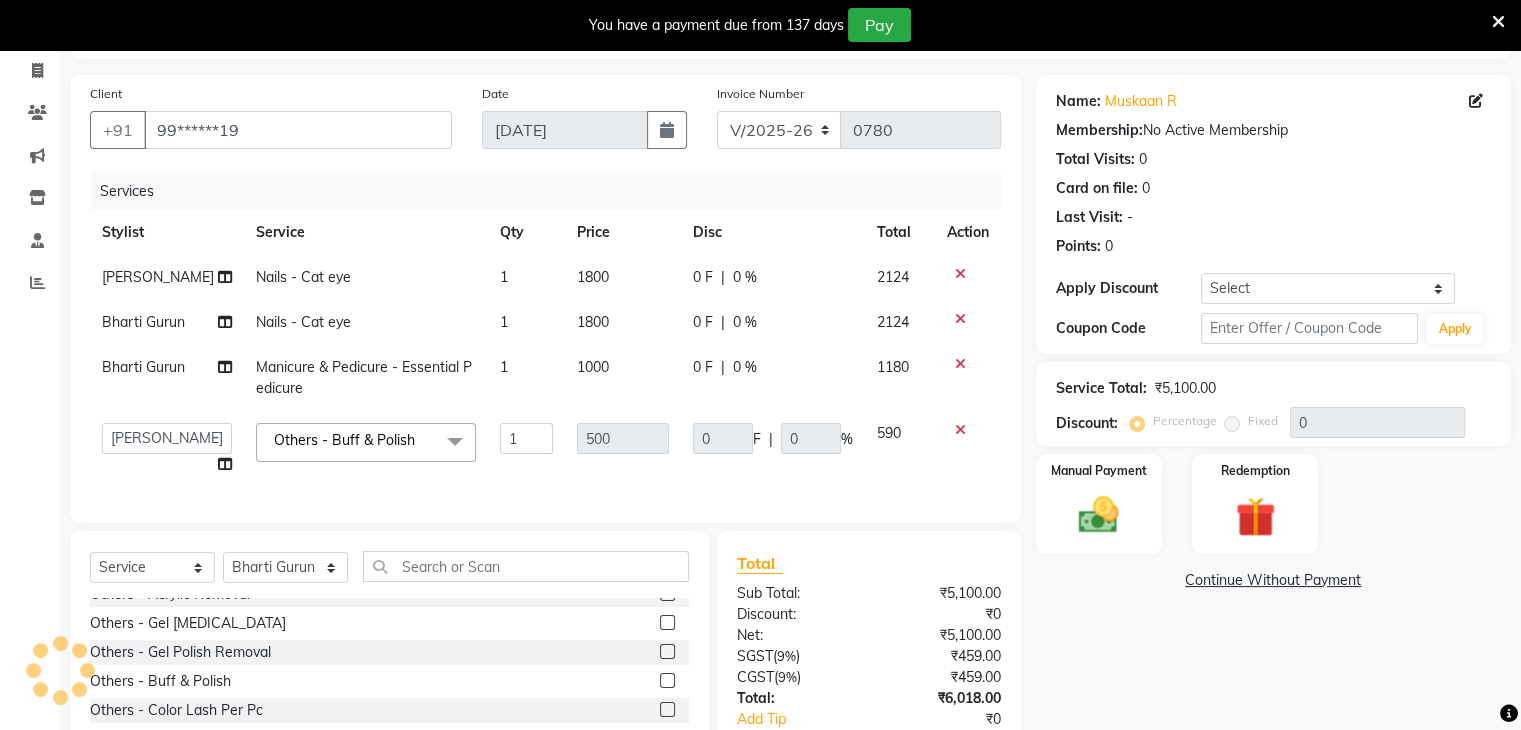 click on "Bharti Gurun" 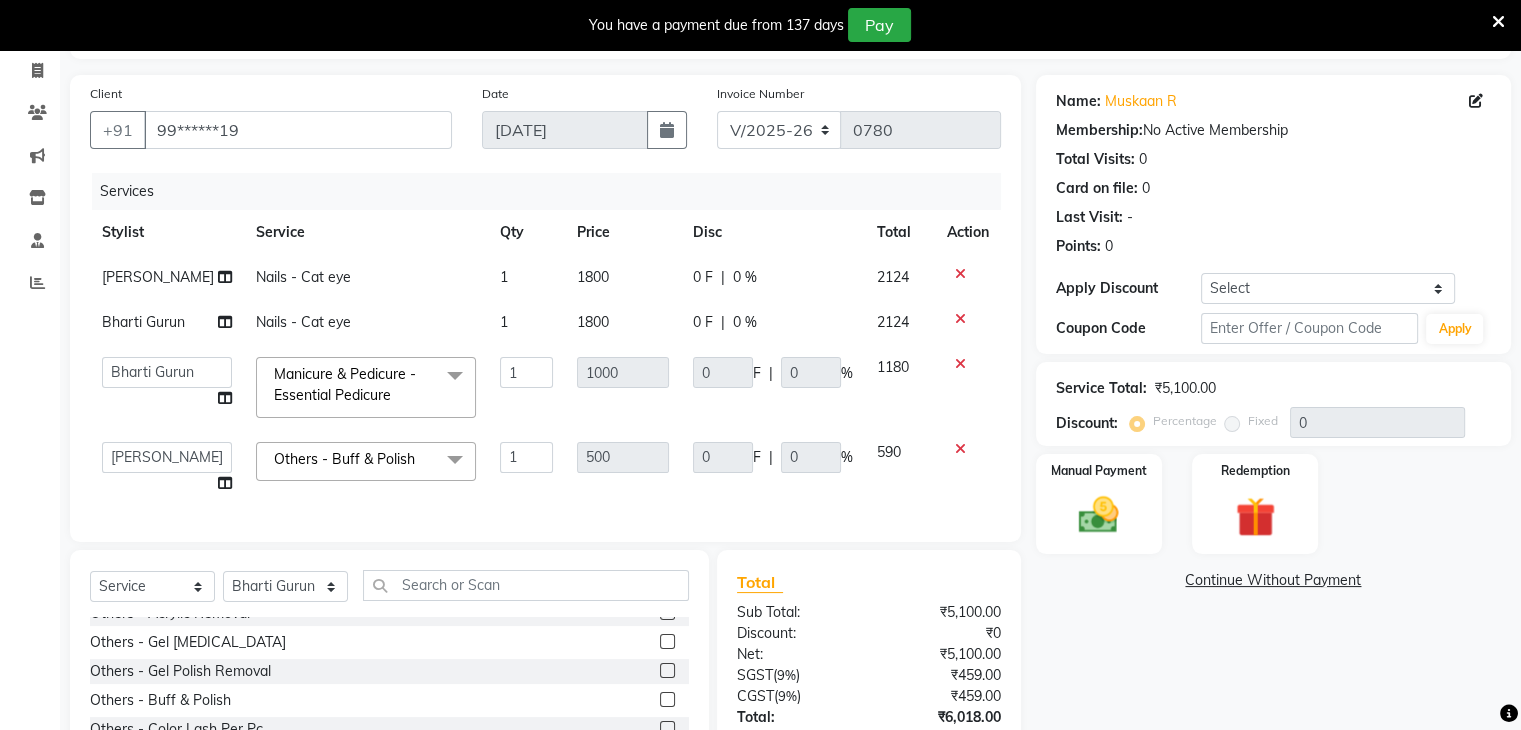 click on "Bharti Gurun   Kalpesh Maheshkar   Kavita Bhosale   Khar   Pammy   ROHAN PAGAR   Sharmila" 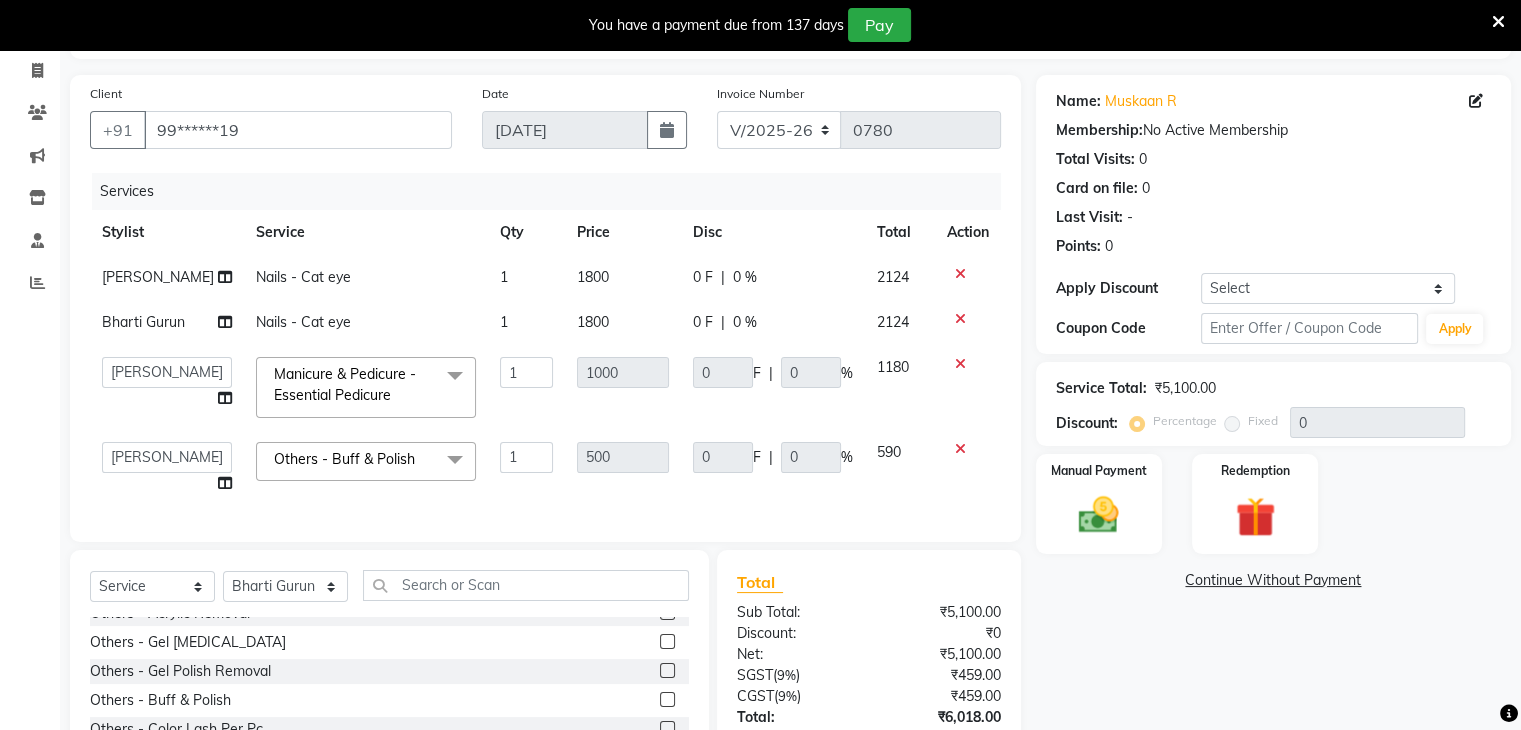 select on "38403" 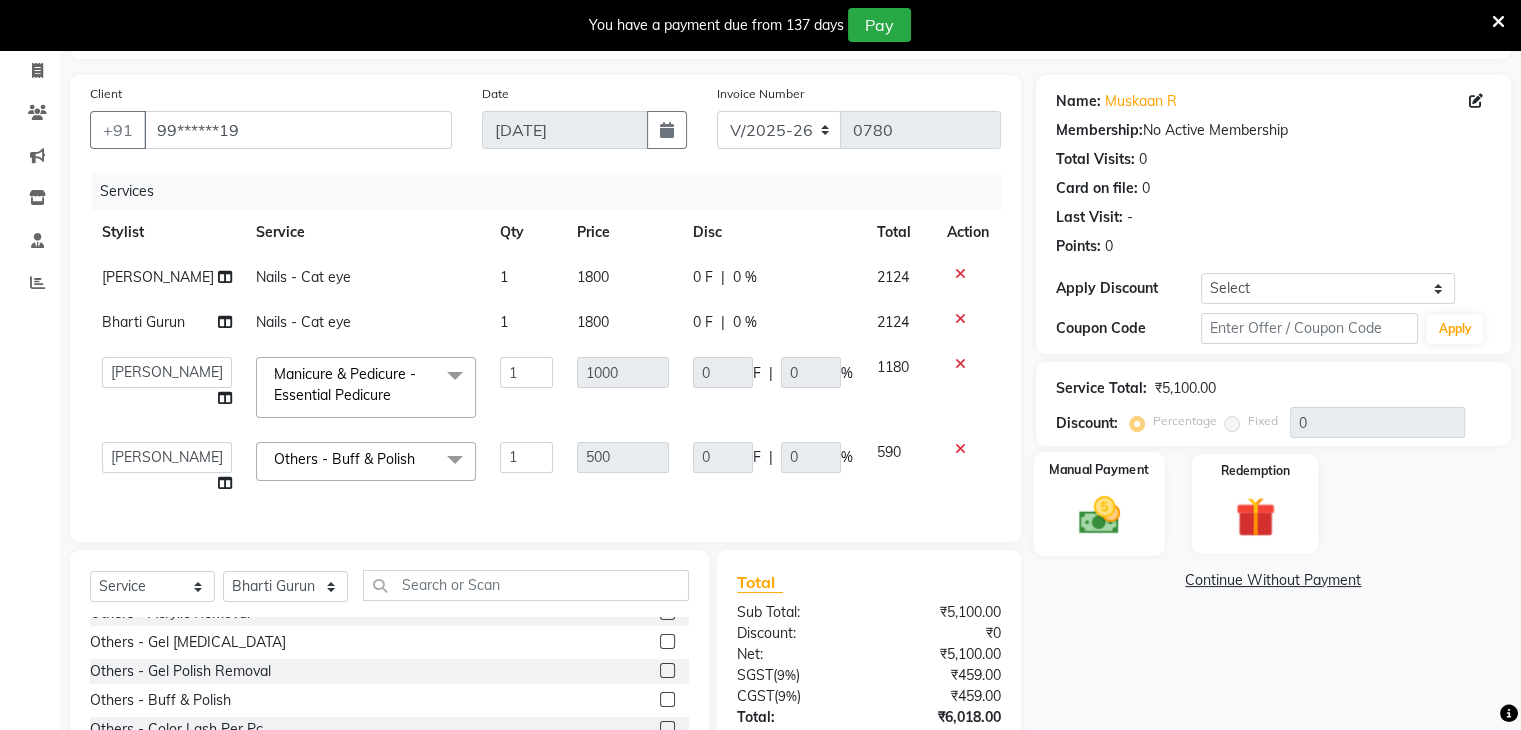 click 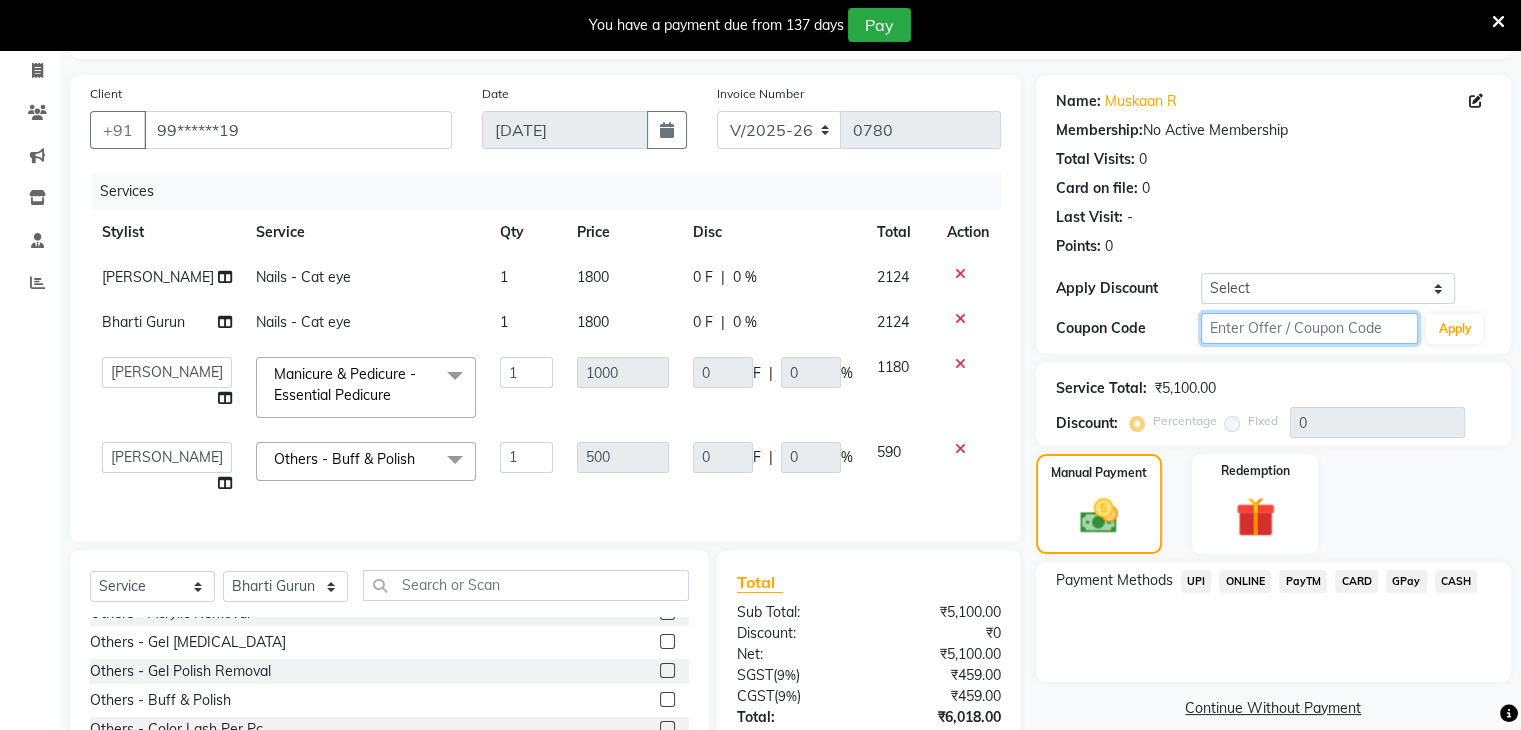 click 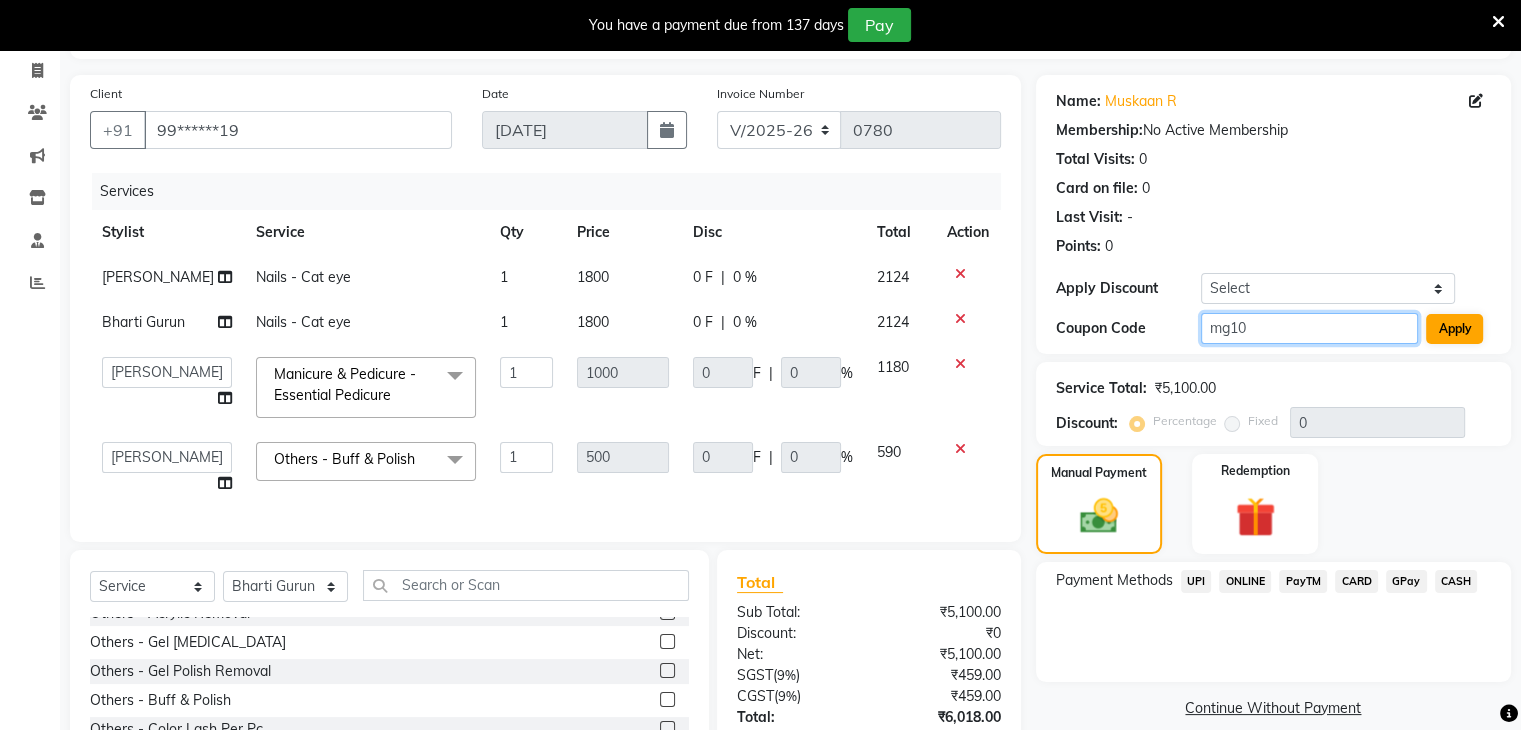 type on "mg10" 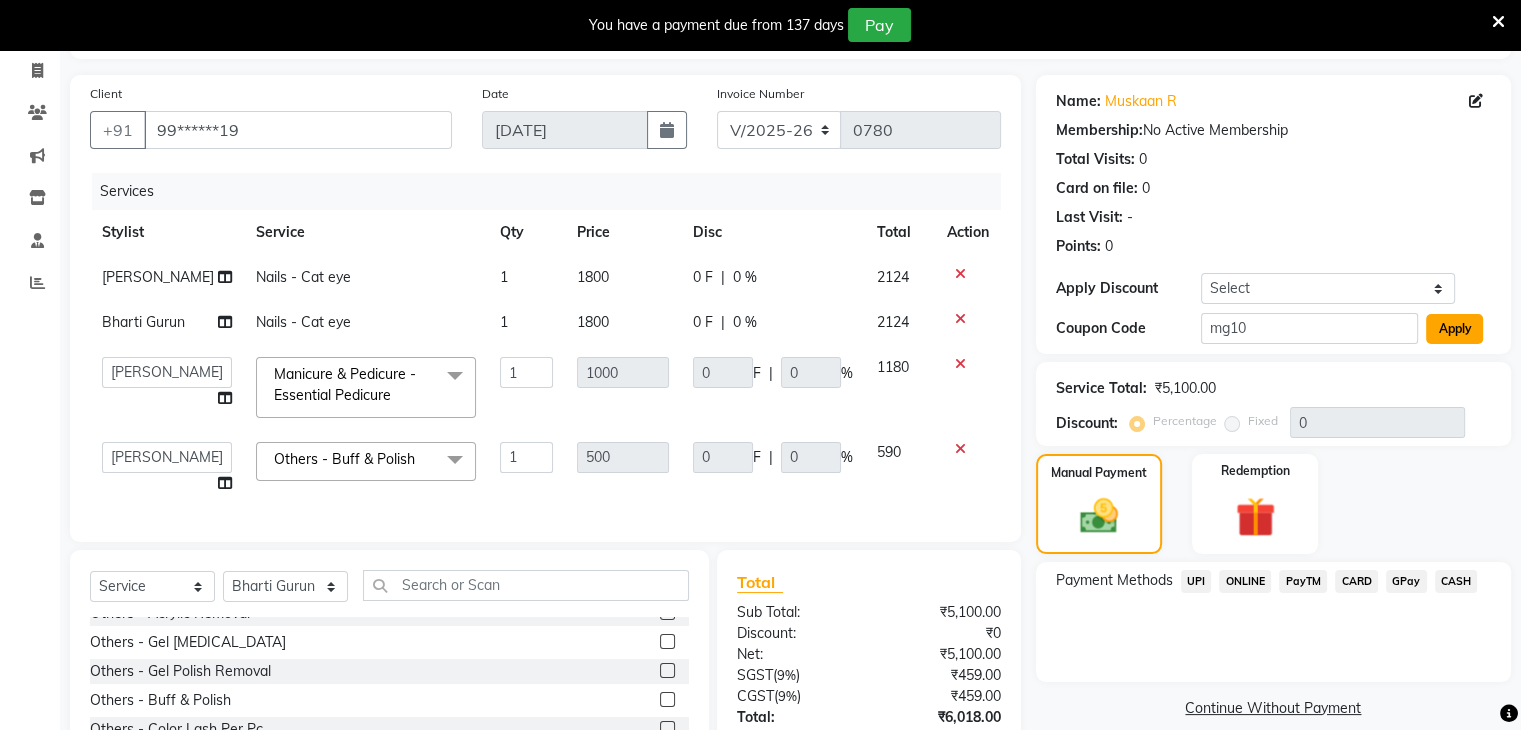 click on "Apply" 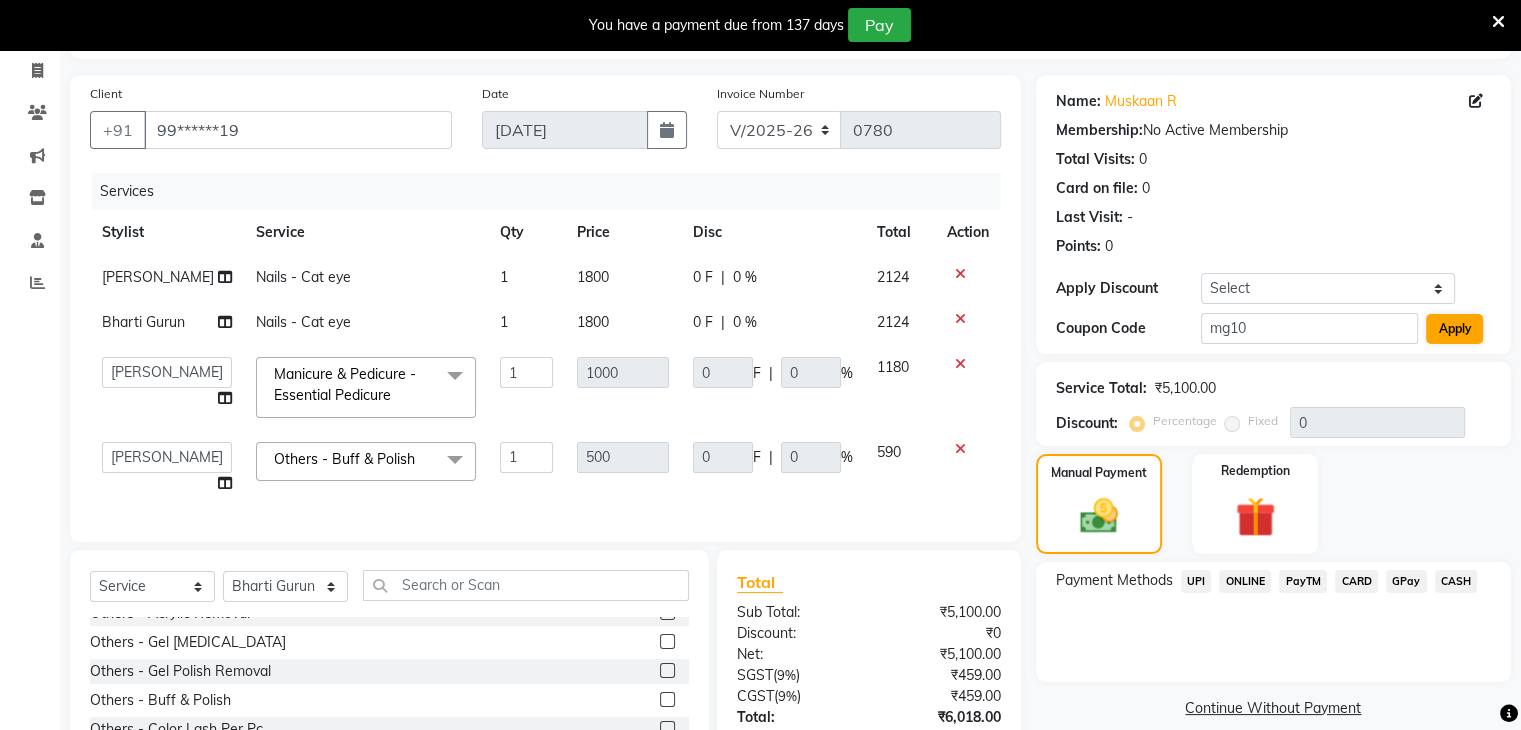 type on "10" 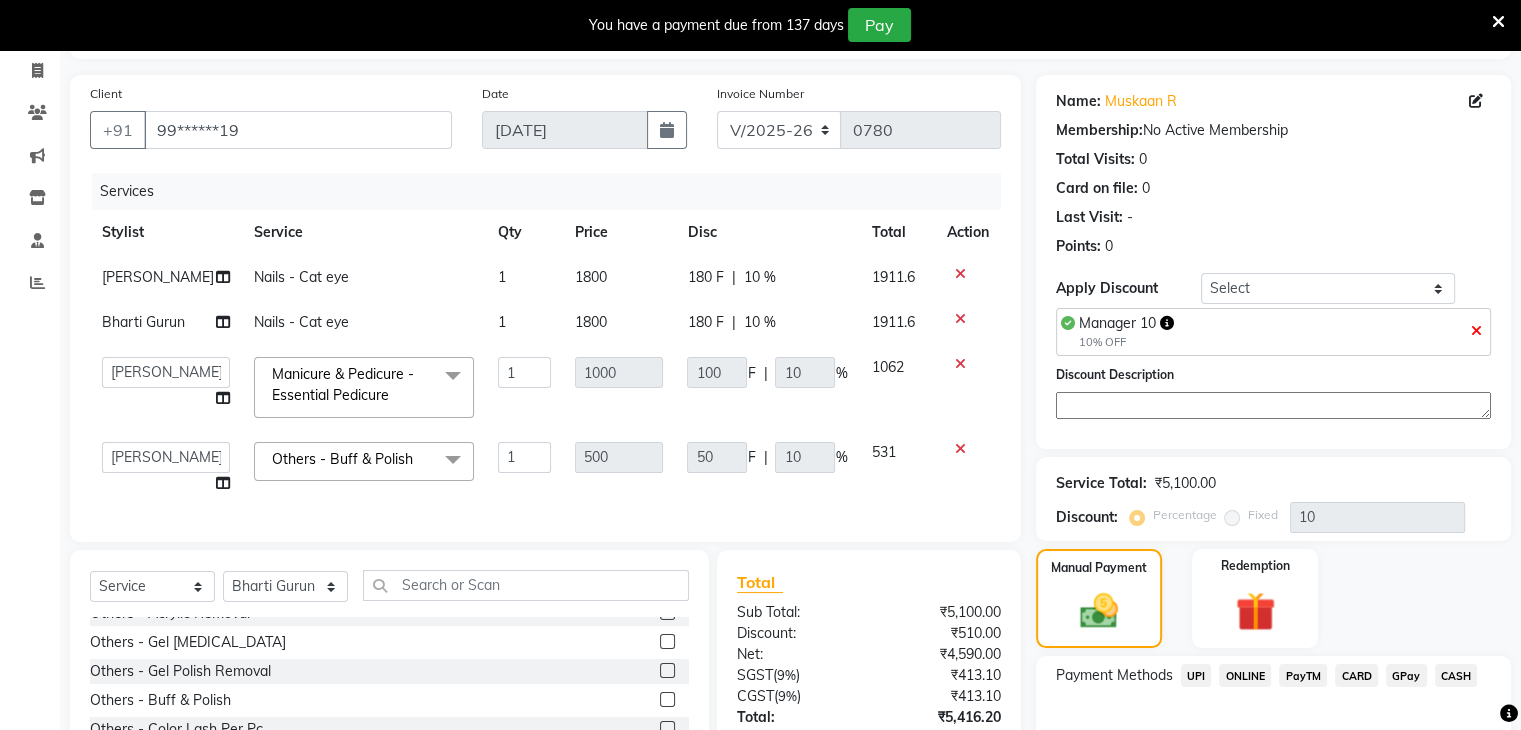click 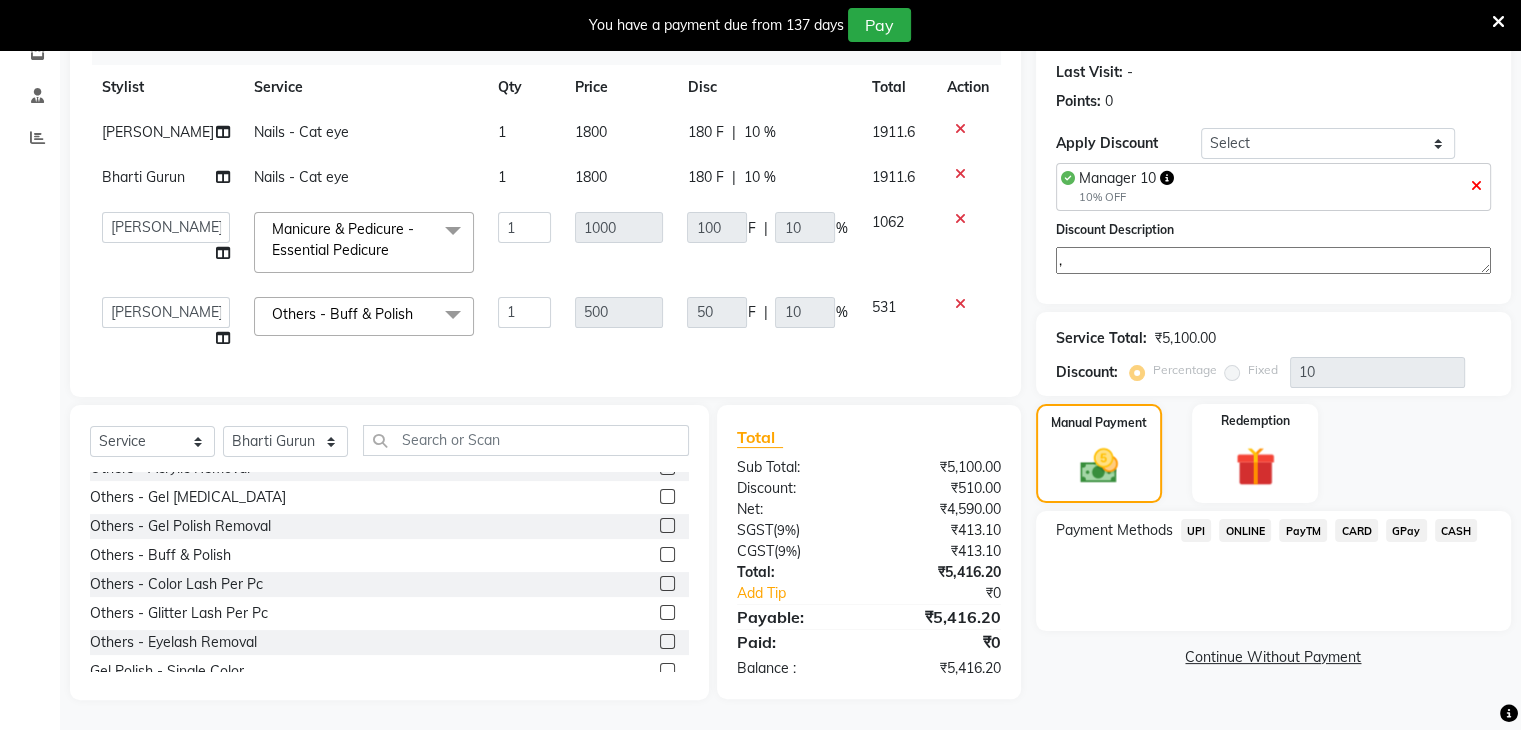 scroll, scrollTop: 307, scrollLeft: 0, axis: vertical 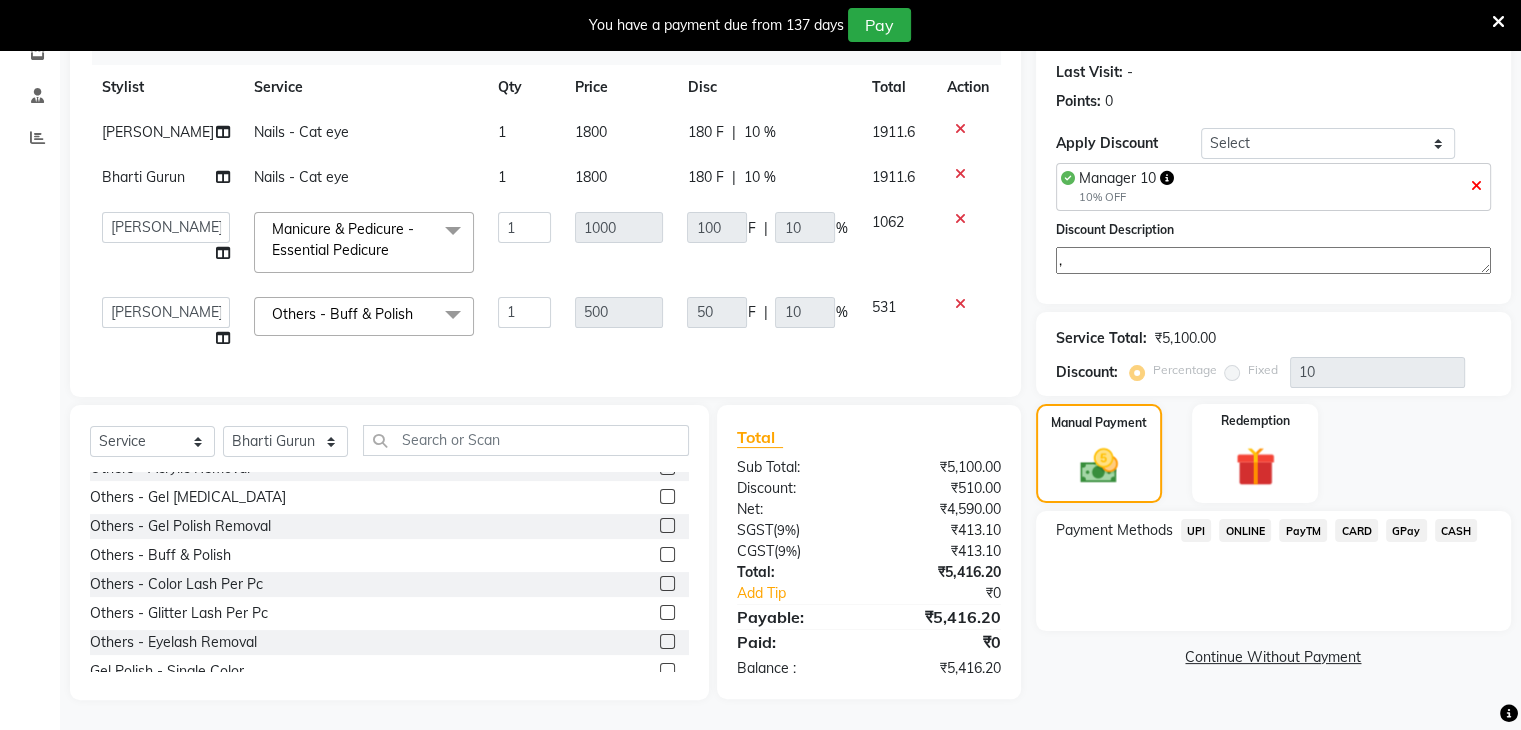 click on "CARD" 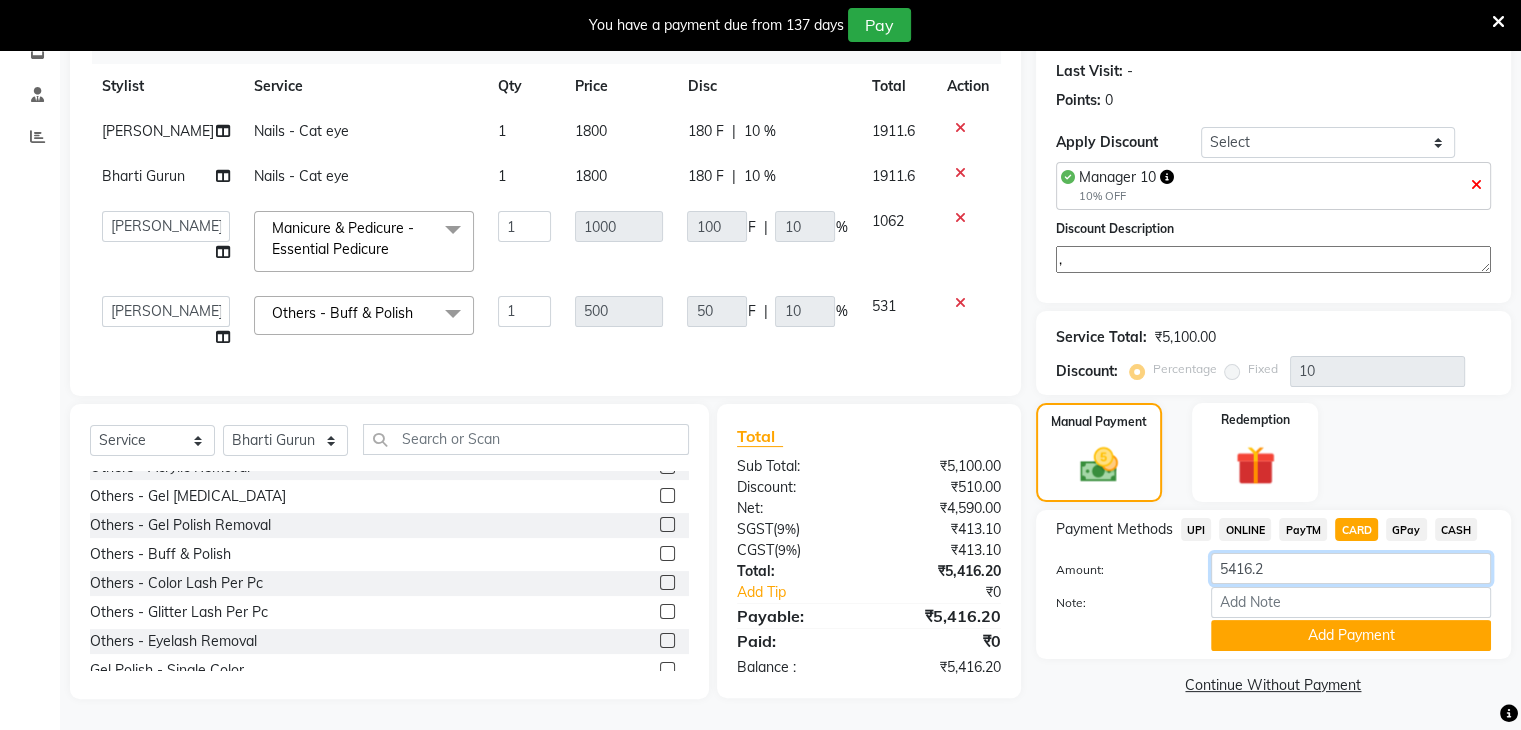 click on "5416.2" 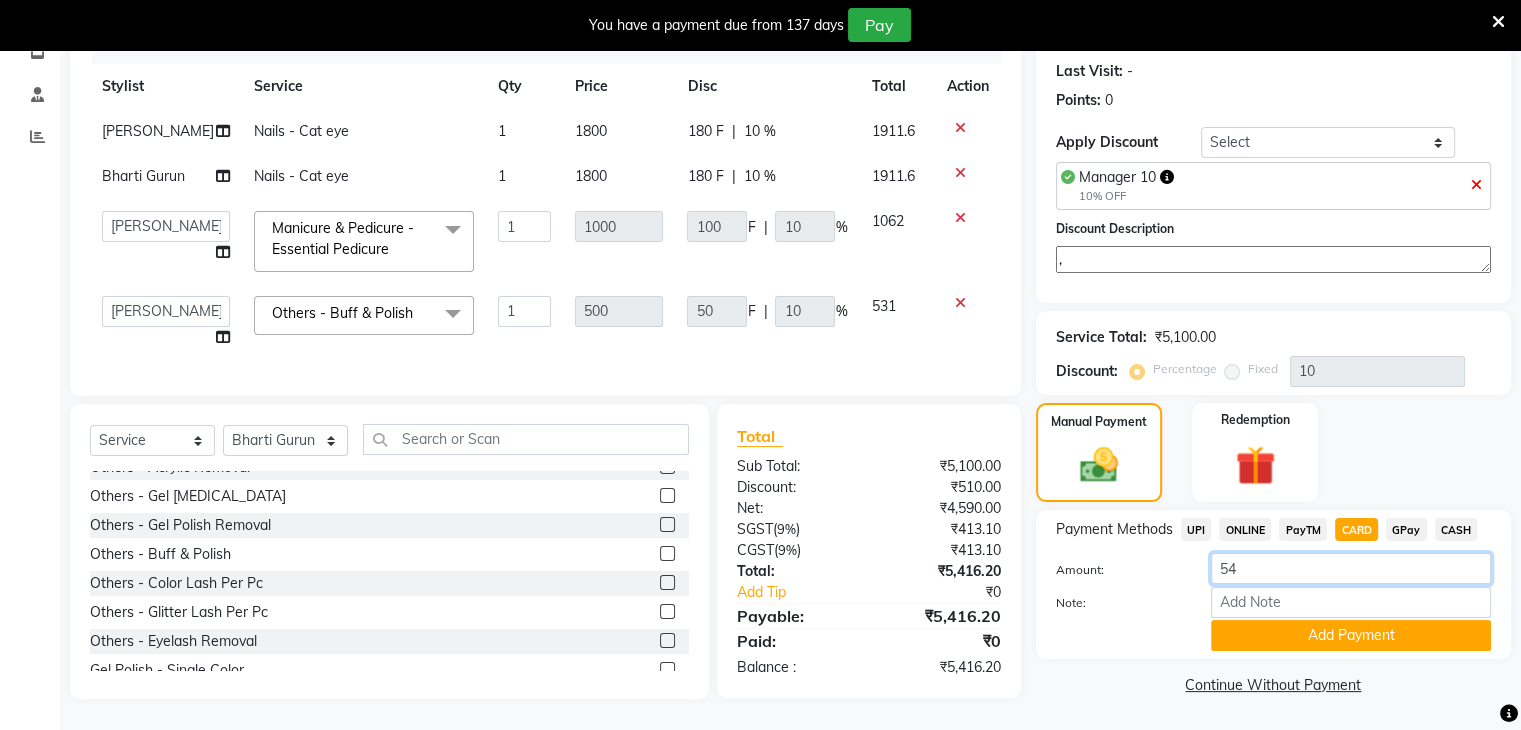 type on "5" 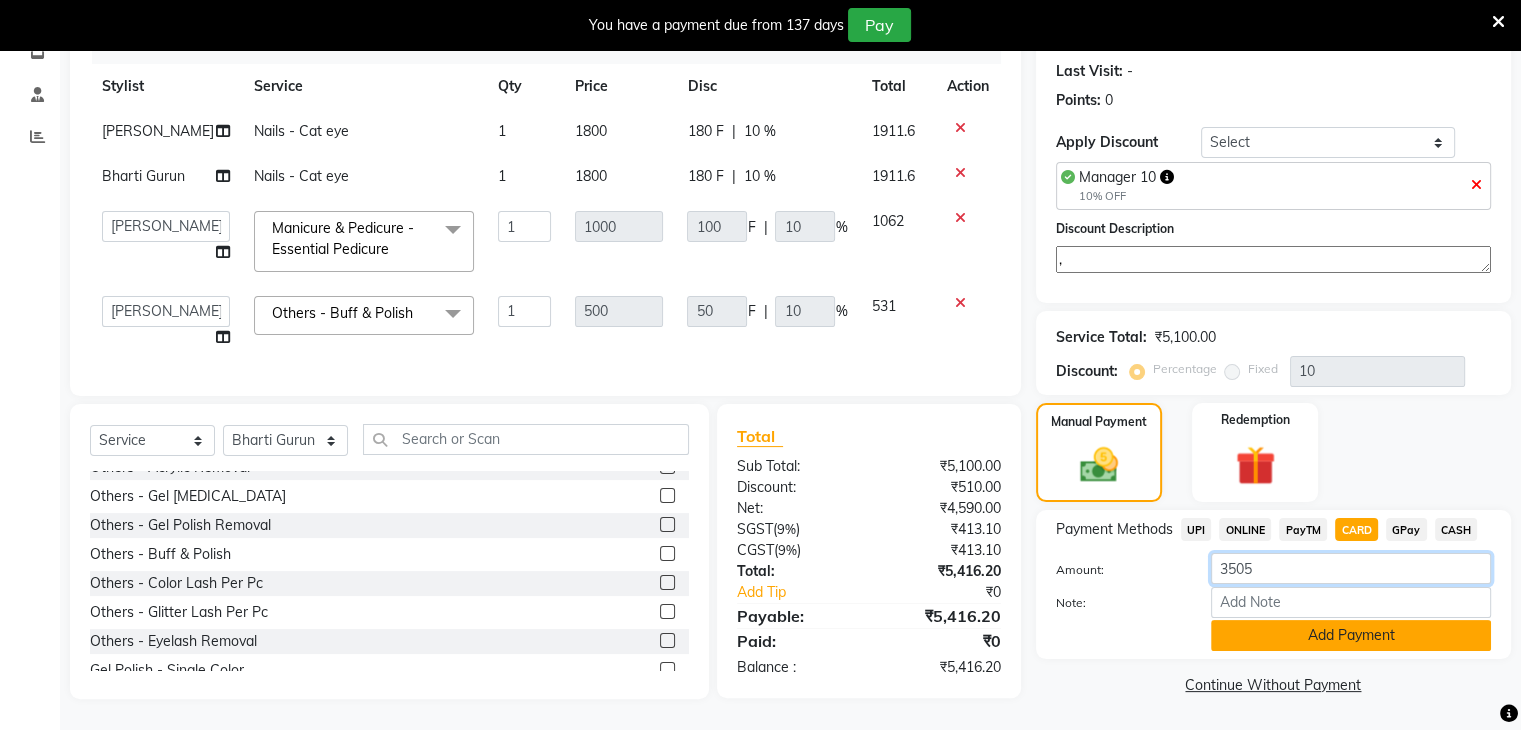 type on "3505" 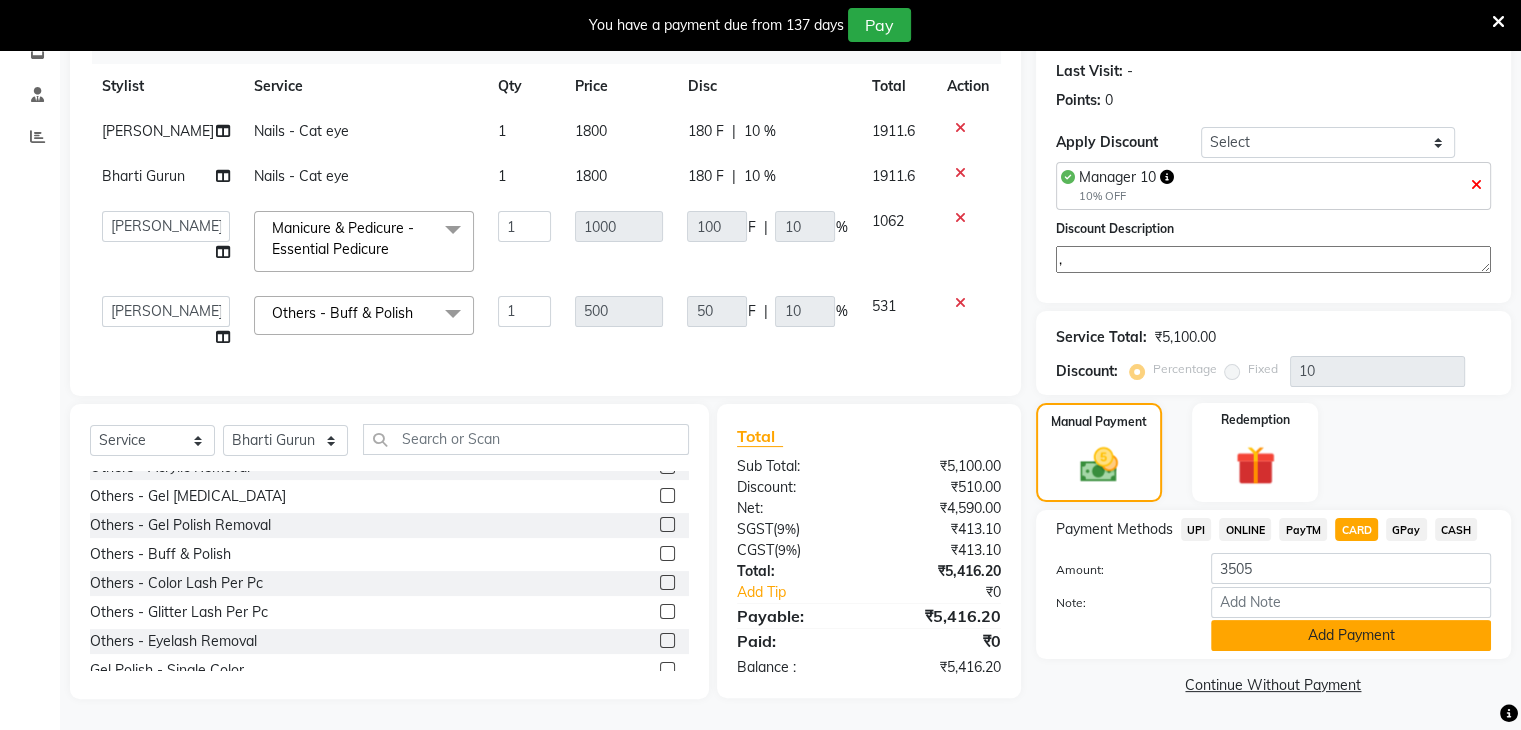 click on "Add Payment" 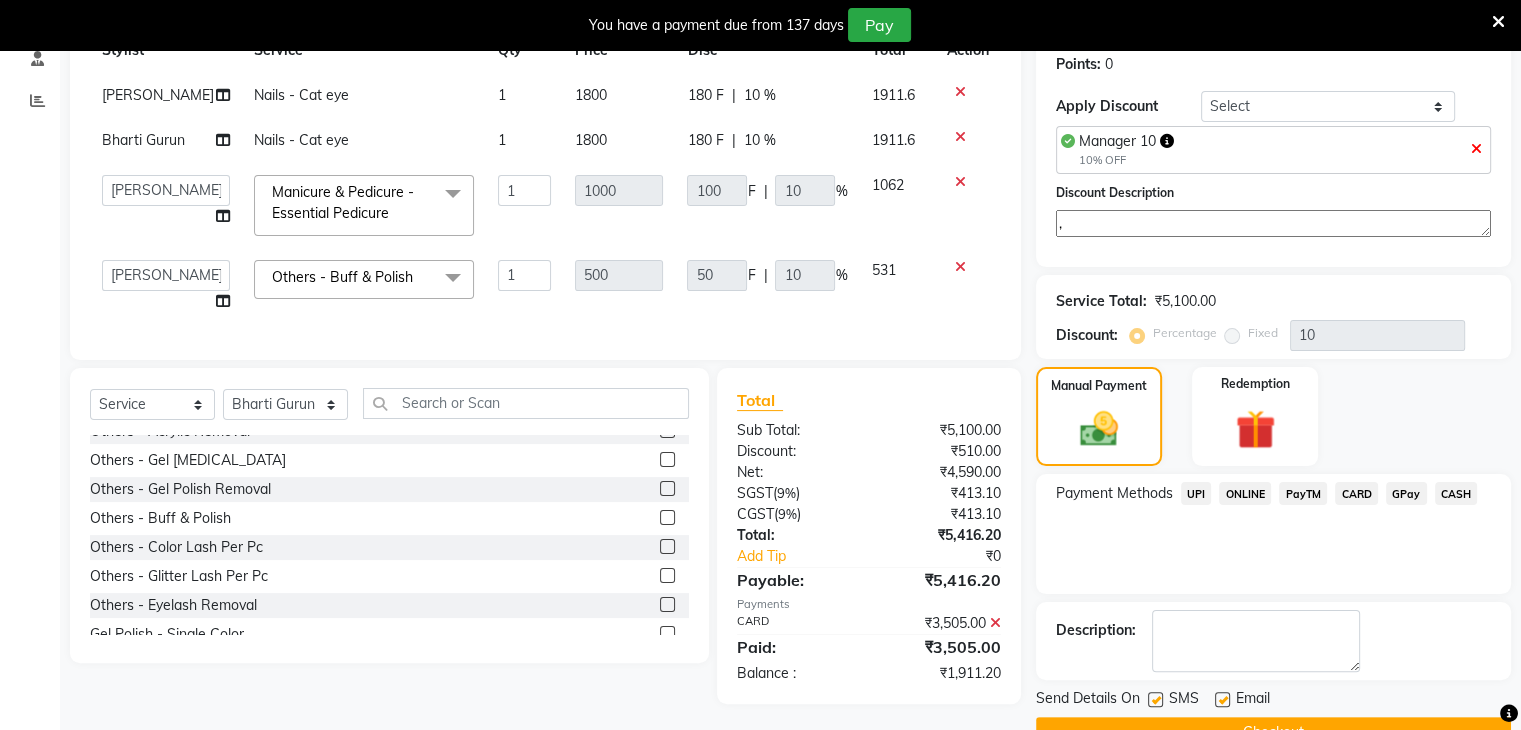 click on "UPI" 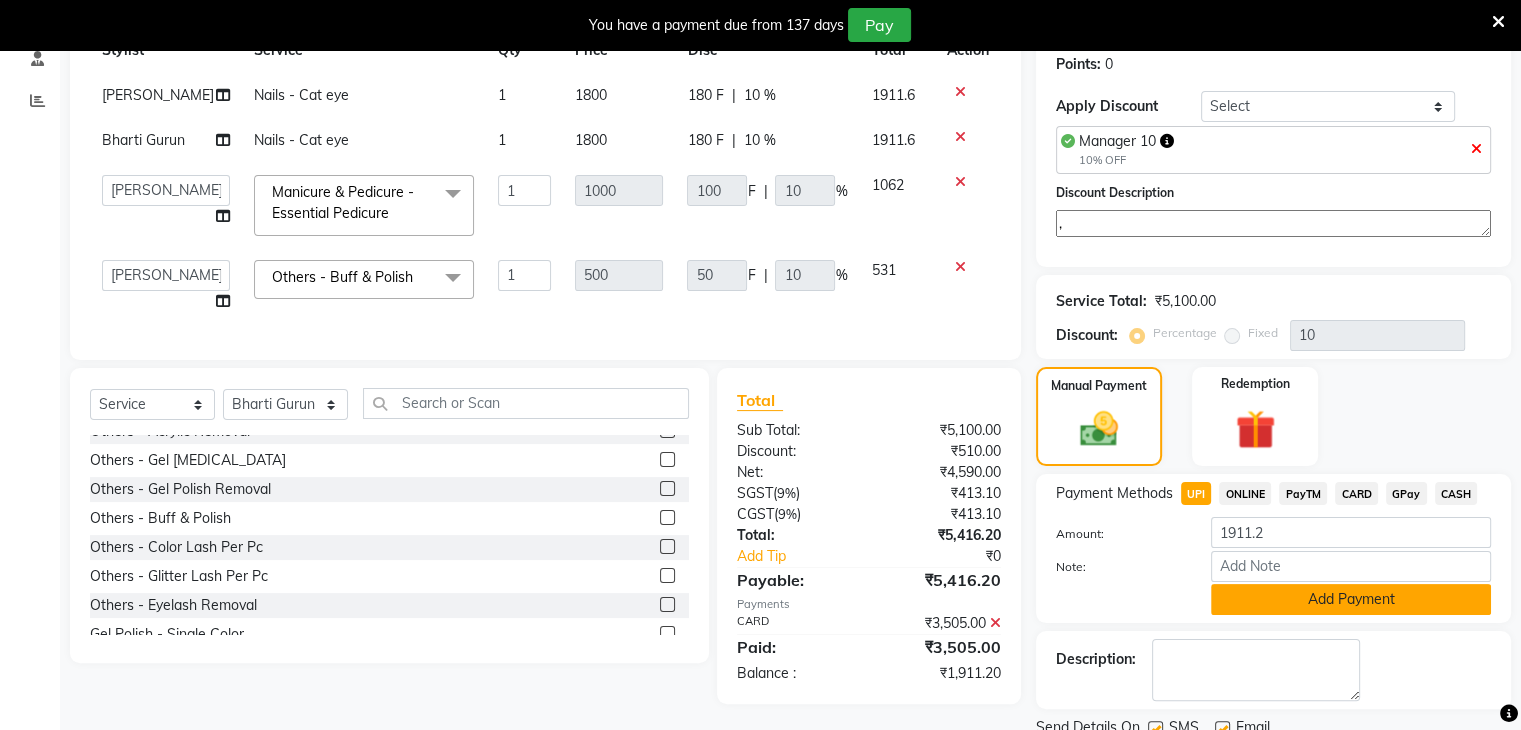click on "Add Payment" 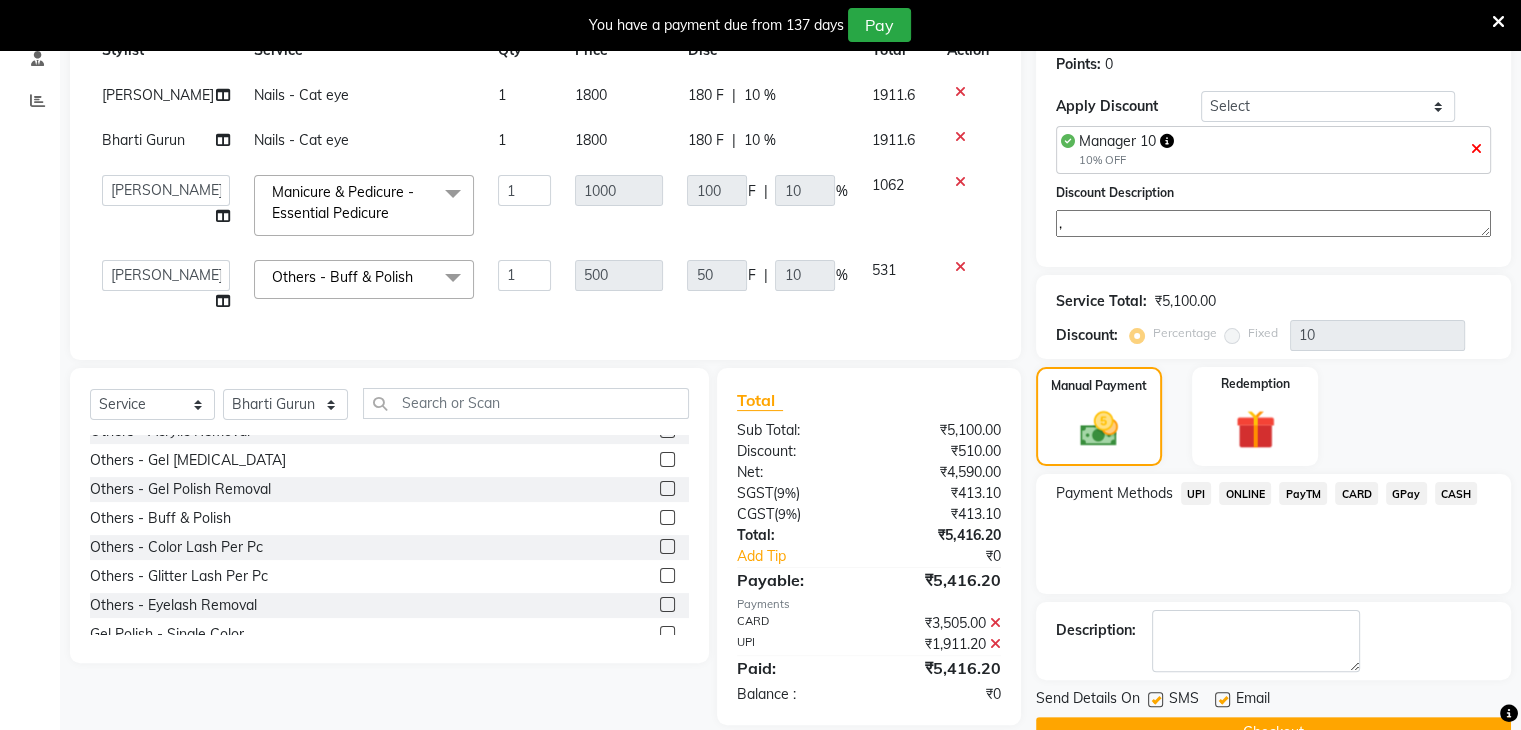 scroll, scrollTop: 368, scrollLeft: 0, axis: vertical 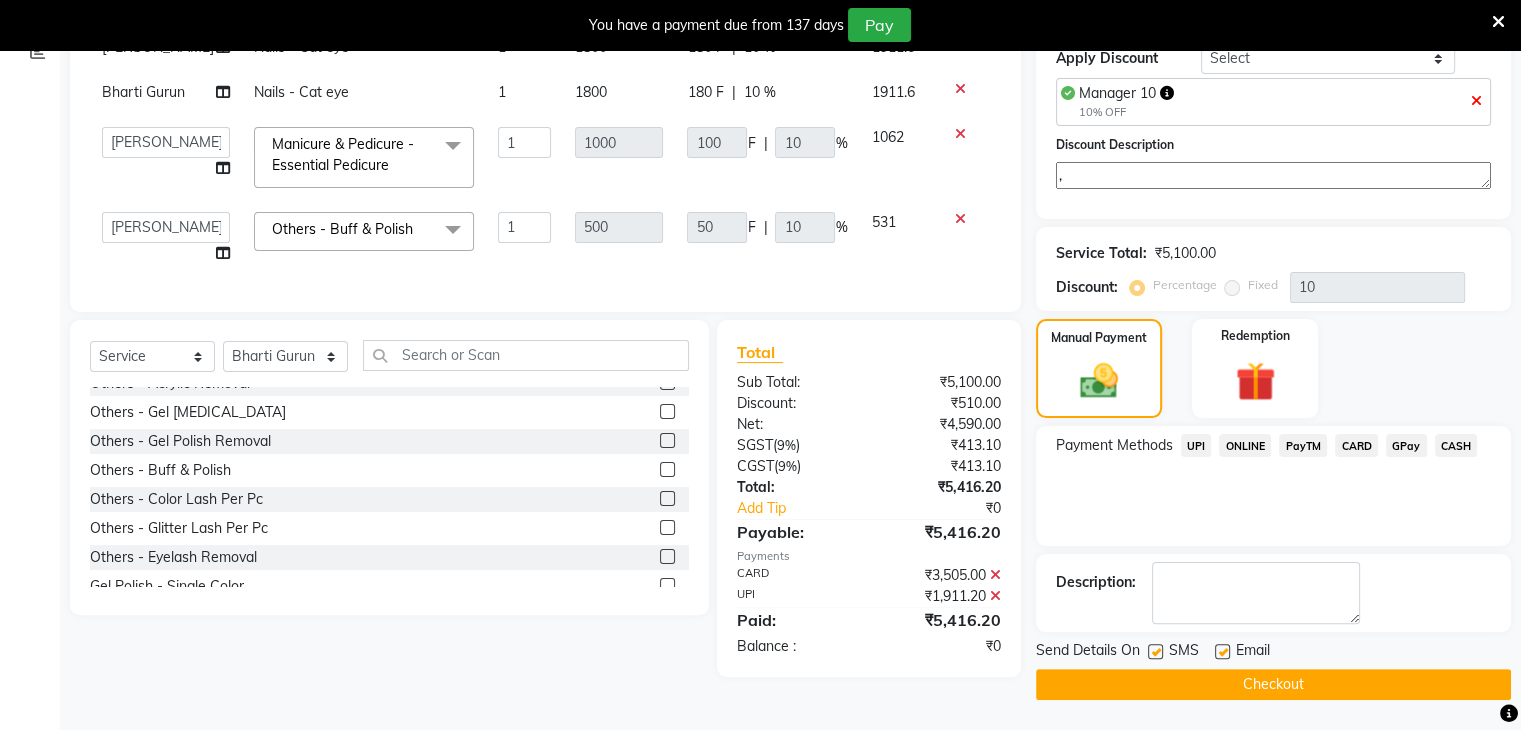 click on "Checkout" 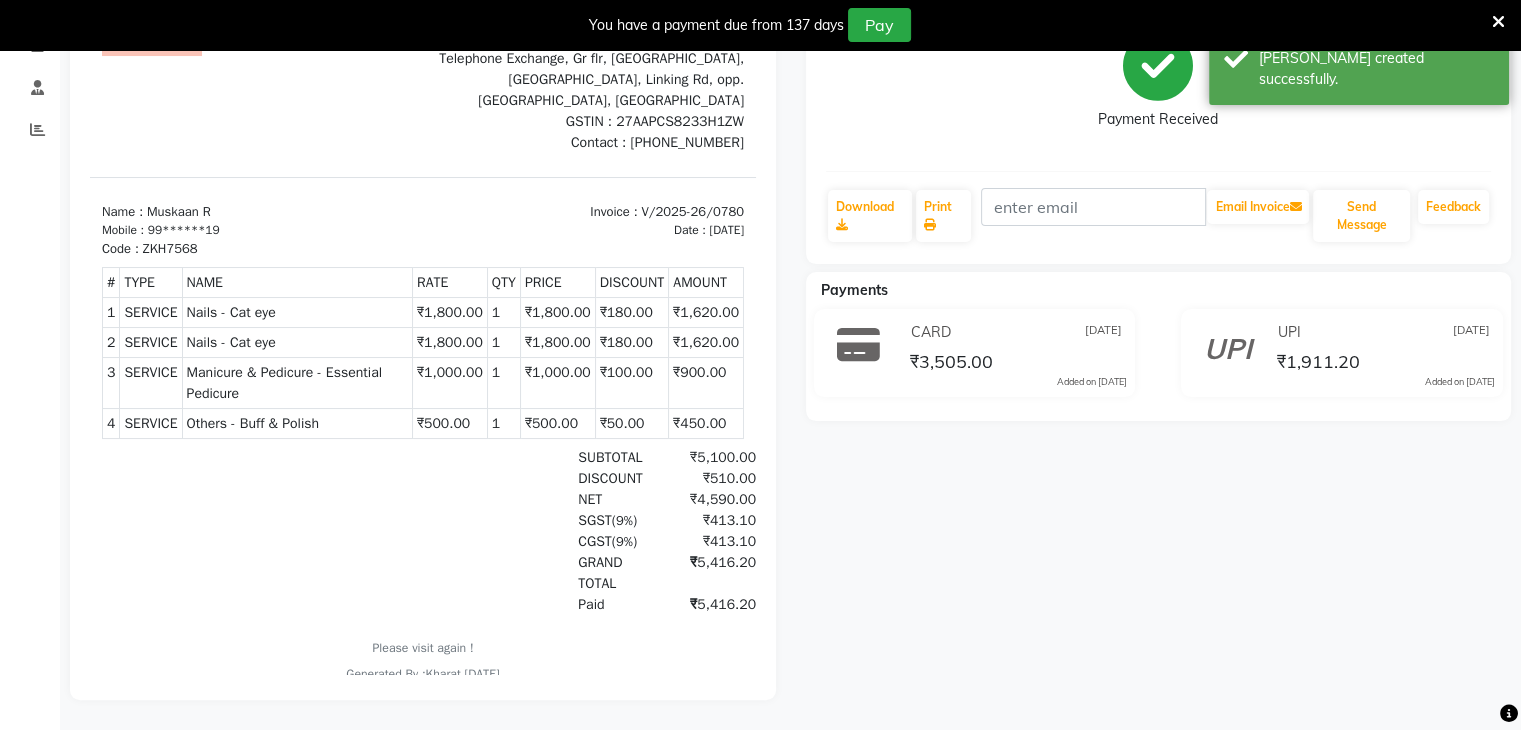 scroll, scrollTop: 0, scrollLeft: 0, axis: both 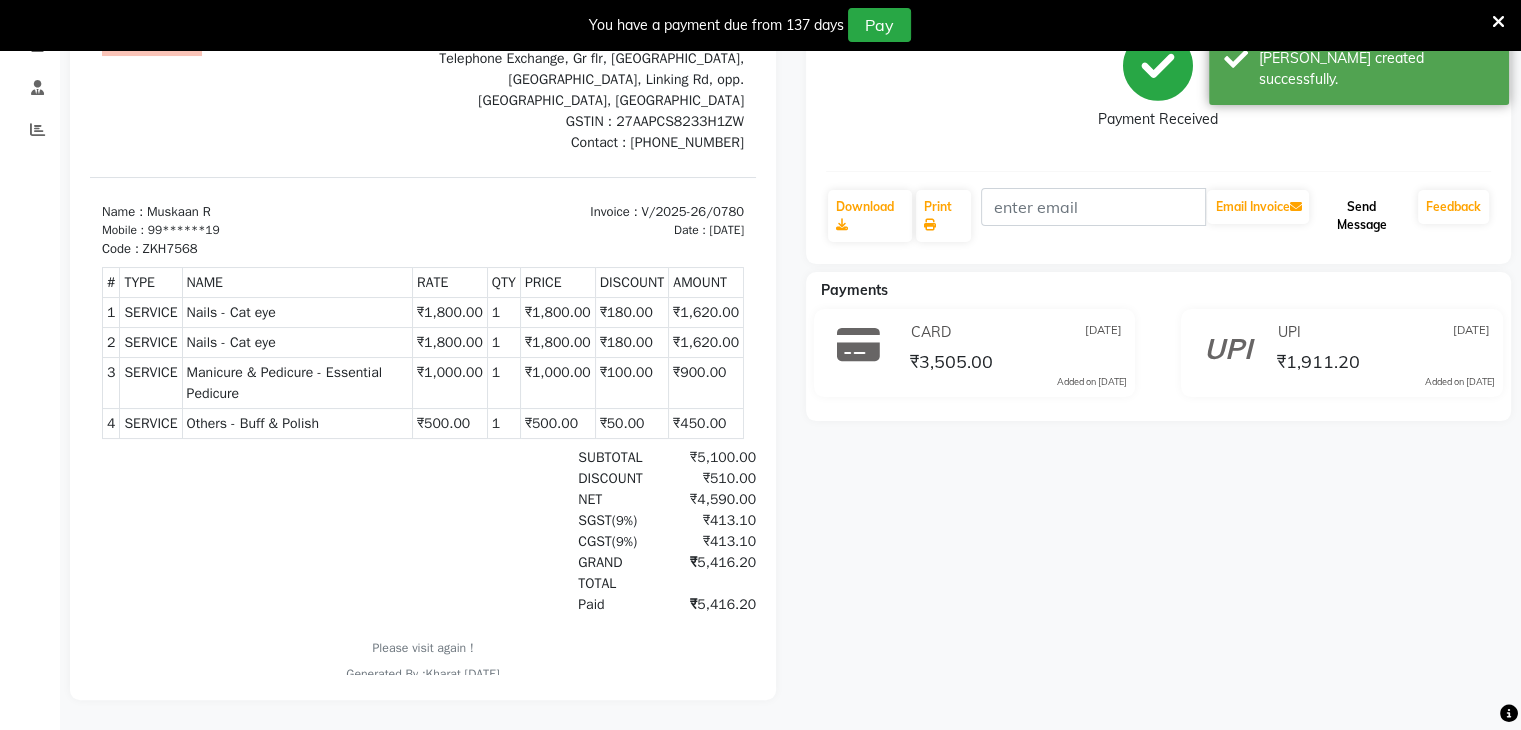 click on "Send Message" 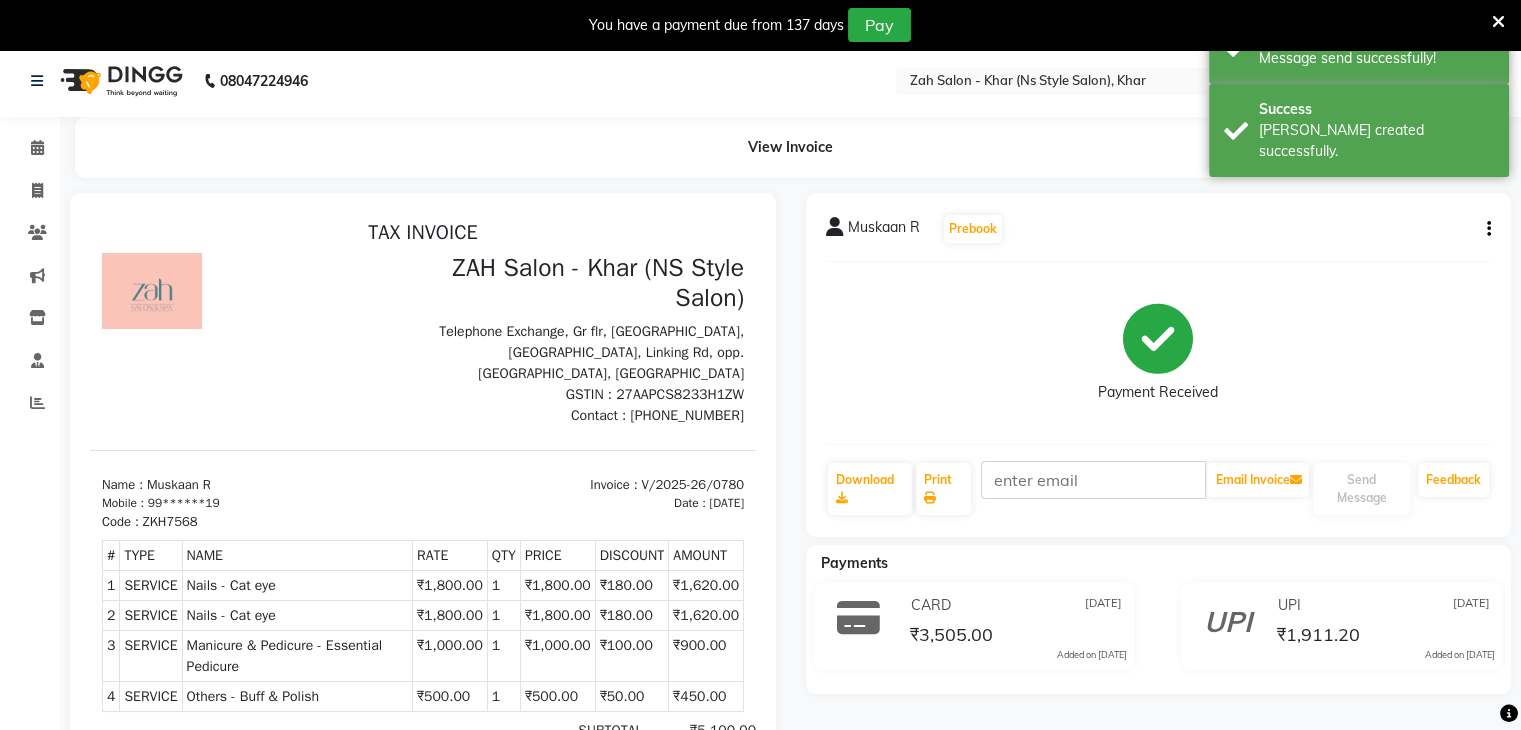 scroll, scrollTop: 0, scrollLeft: 0, axis: both 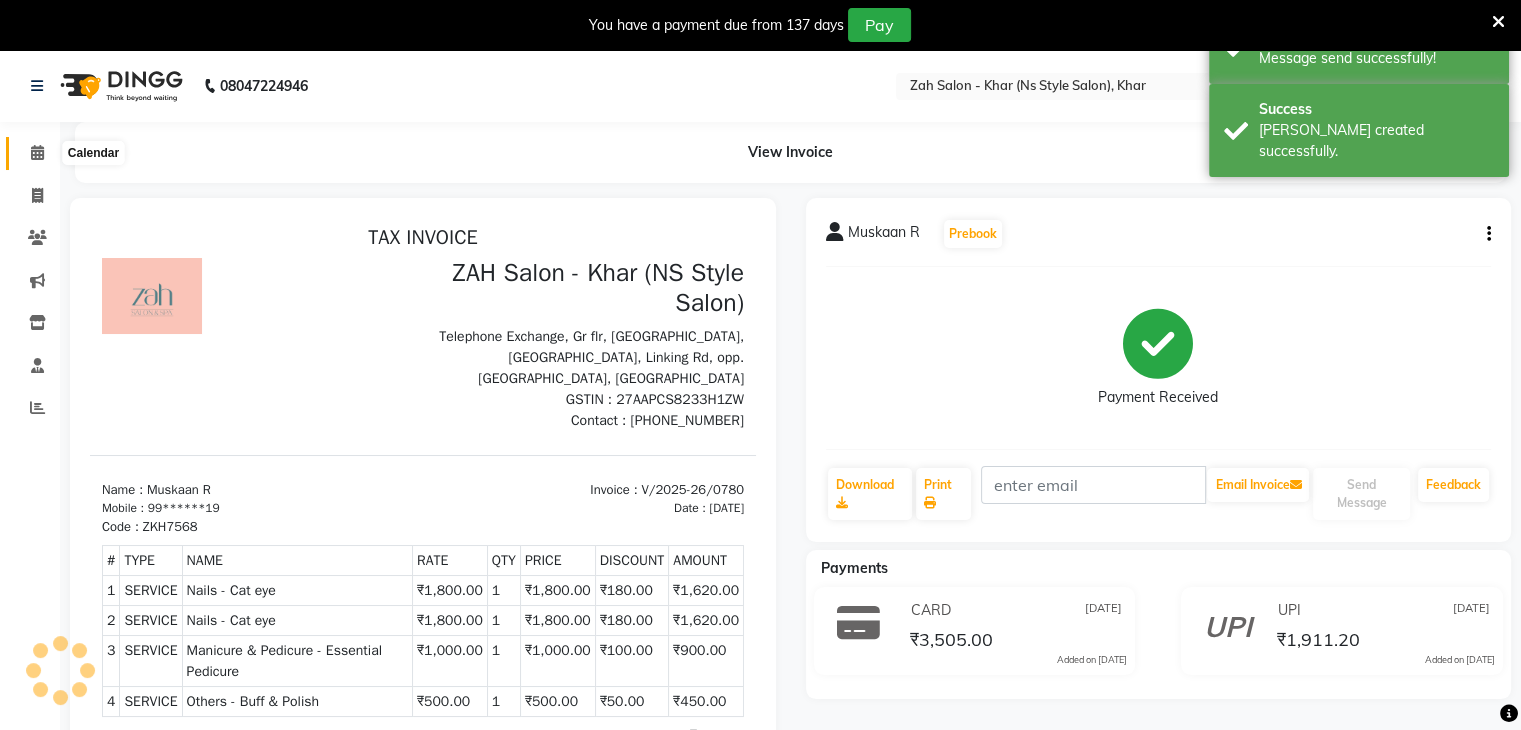click 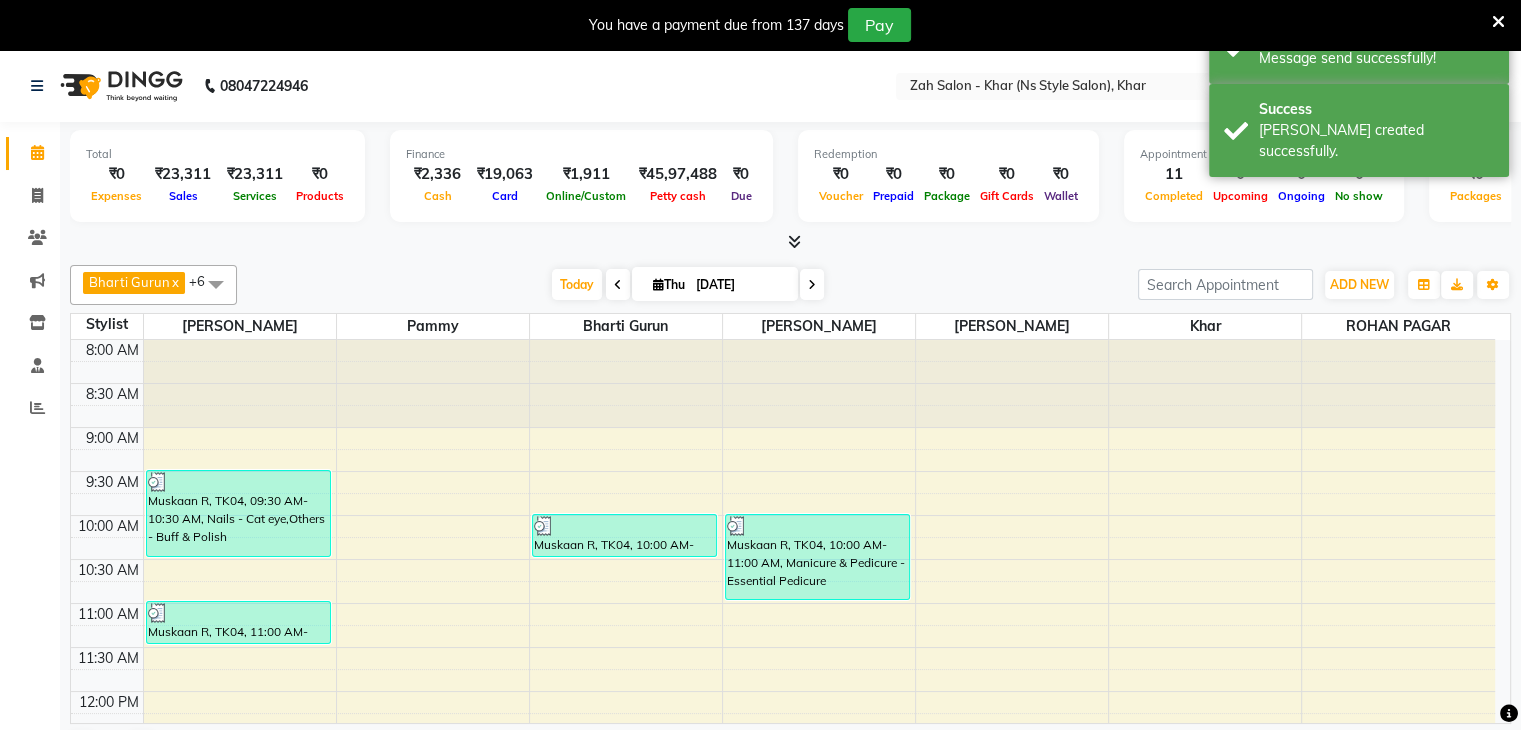 click on "Bharti Gurun  x Kalpesh Maheshkar  x Kavita Bhosale  x Khar  x Pammy  x ROHAN PAGAR  x Sharmila  x +6 UnSelect All Bharti Gurun Kalpesh Maheshkar Kavita Bhosale Khar Pammy ROHAN PAGAR Sharmila Today  Thu 10-07-2025 Toggle Dropdown Add Appointment Add Invoice Add Attendance Add Client Toggle Dropdown Add Appointment Add Invoice Add Attendance Add Client ADD NEW Toggle Dropdown Add Appointment Add Invoice Add Attendance Add Client Bharti Gurun  x Kalpesh Maheshkar  x Kavita Bhosale  x Khar  x Pammy  x ROHAN PAGAR  x Sharmila  x +6 UnSelect All Bharti Gurun Kalpesh Maheshkar Kavita Bhosale Khar Pammy ROHAN PAGAR Sharmila Group By  Staff View   Room View  View as Vertical  Vertical - Week View  Horizontal  Horizontal - Week View  List  Toggle Dropdown Calendar Settings Manage Tags   Arrange Stylists   Reset Stylists  Full Screen Appointment Form Zoom 100% Staff/Room Display Count 7" at bounding box center (790, 285) 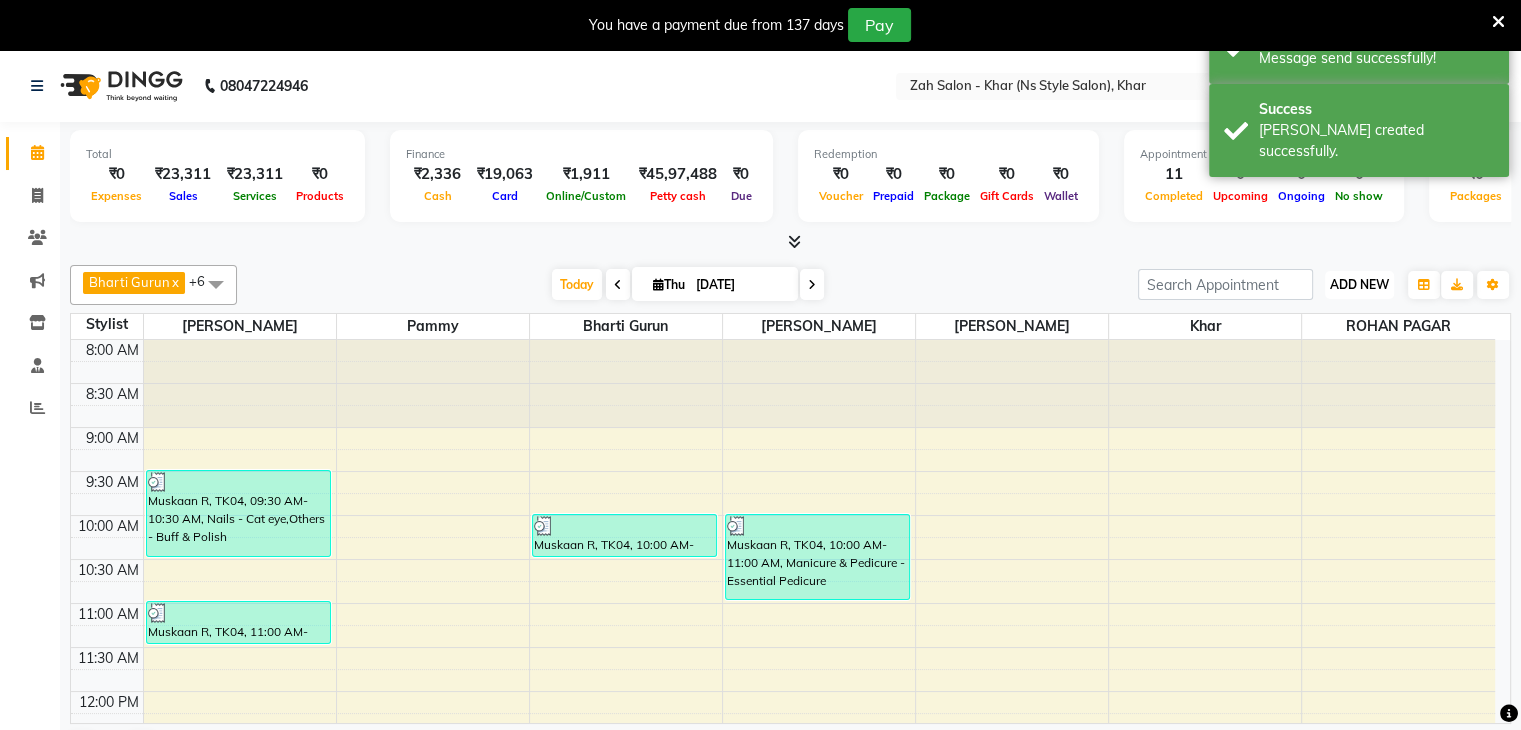 click on "ADD NEW Toggle Dropdown" at bounding box center (1359, 285) 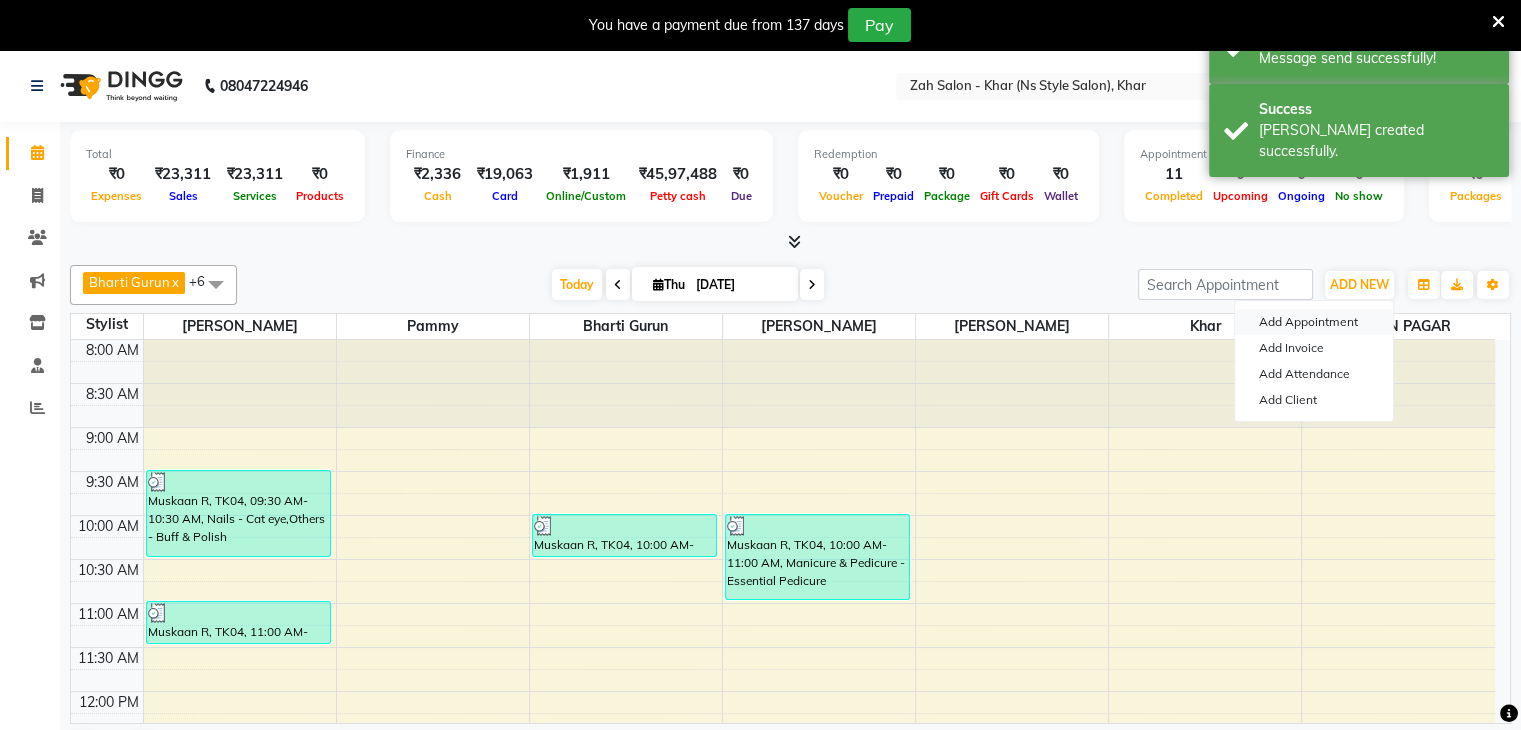 click on "Add Appointment" at bounding box center [1314, 322] 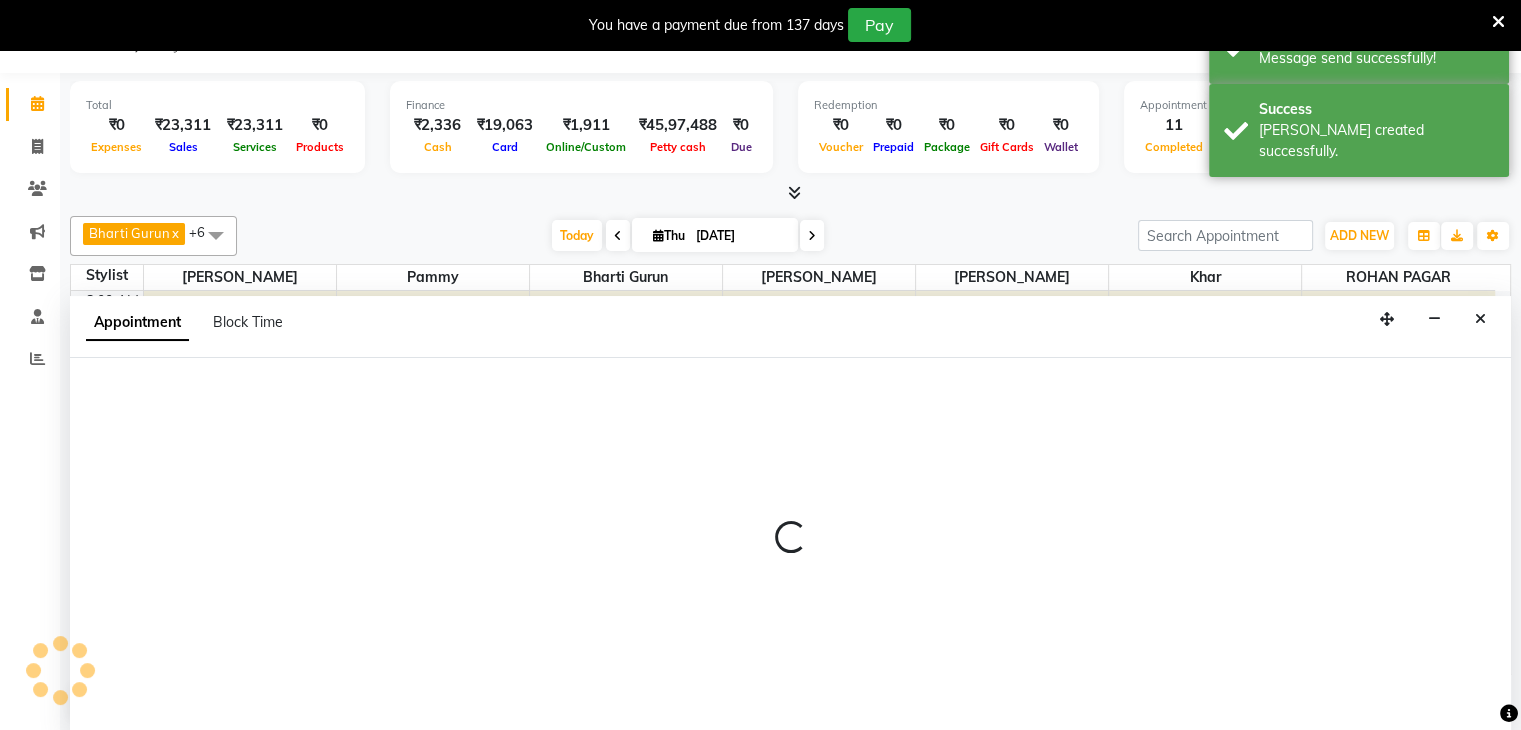 scroll, scrollTop: 51, scrollLeft: 0, axis: vertical 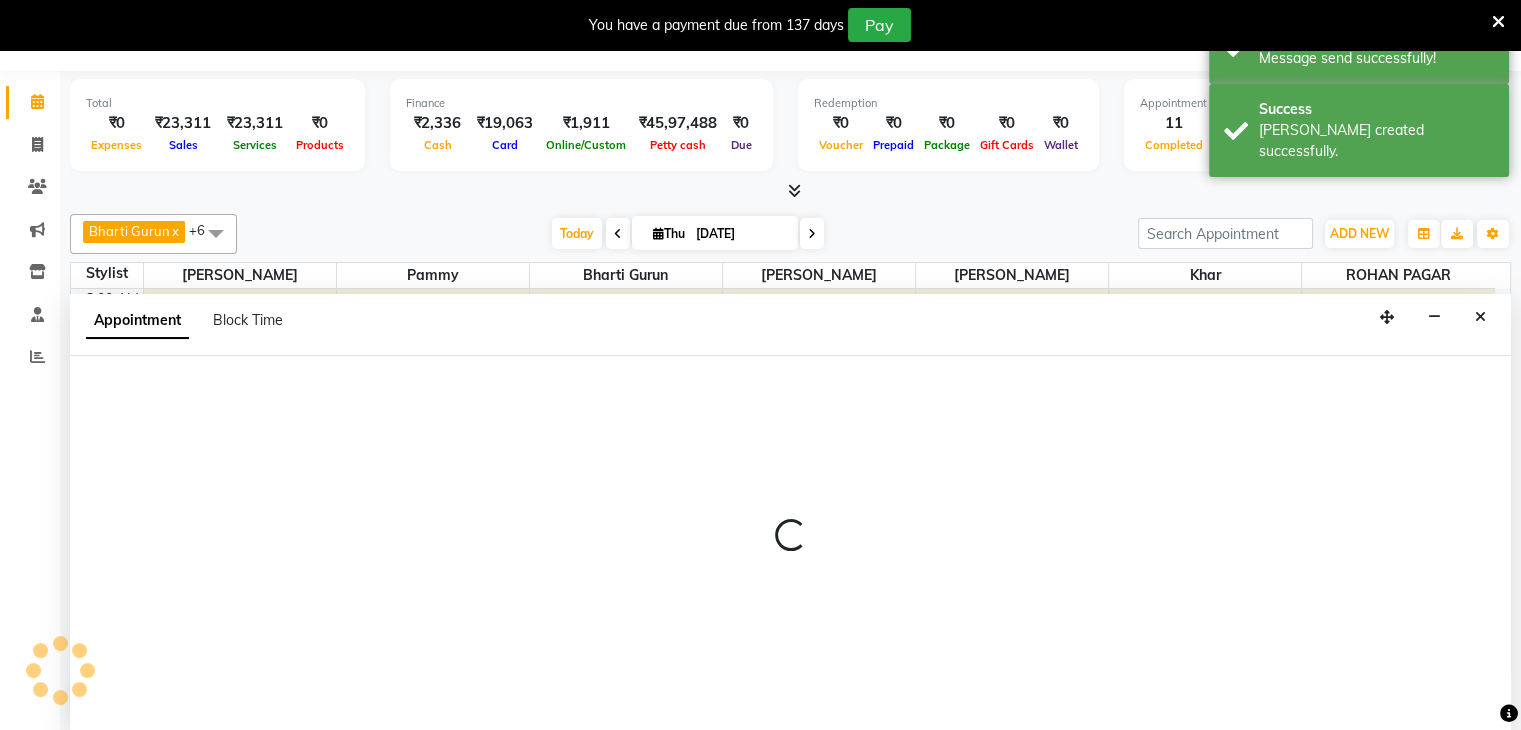 select on "540" 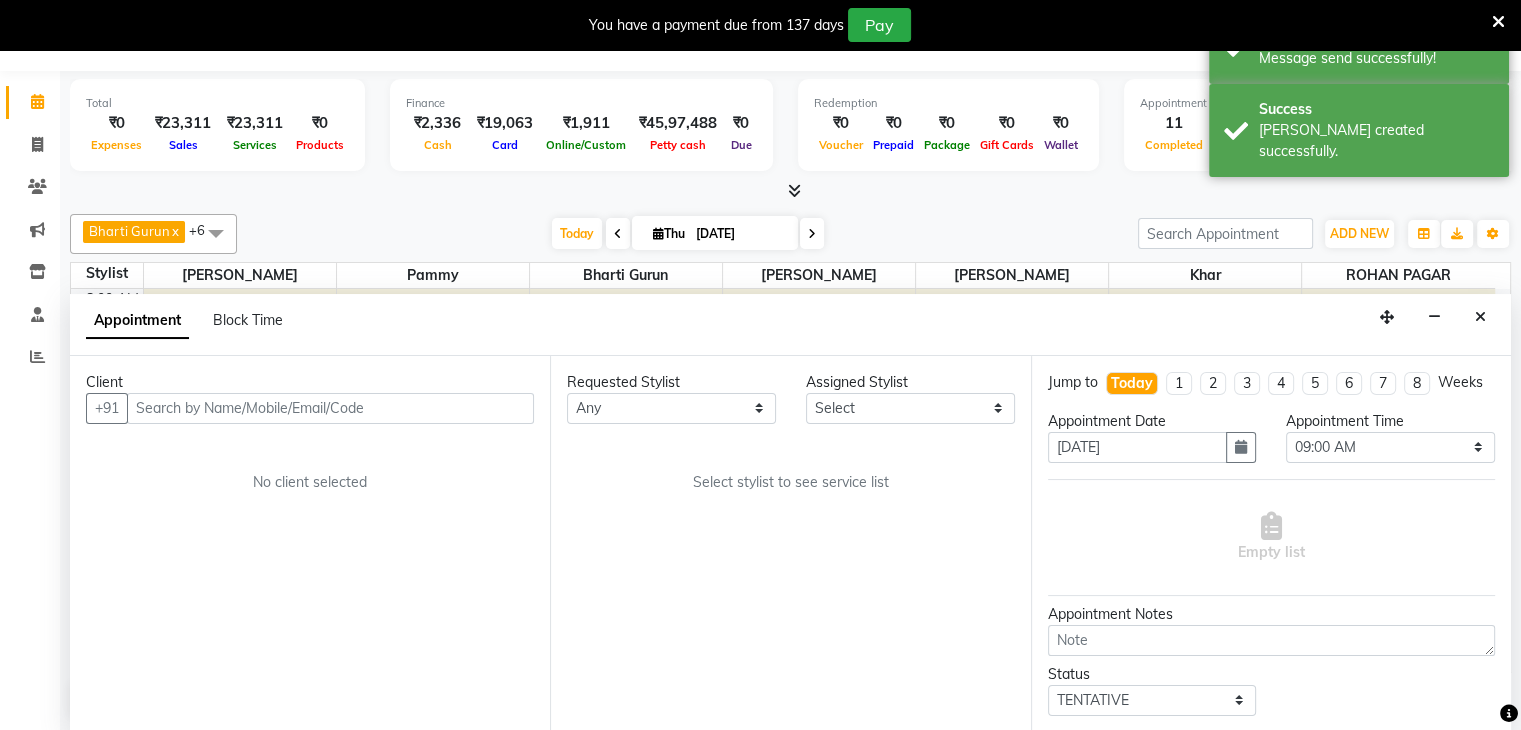 click at bounding box center [330, 408] 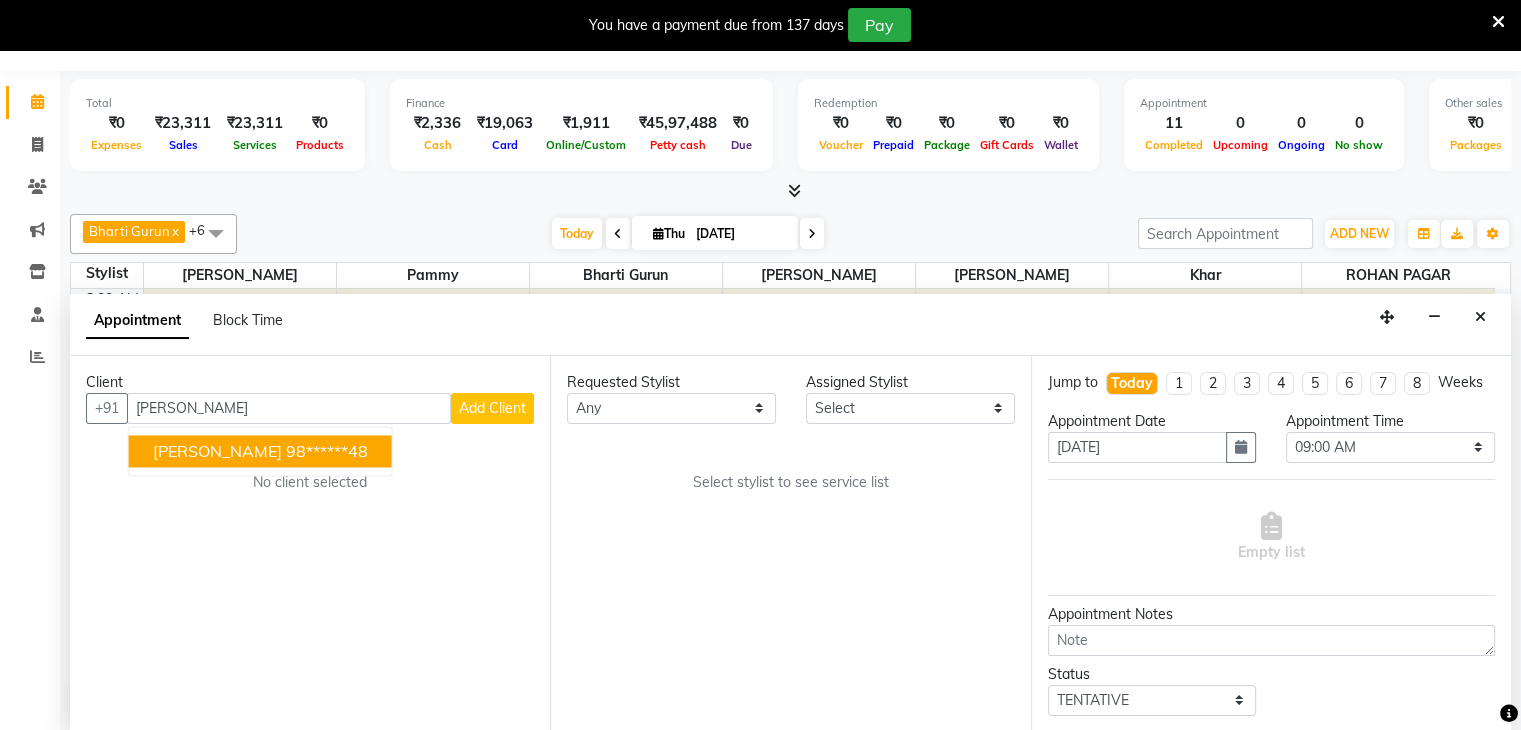 click on "SUSHMA SHETTY" at bounding box center (217, 451) 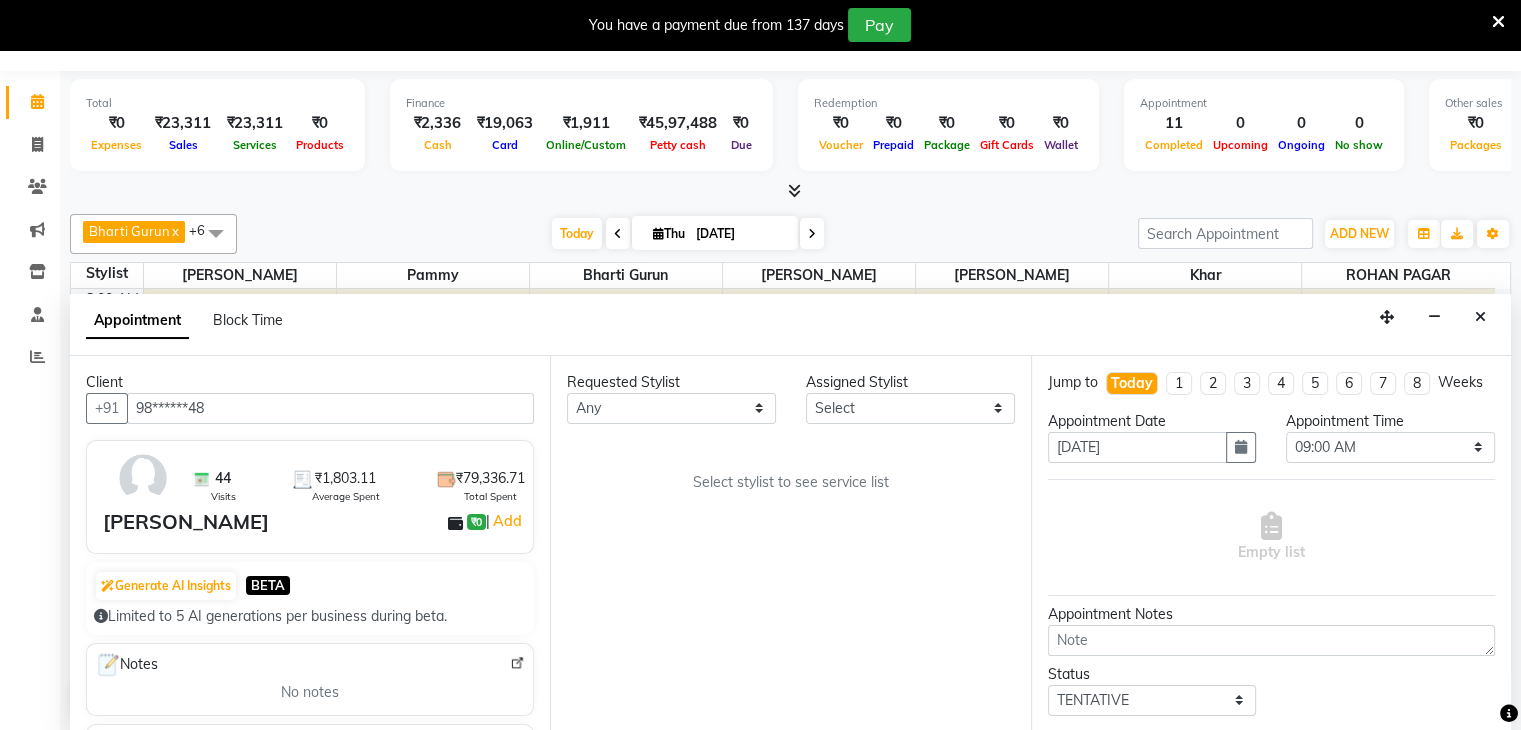 type on "98******48" 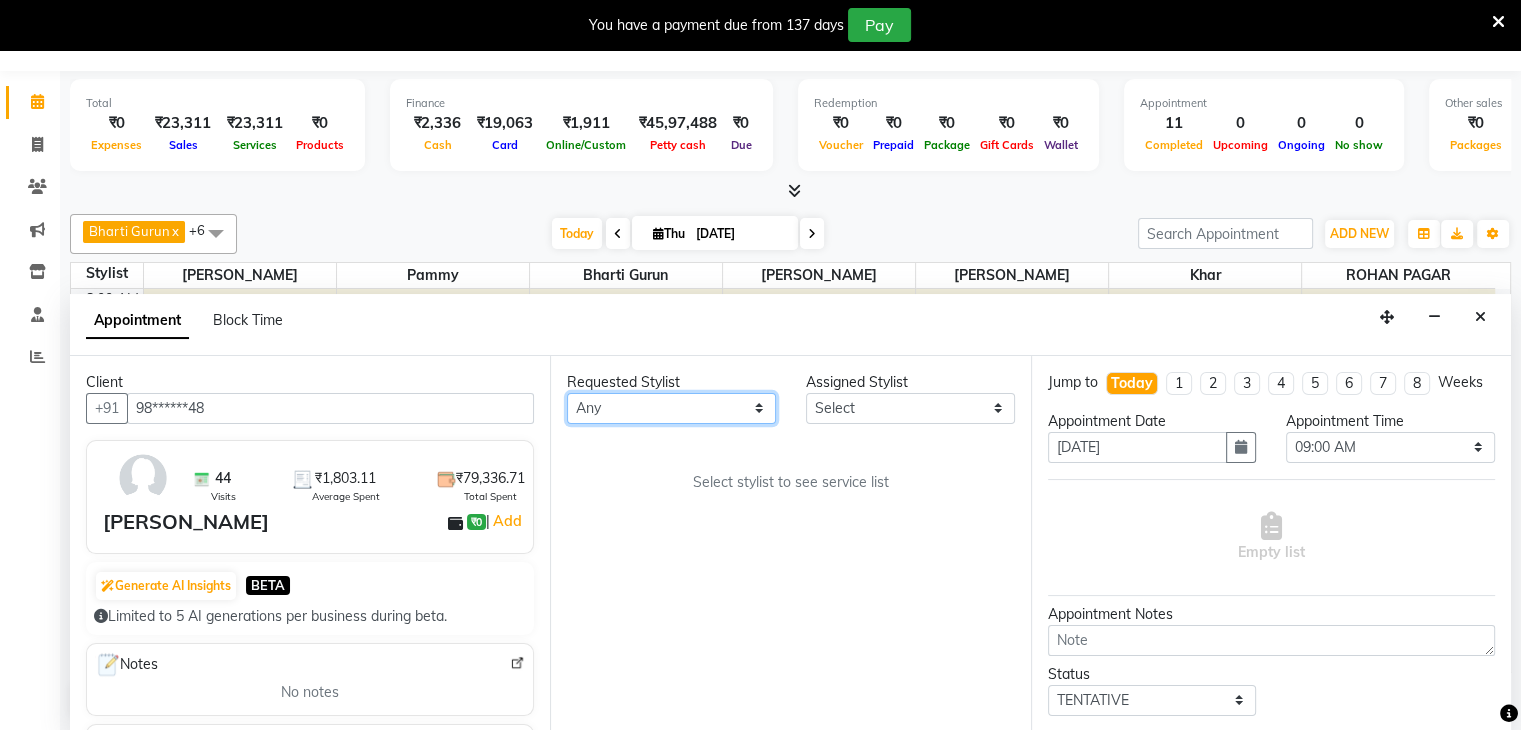 click on "Any Bharti Gurun Kalpesh Maheshkar Kavita Bhosale Khar Pammy ROHAN PAGAR Sharmila" at bounding box center (671, 408) 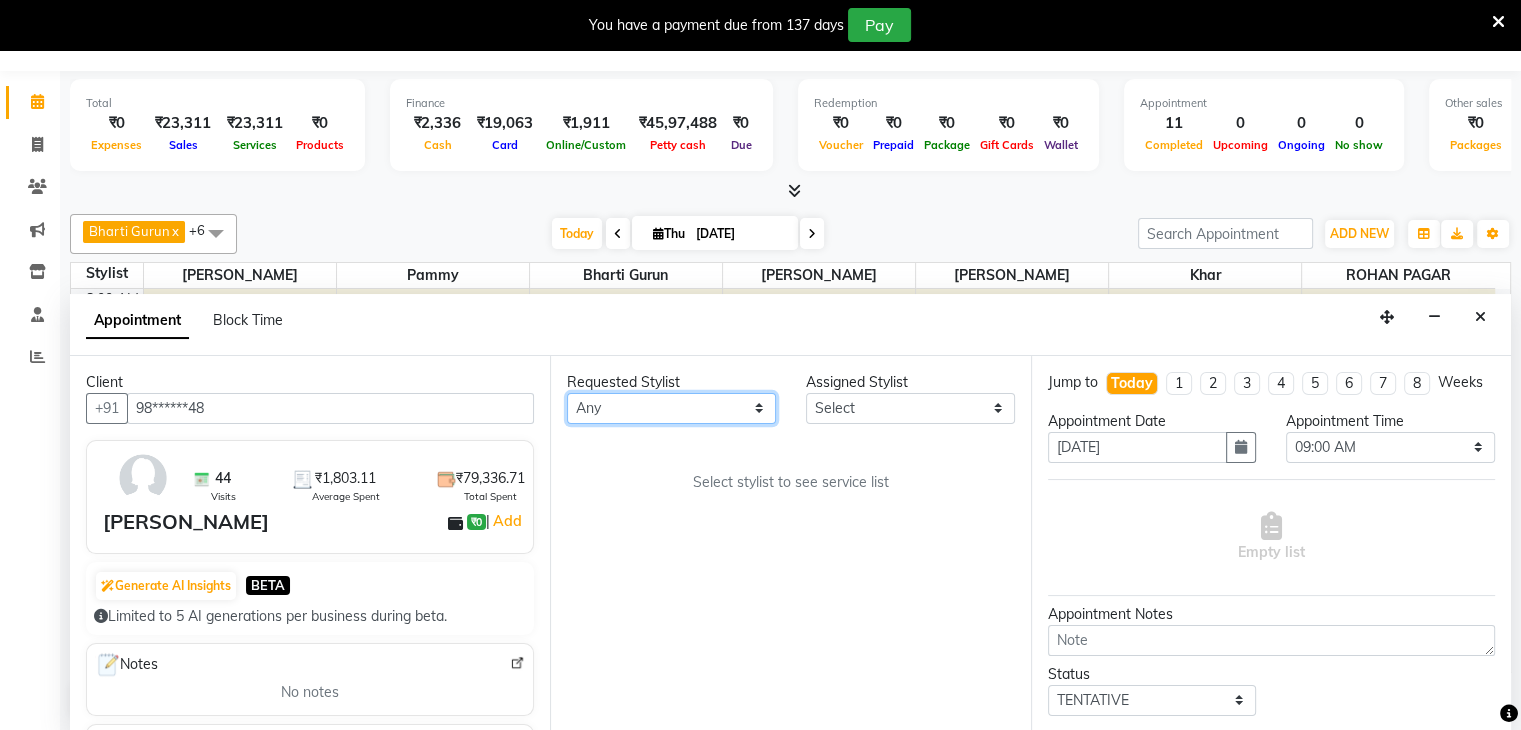 select on "38402" 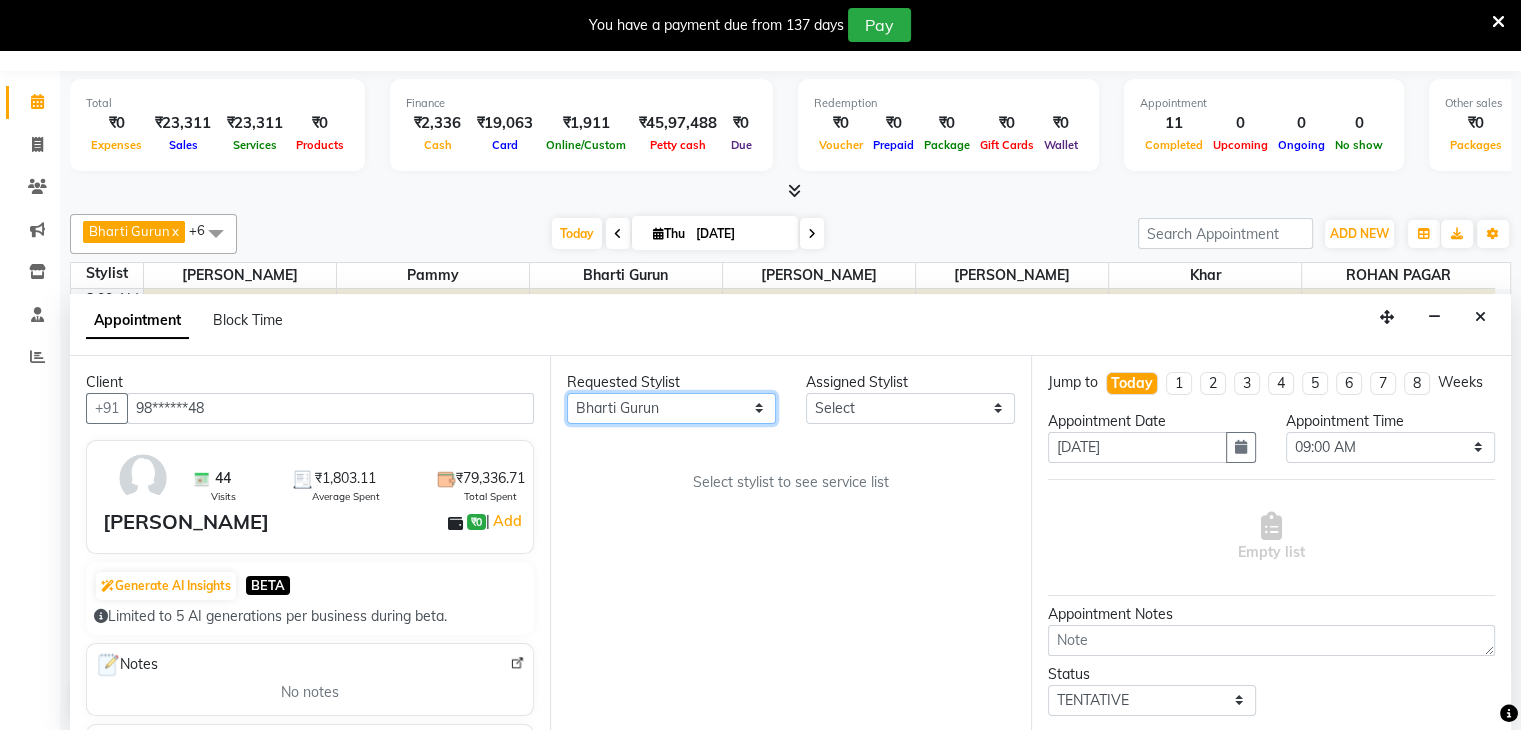 click on "Any Bharti Gurun Kalpesh Maheshkar Kavita Bhosale Khar Pammy ROHAN PAGAR Sharmila" at bounding box center [671, 408] 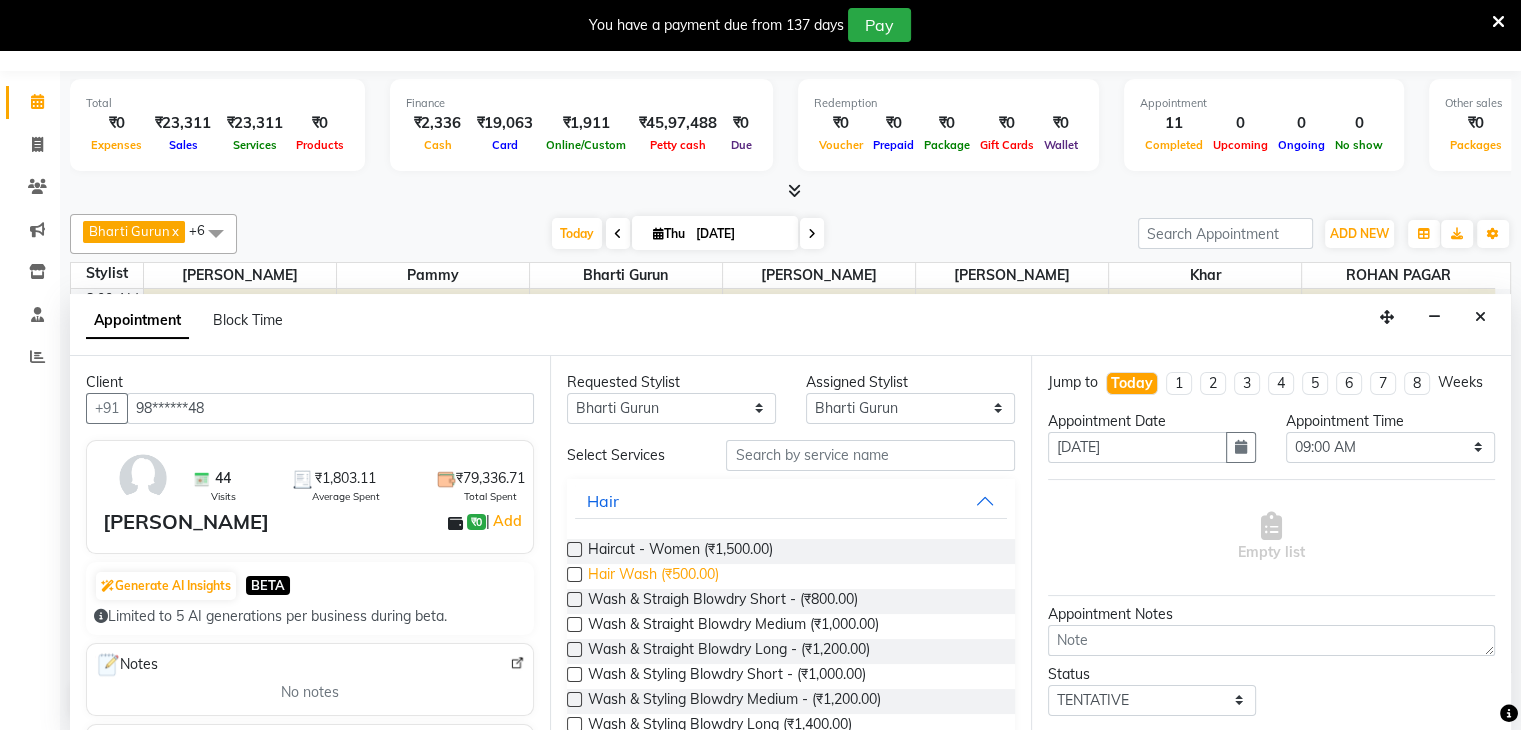 click on "Hair Wash (₹500.00)" at bounding box center [653, 576] 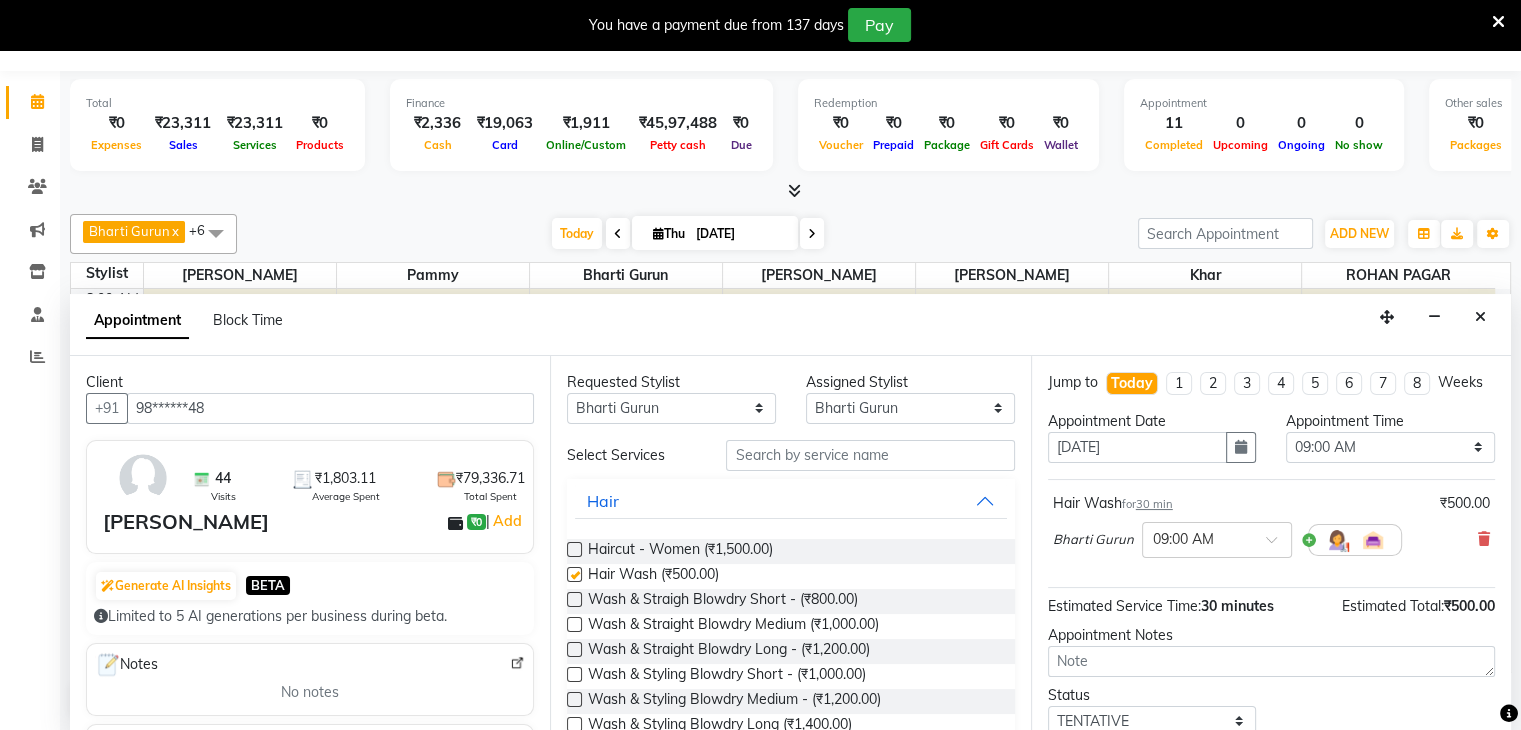 checkbox on "false" 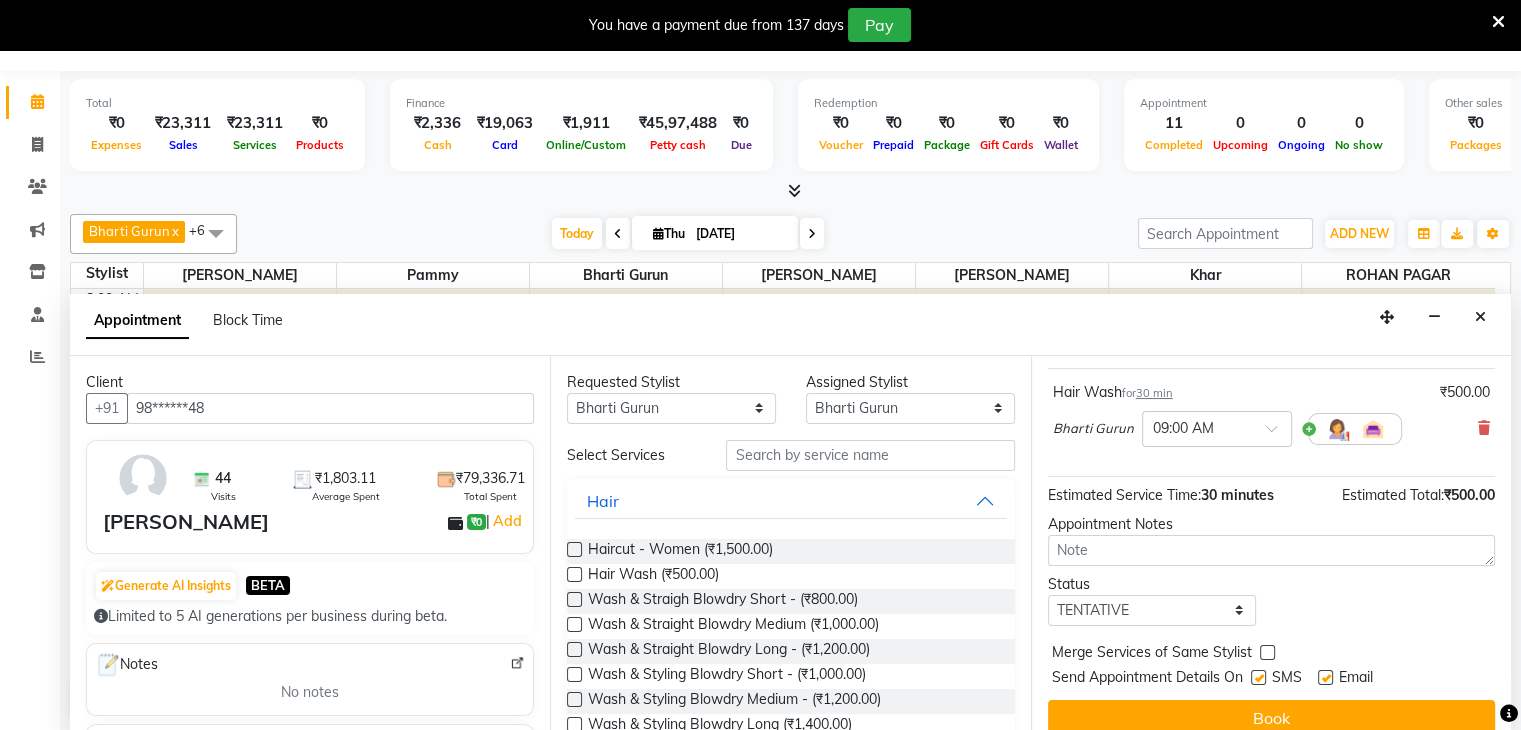 scroll, scrollTop: 149, scrollLeft: 0, axis: vertical 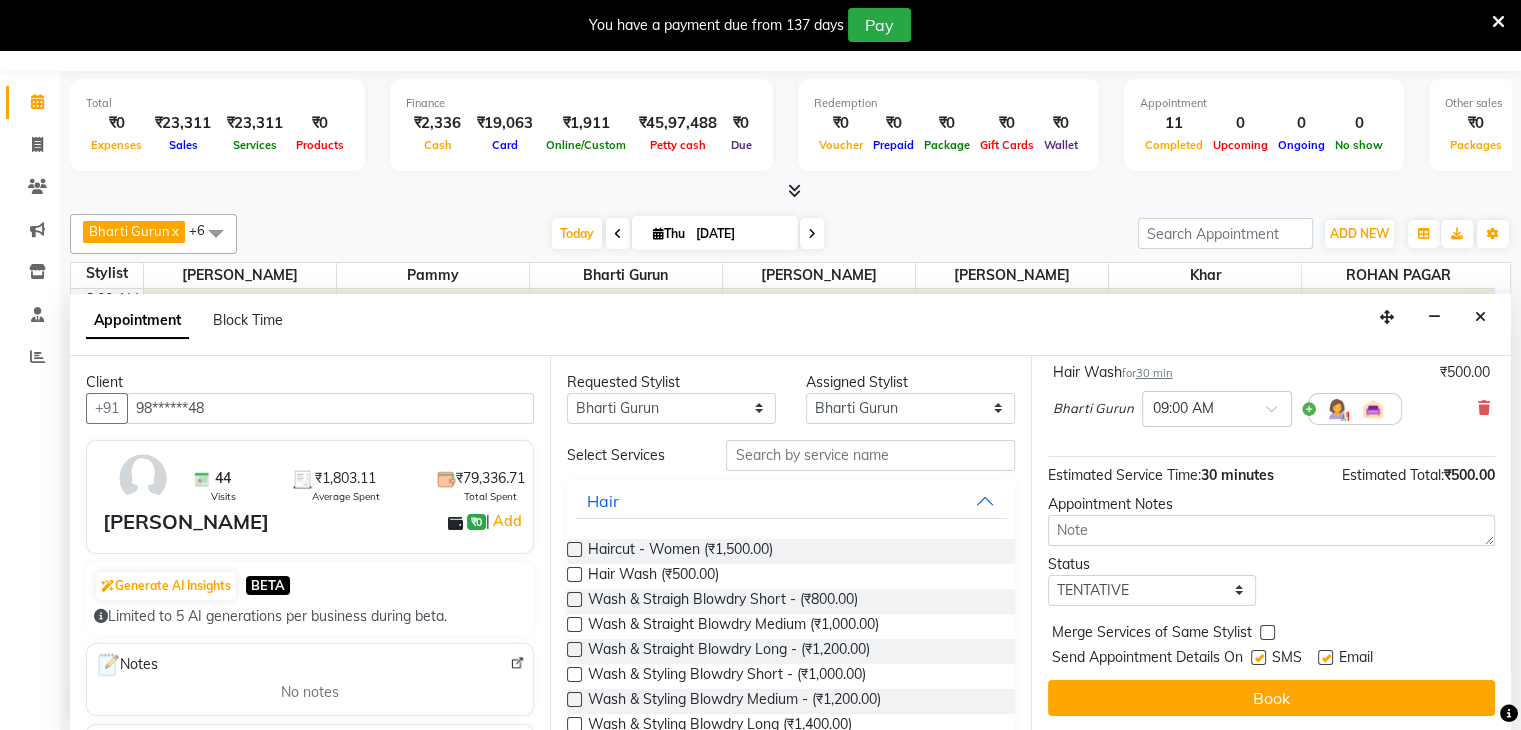 click at bounding box center [1258, 657] 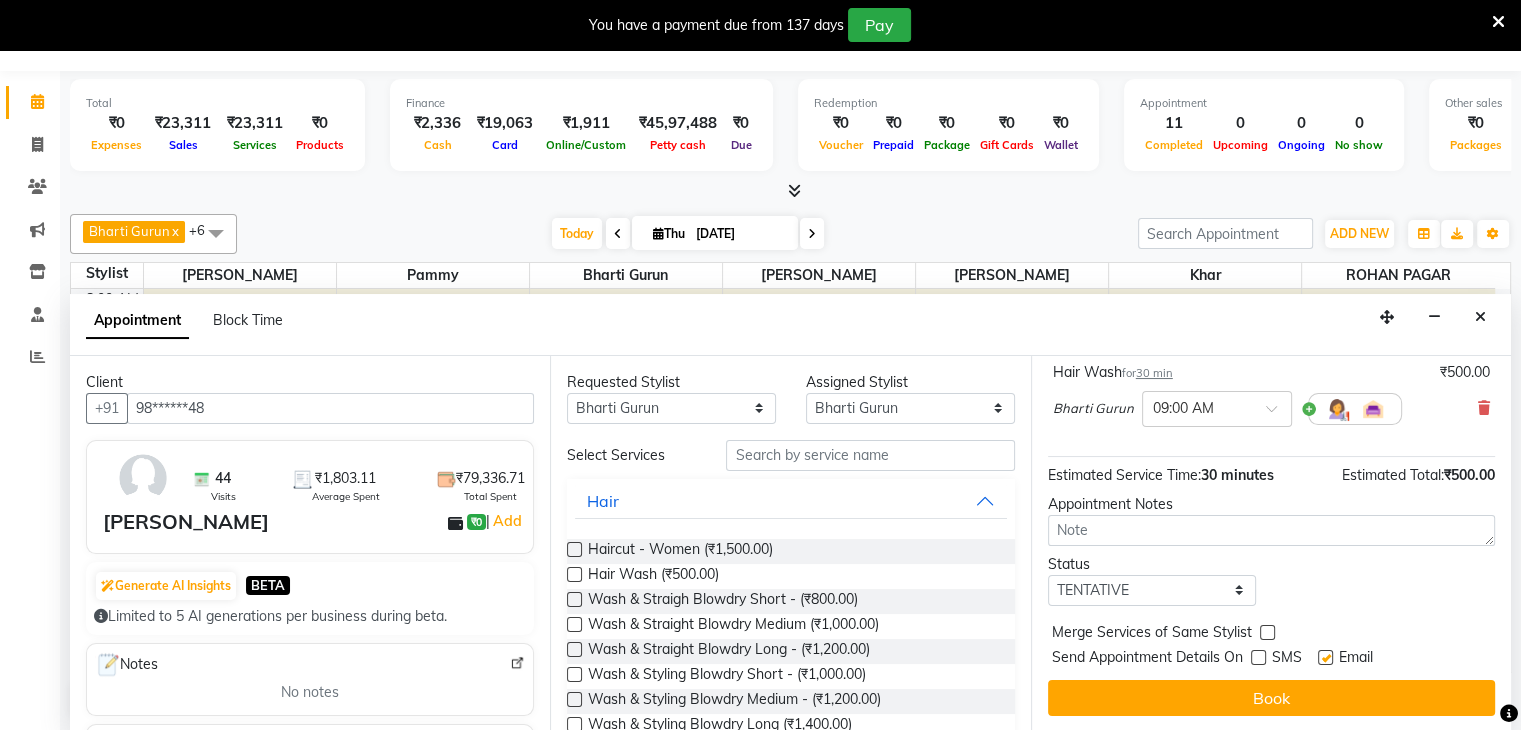 click at bounding box center [1325, 657] 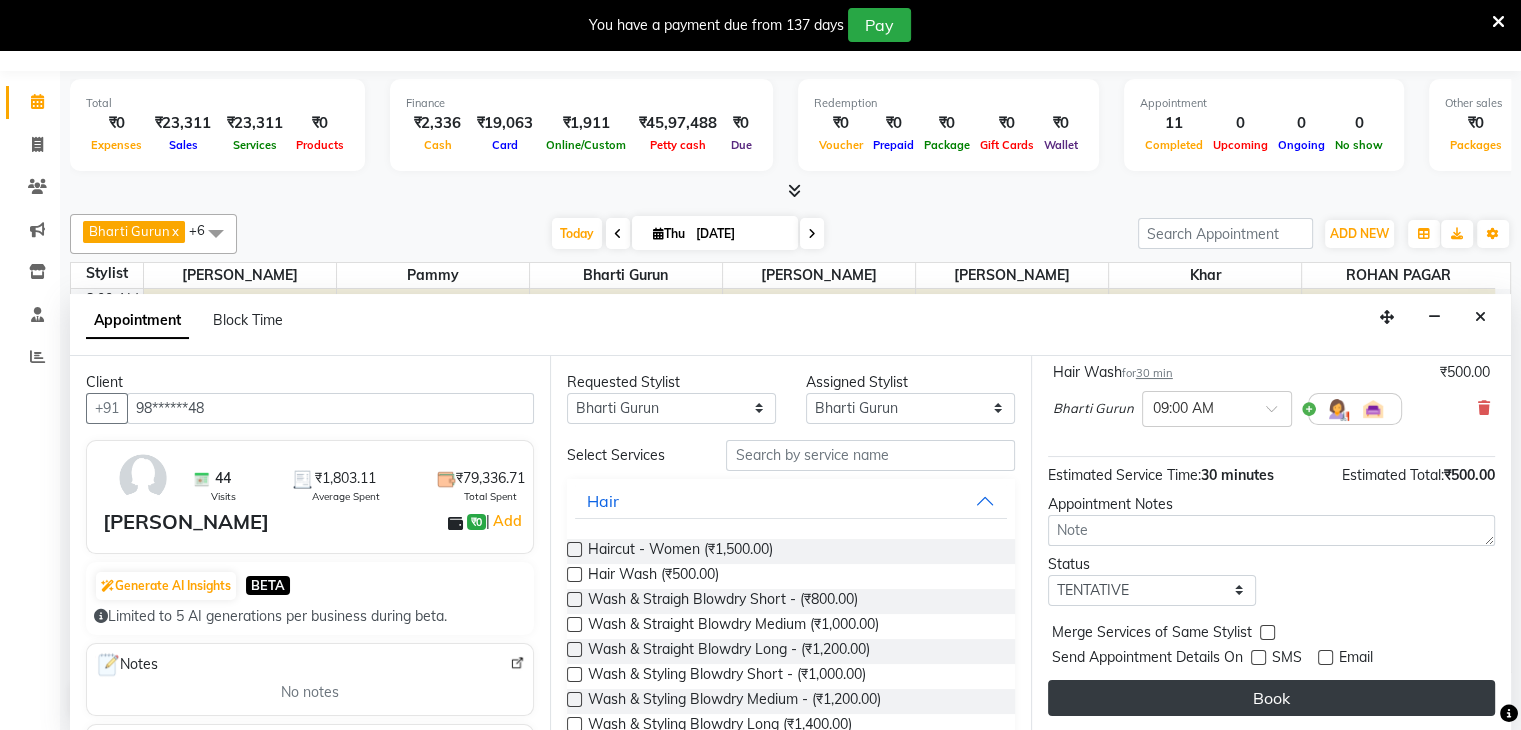 click on "Book" at bounding box center [1271, 698] 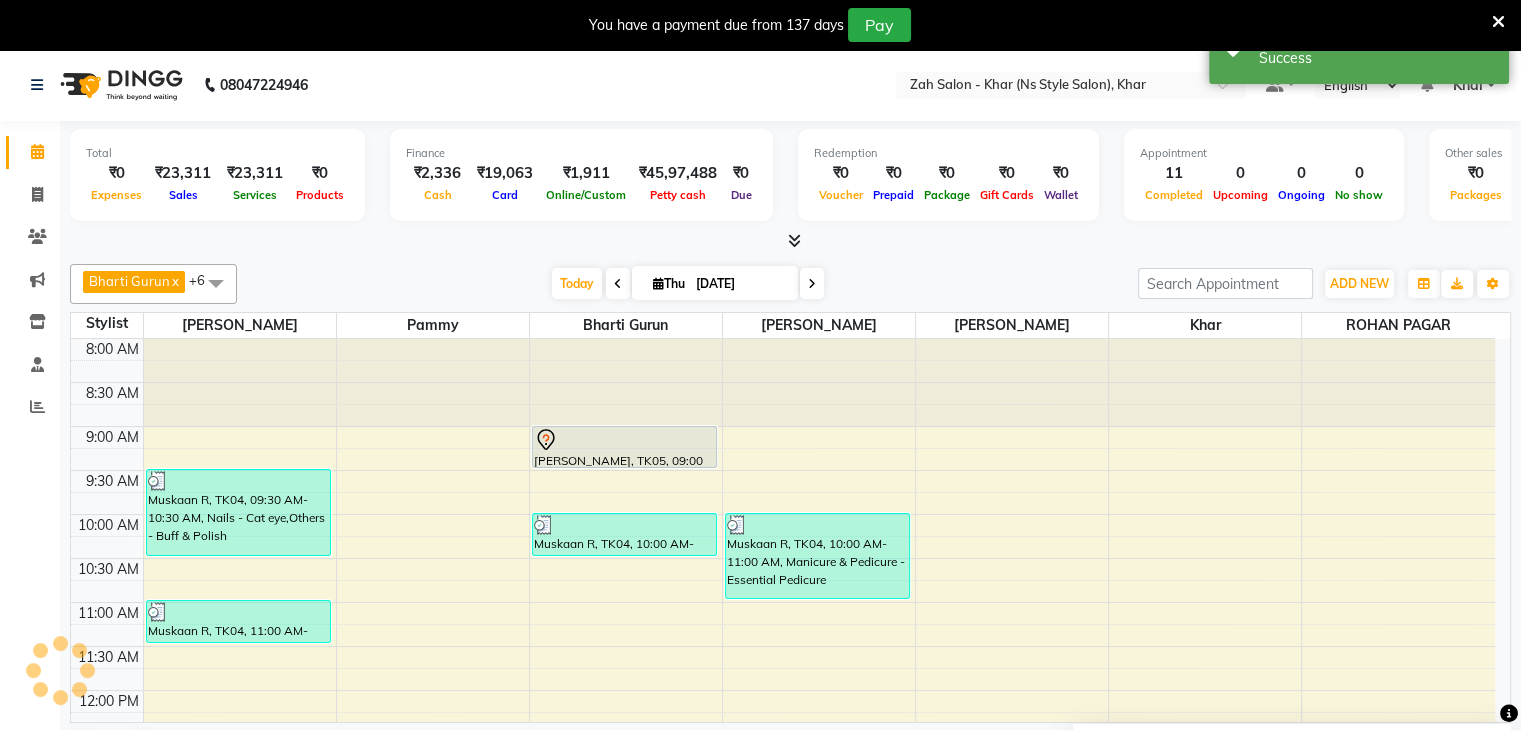 scroll, scrollTop: 0, scrollLeft: 0, axis: both 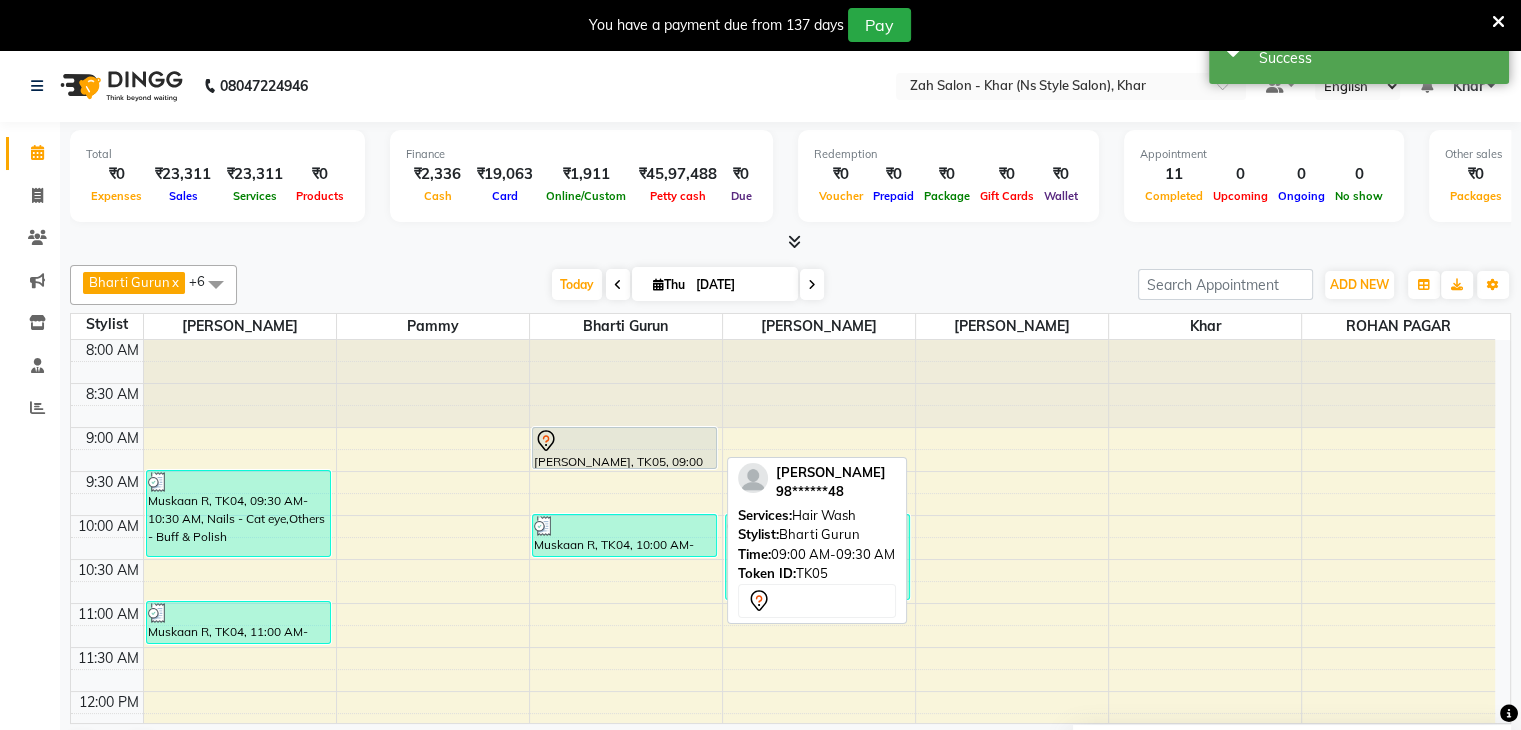 click on "[PERSON_NAME], TK05, 09:00 AM-09:30 AM, Hair Wash" at bounding box center (624, 448) 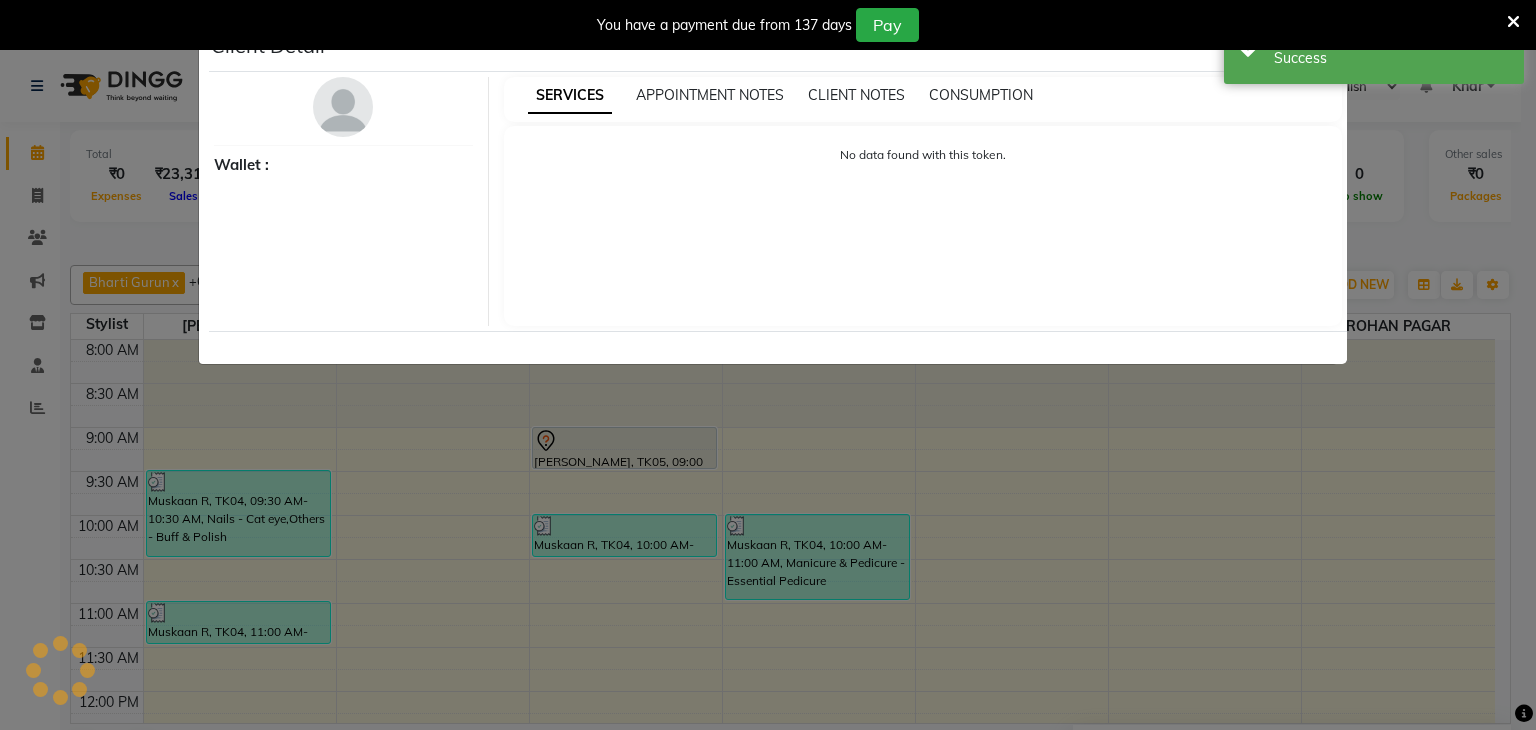 select on "7" 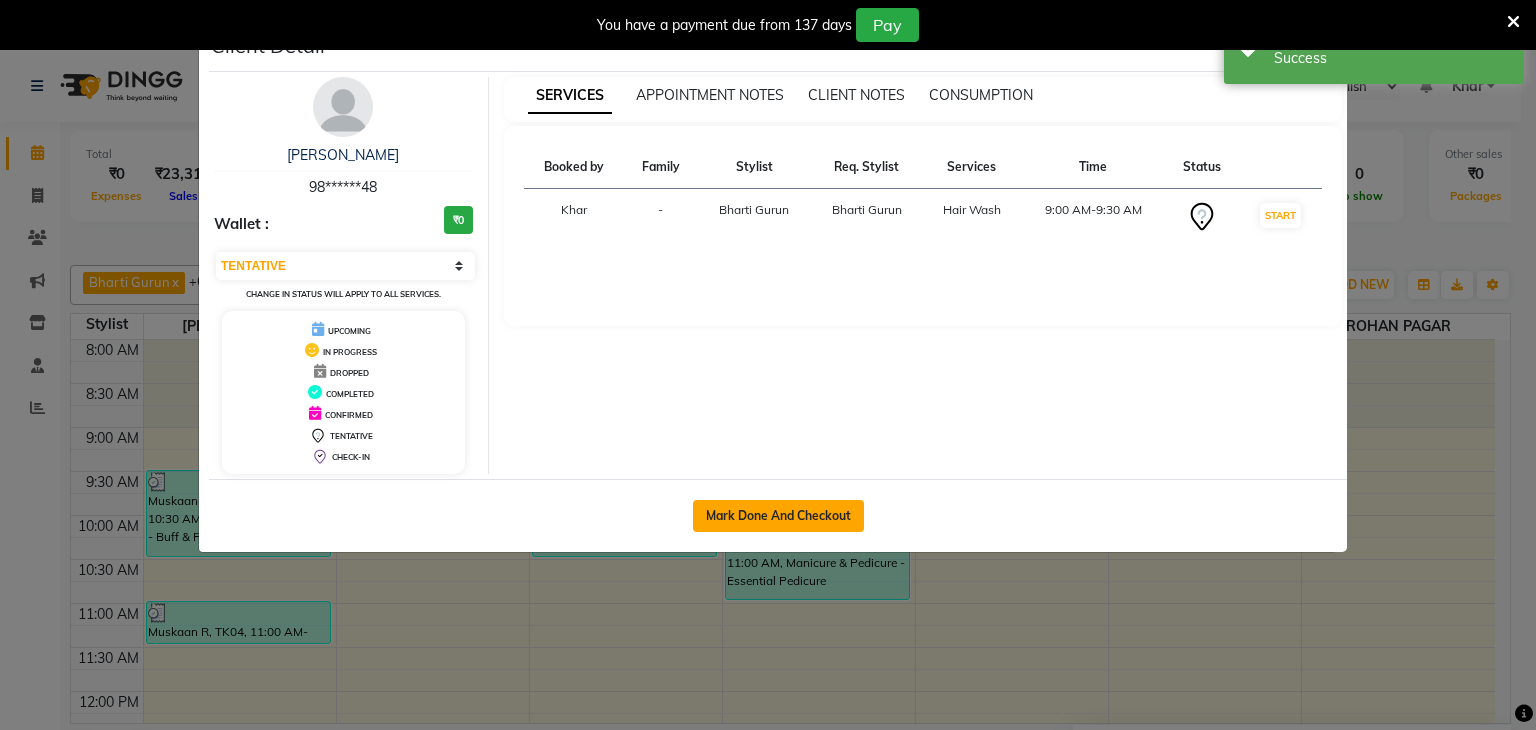 click on "Mark Done And Checkout" 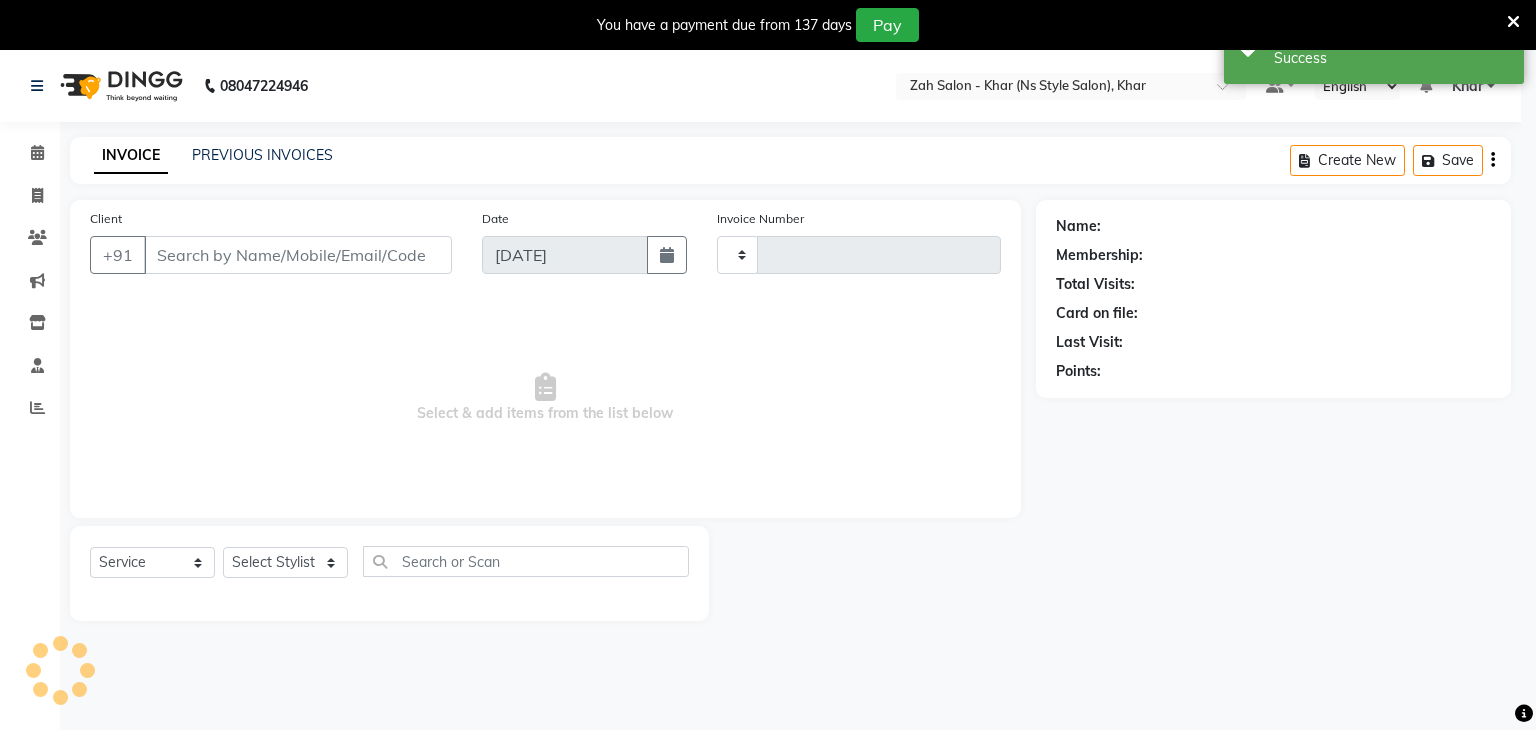 type on "0781" 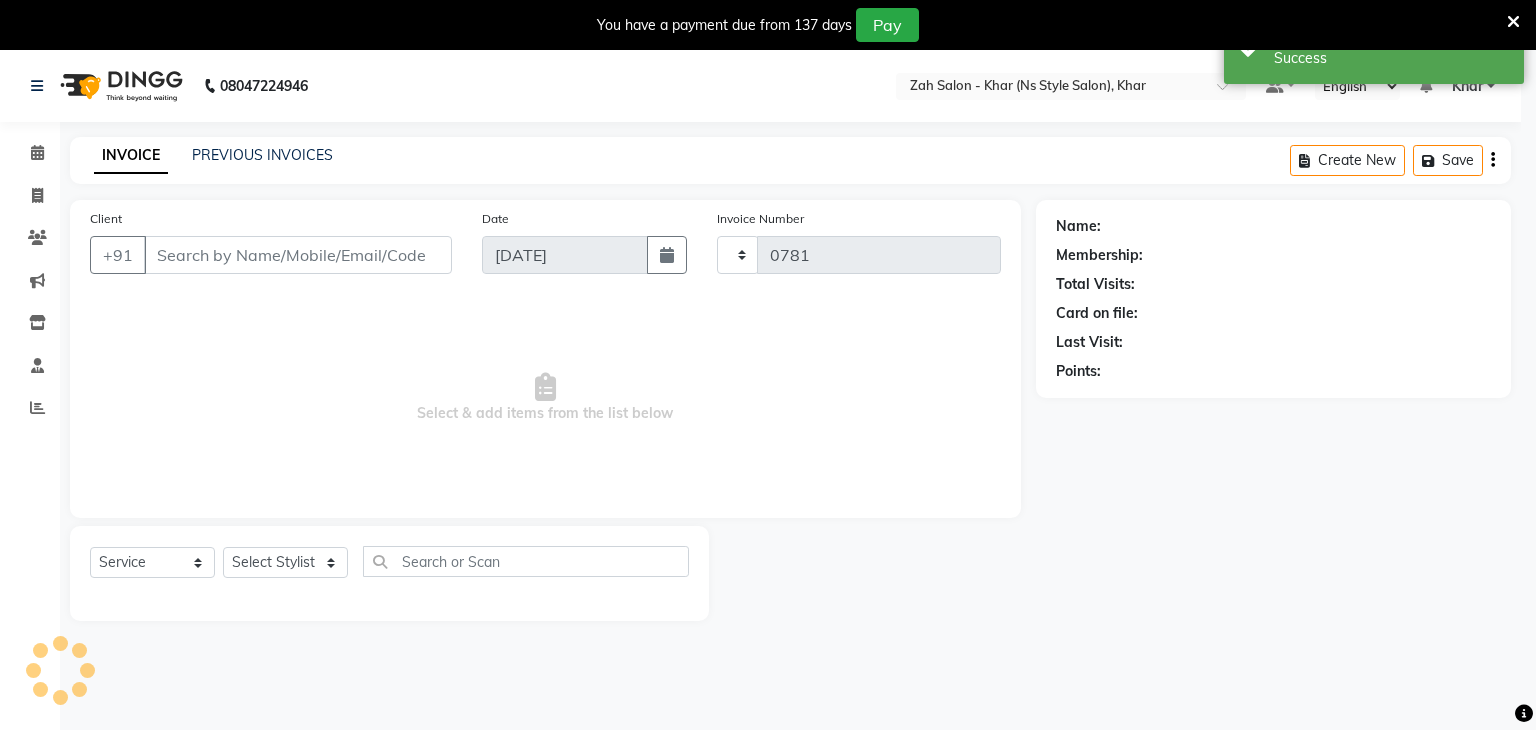 select on "3" 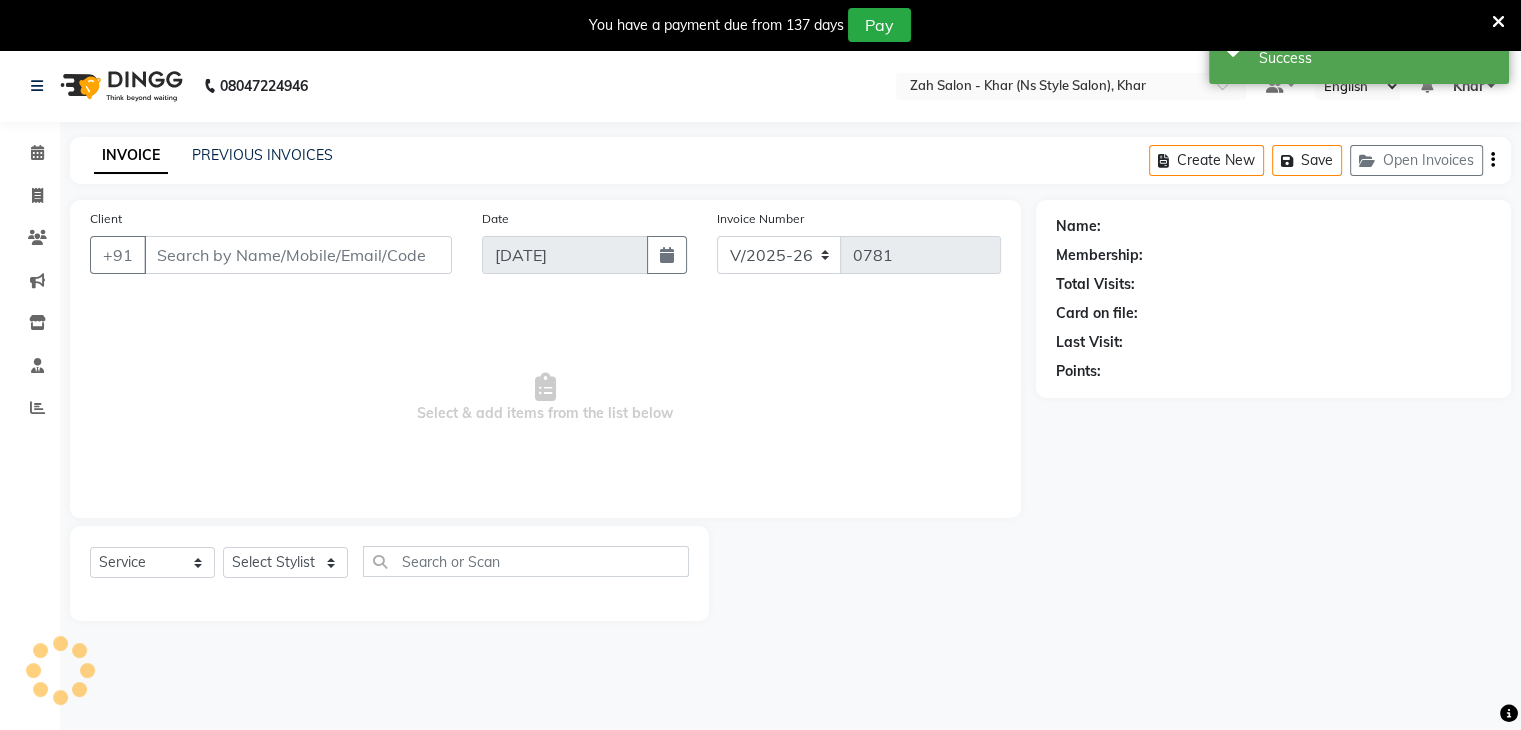 type on "98******48" 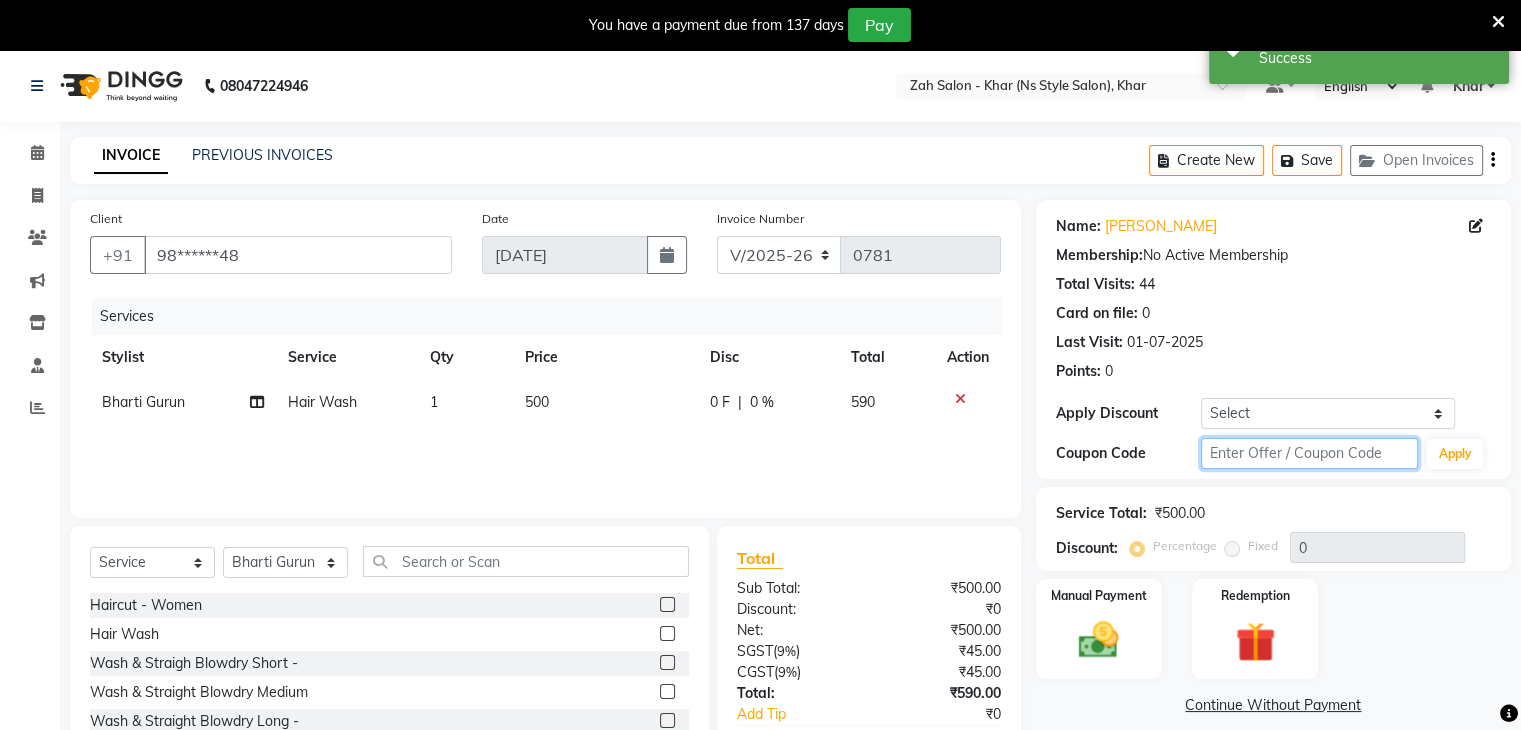 click 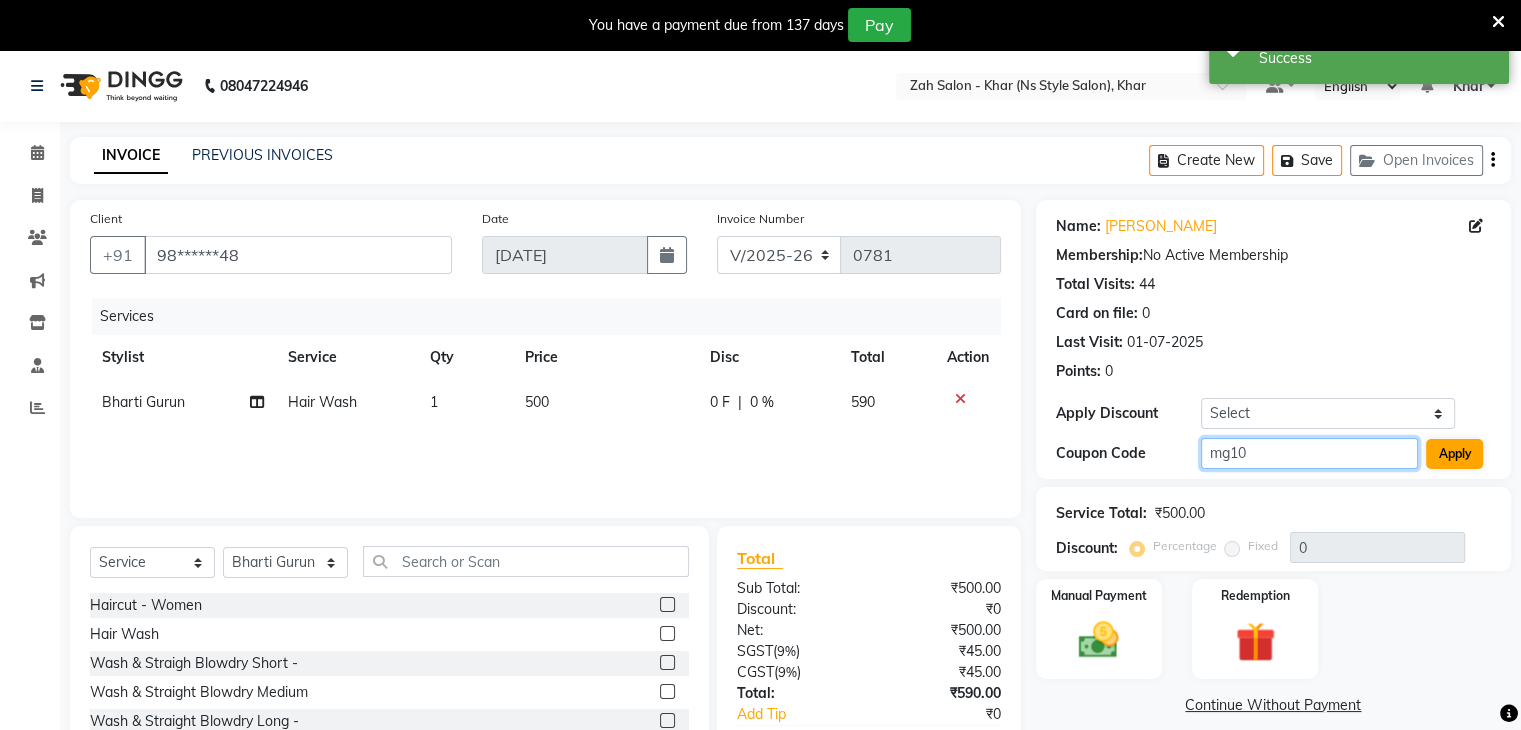 type on "mg10" 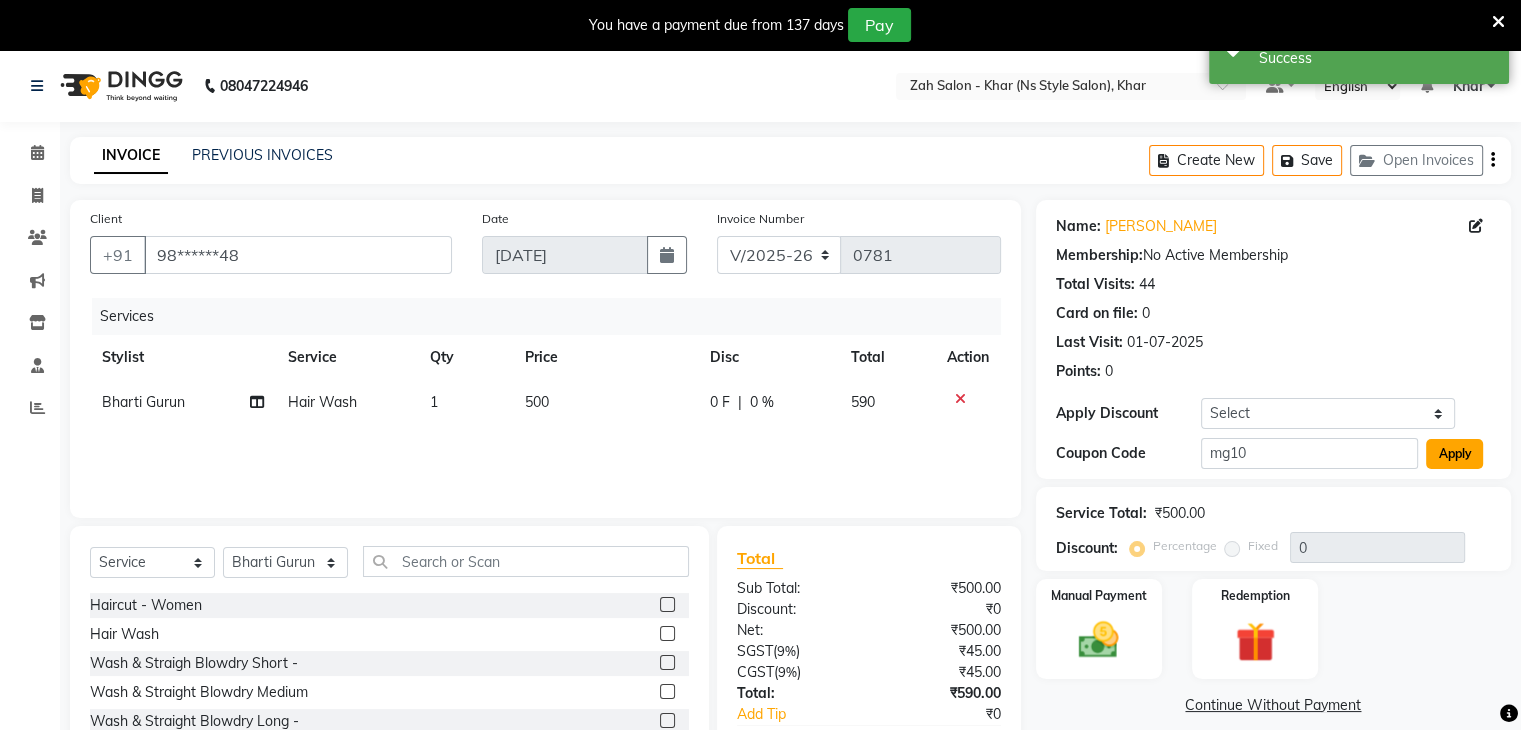 click on "Apply" 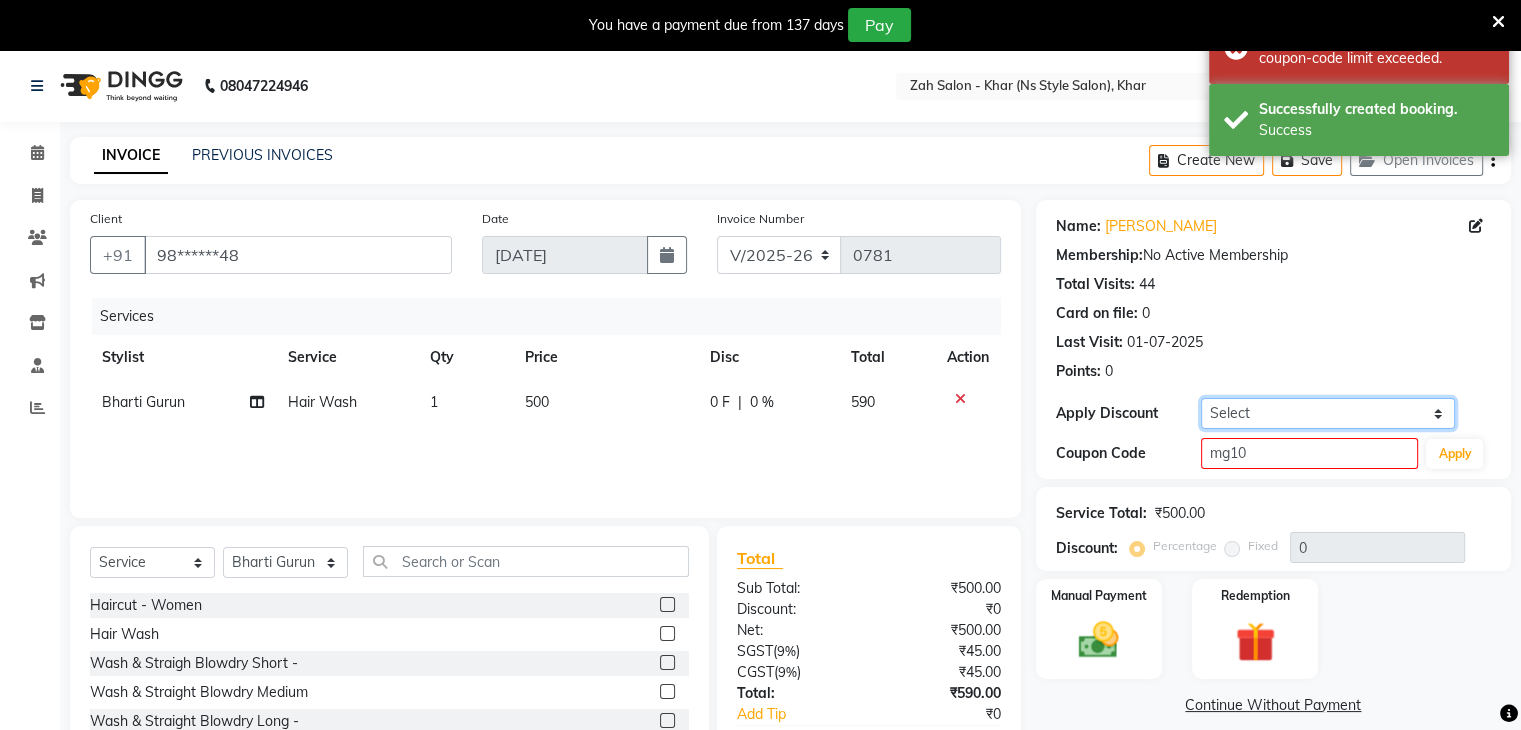 drag, startPoint x: 1221, startPoint y: 425, endPoint x: 1232, endPoint y: 463, distance: 39.56008 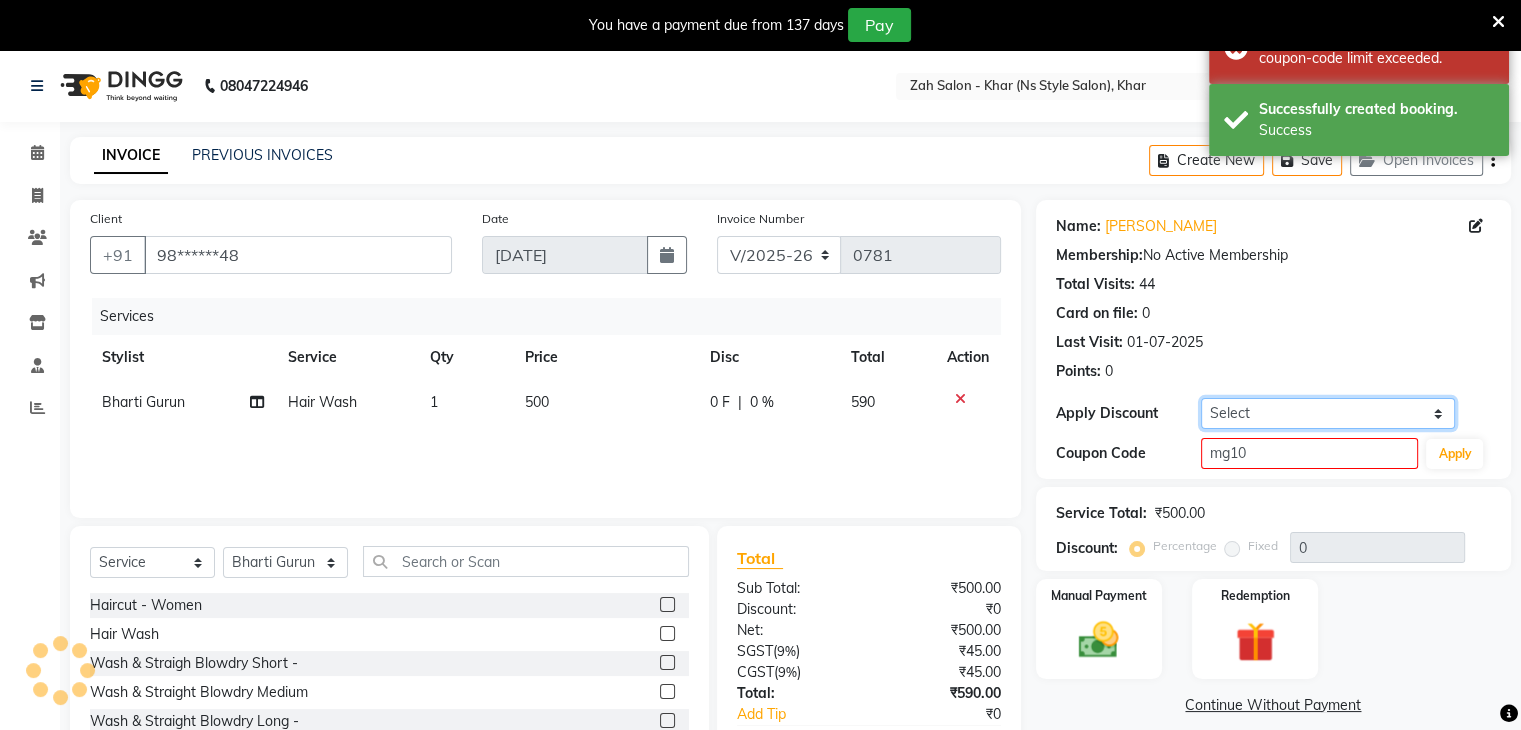 select on "1: Object" 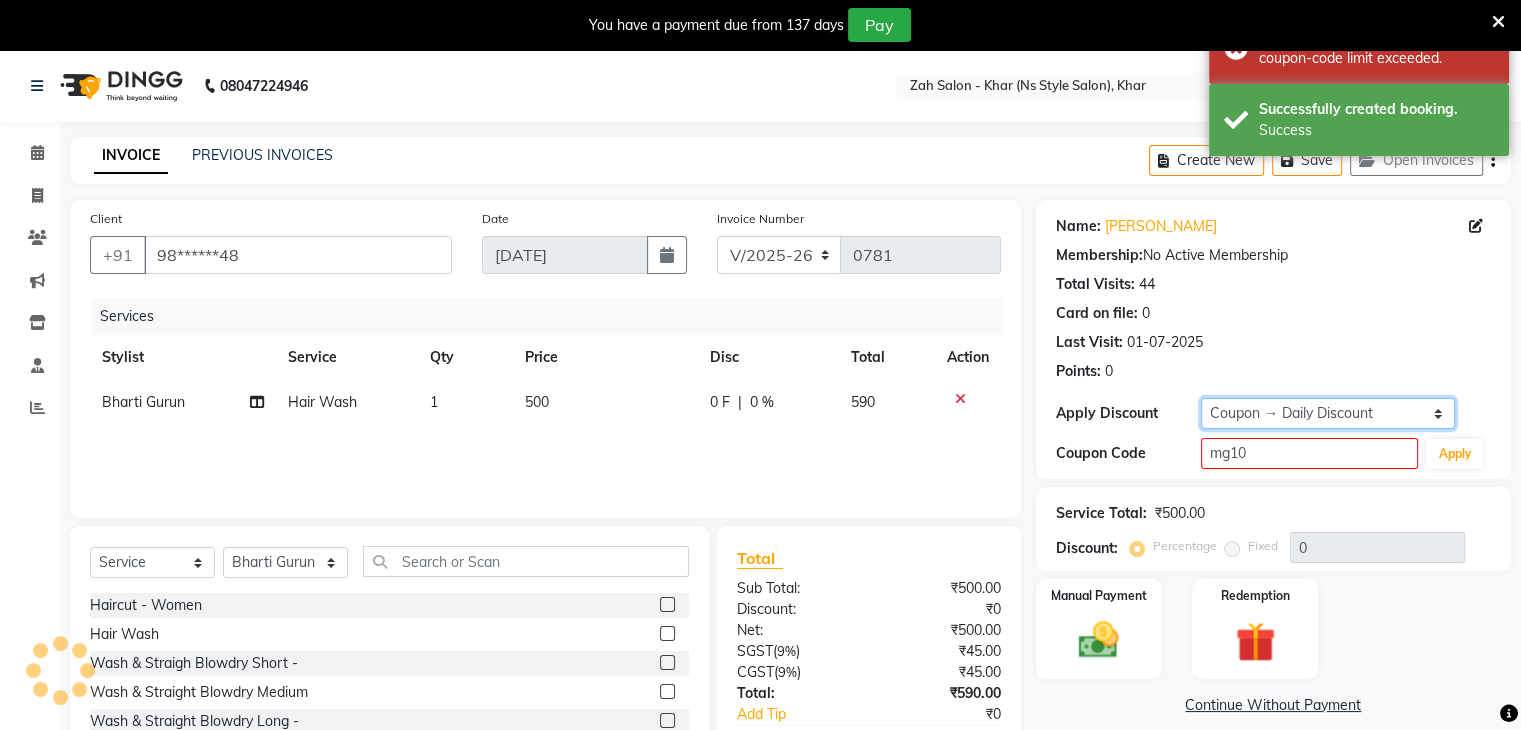 click on "Select Coupon → Daily Discount Coupon → Managers@10 Coupon → Am/bh/acct Coupon → Am/bh/acct Coupon → Manager 15 Coupon → Manager 10" 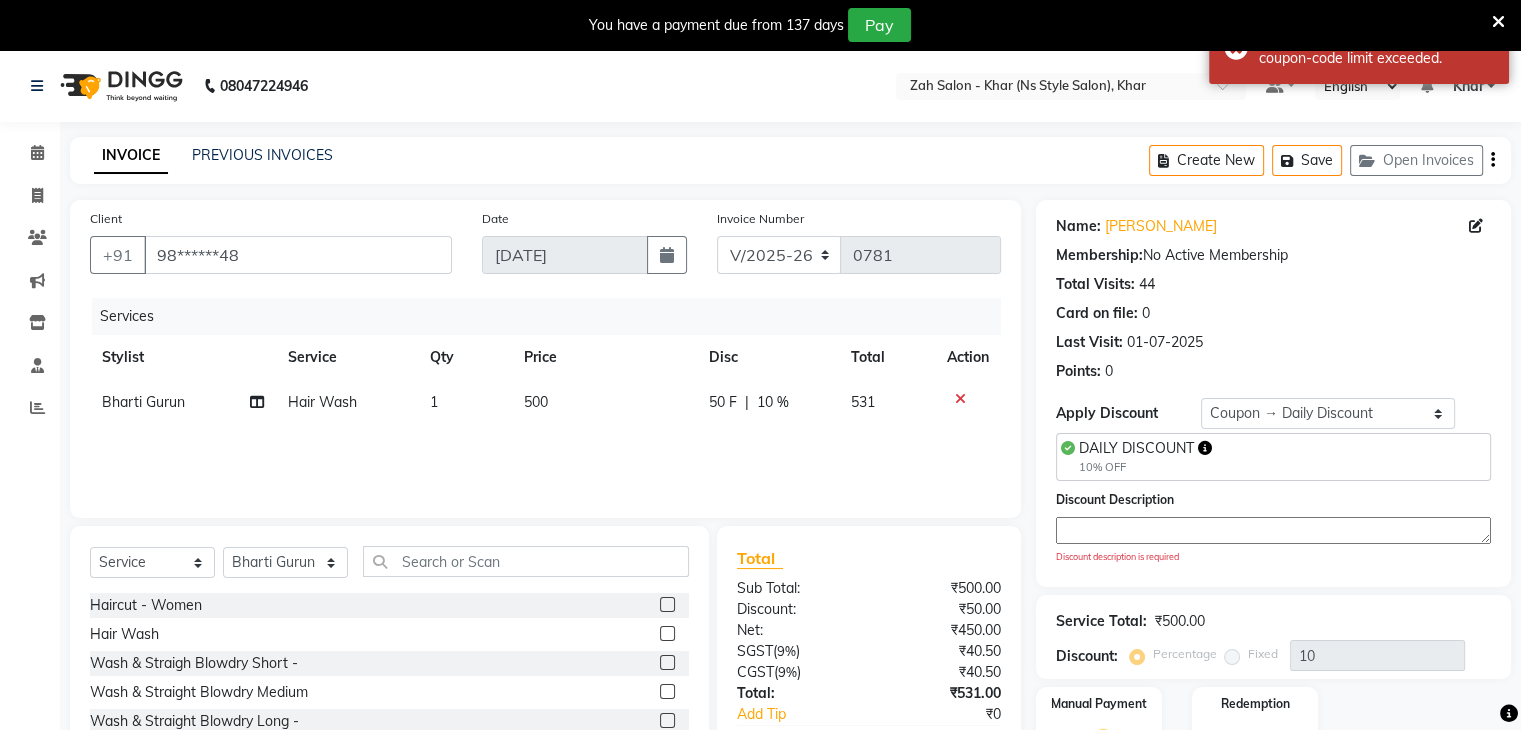 click 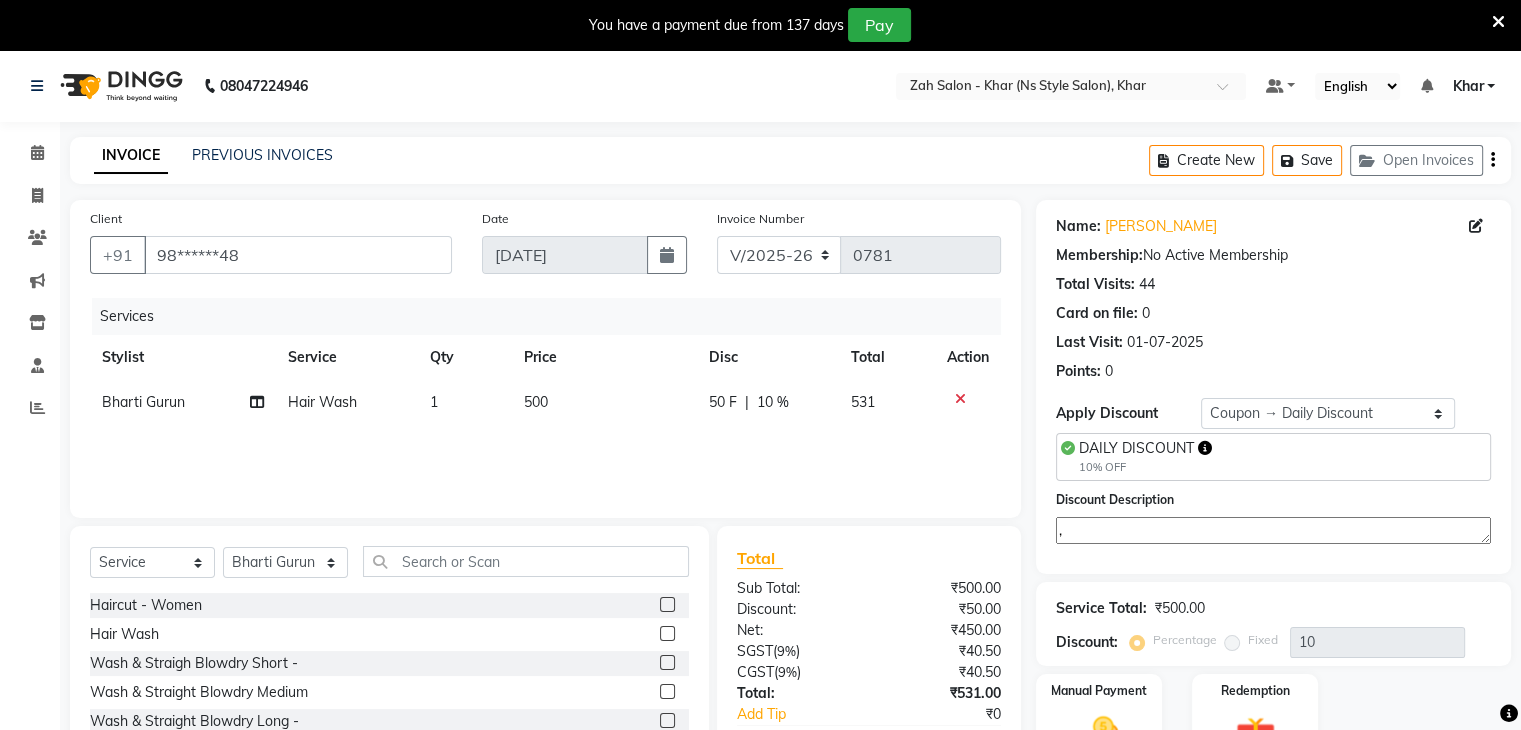 scroll, scrollTop: 122, scrollLeft: 0, axis: vertical 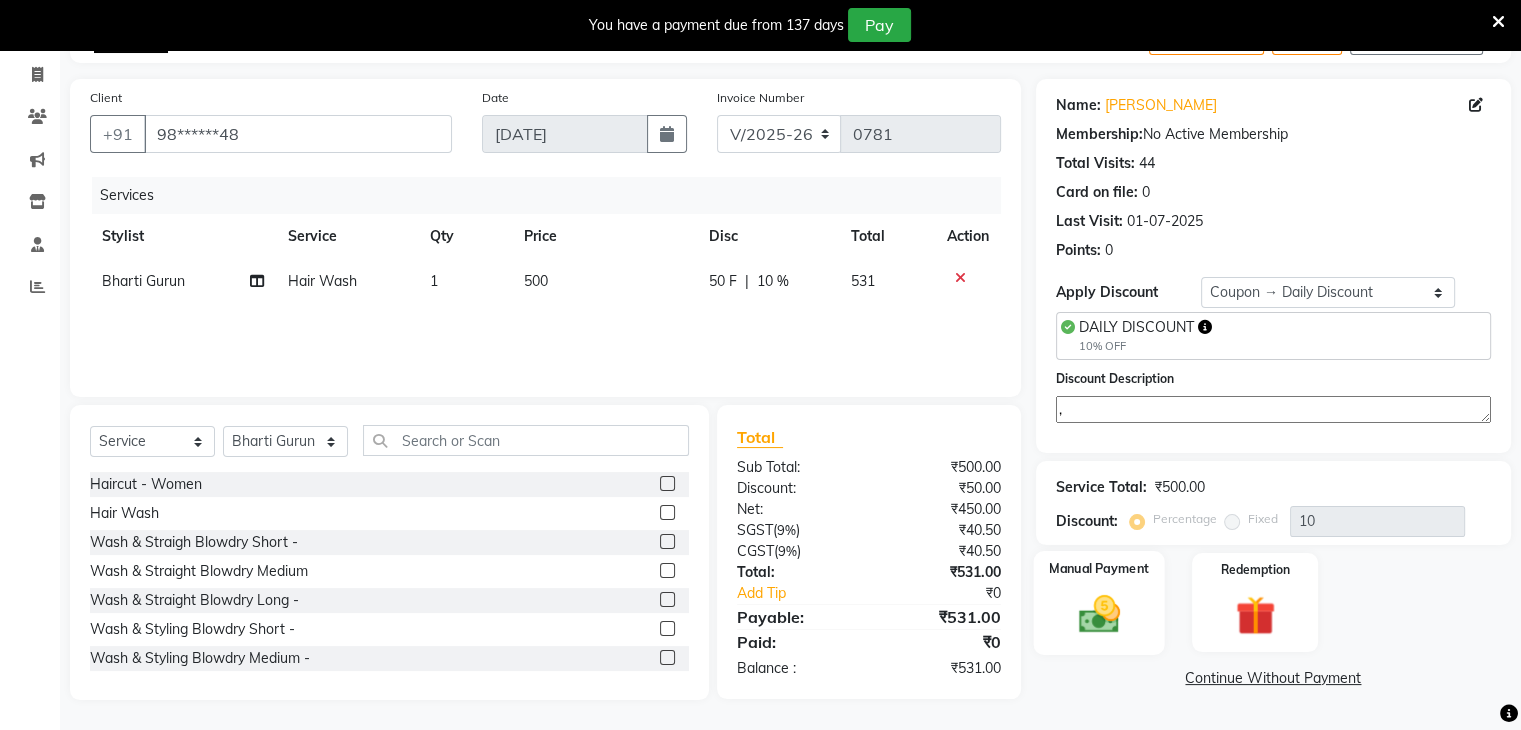 type on "," 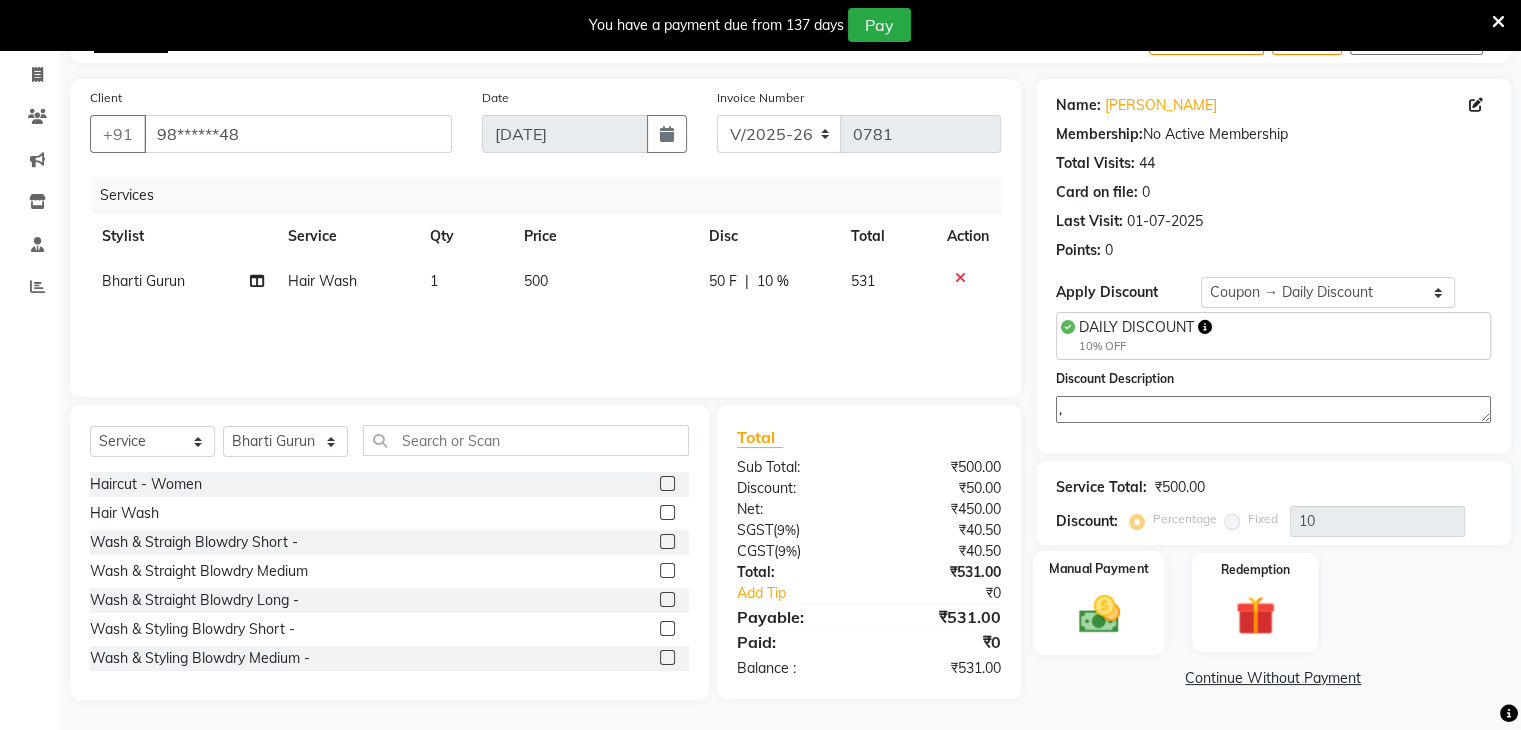 click 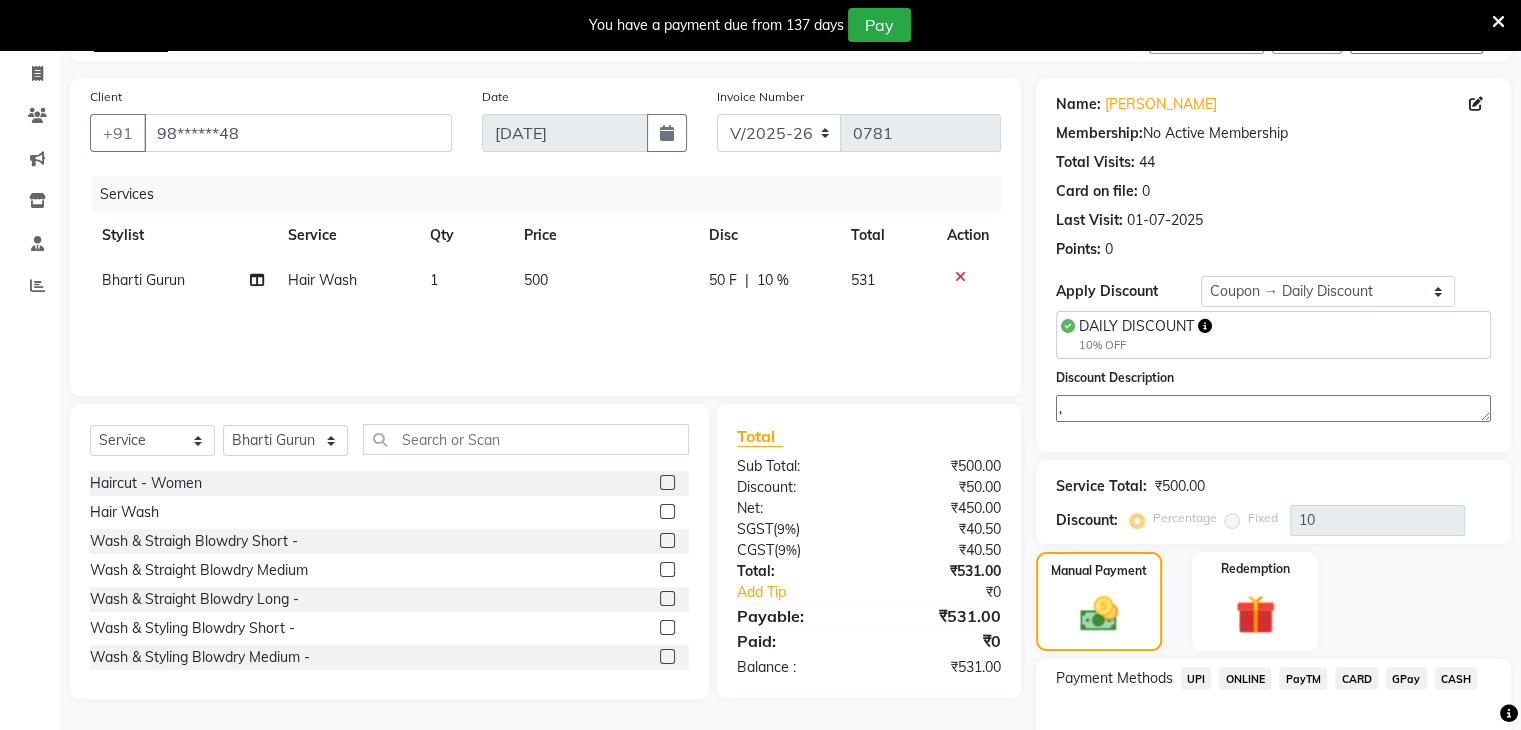 click on "CASH" 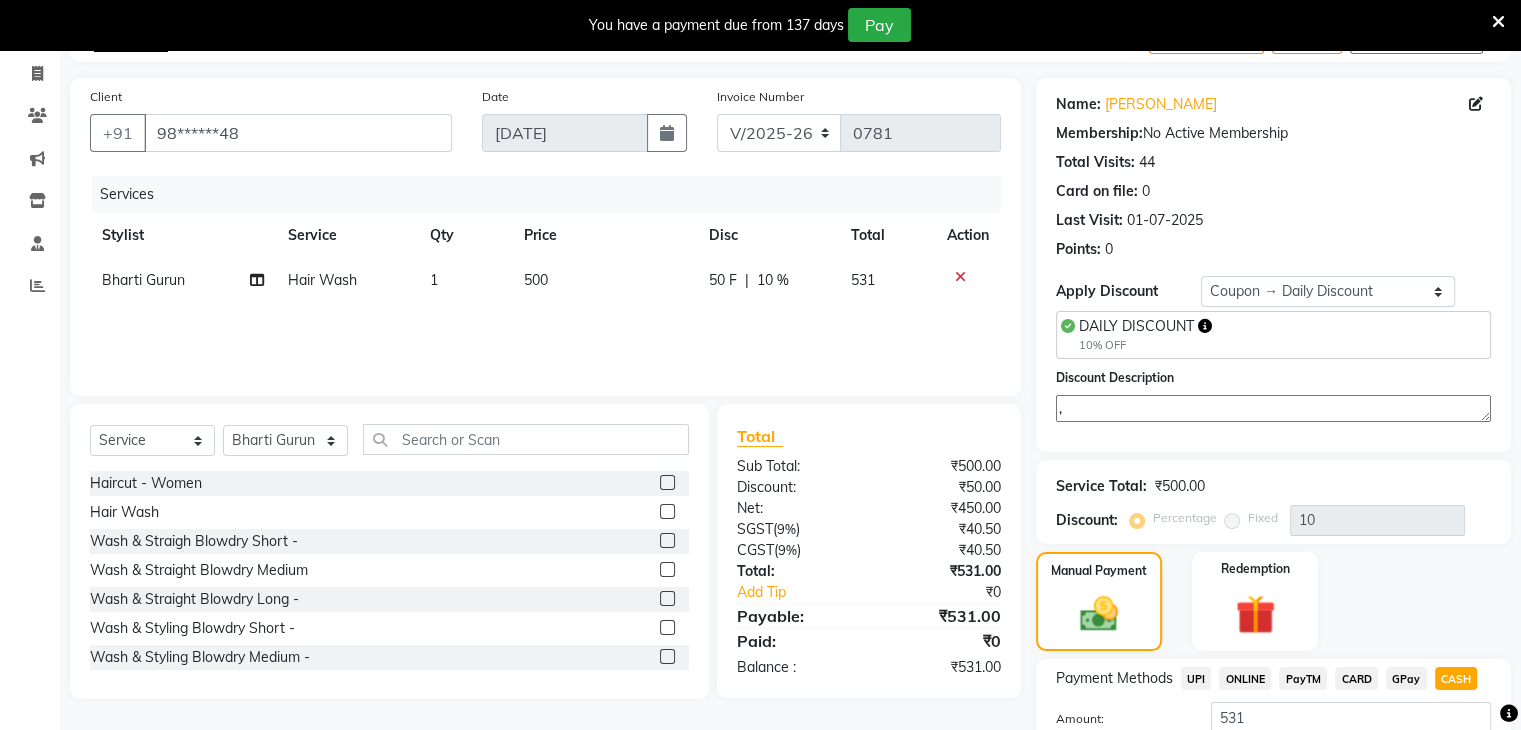 scroll, scrollTop: 272, scrollLeft: 0, axis: vertical 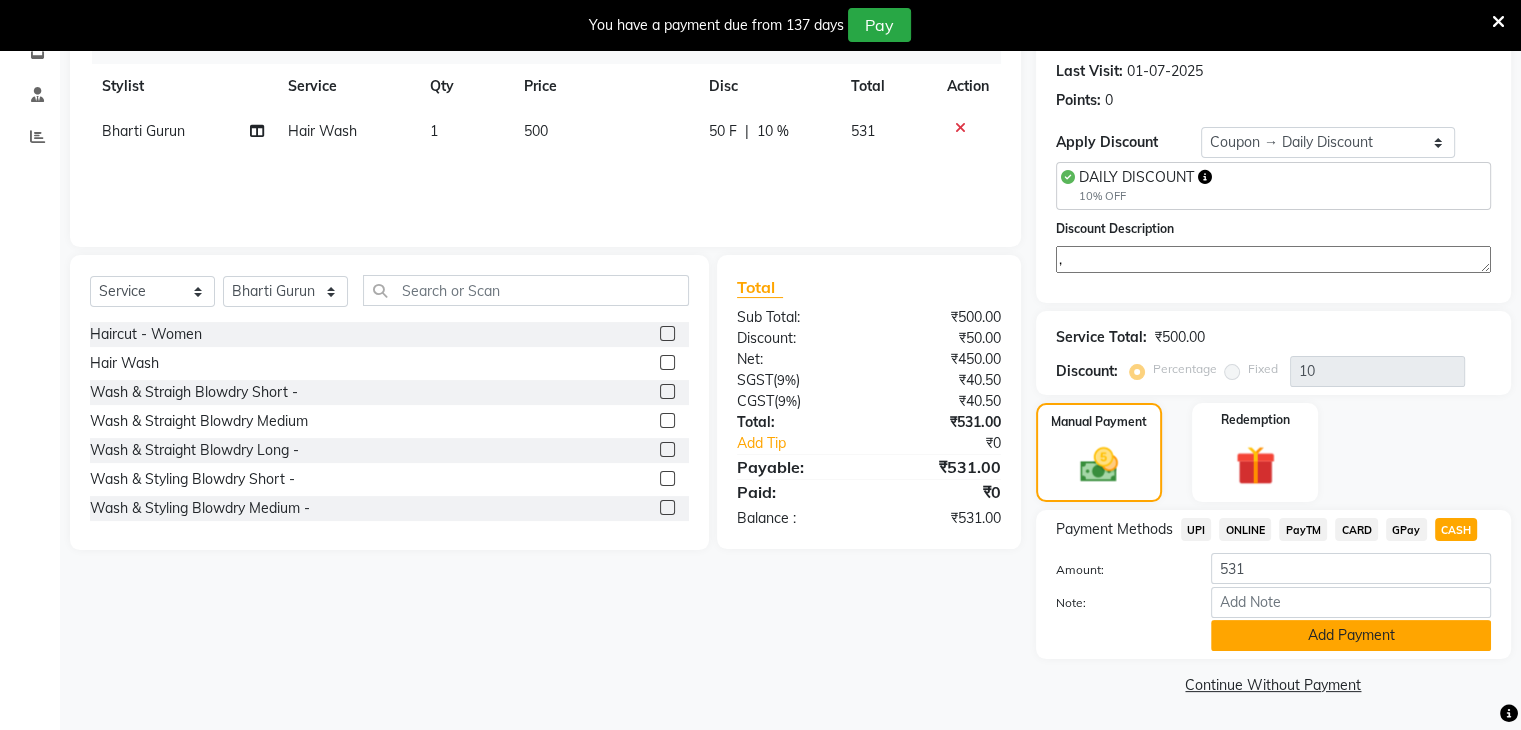 click on "Add Payment" 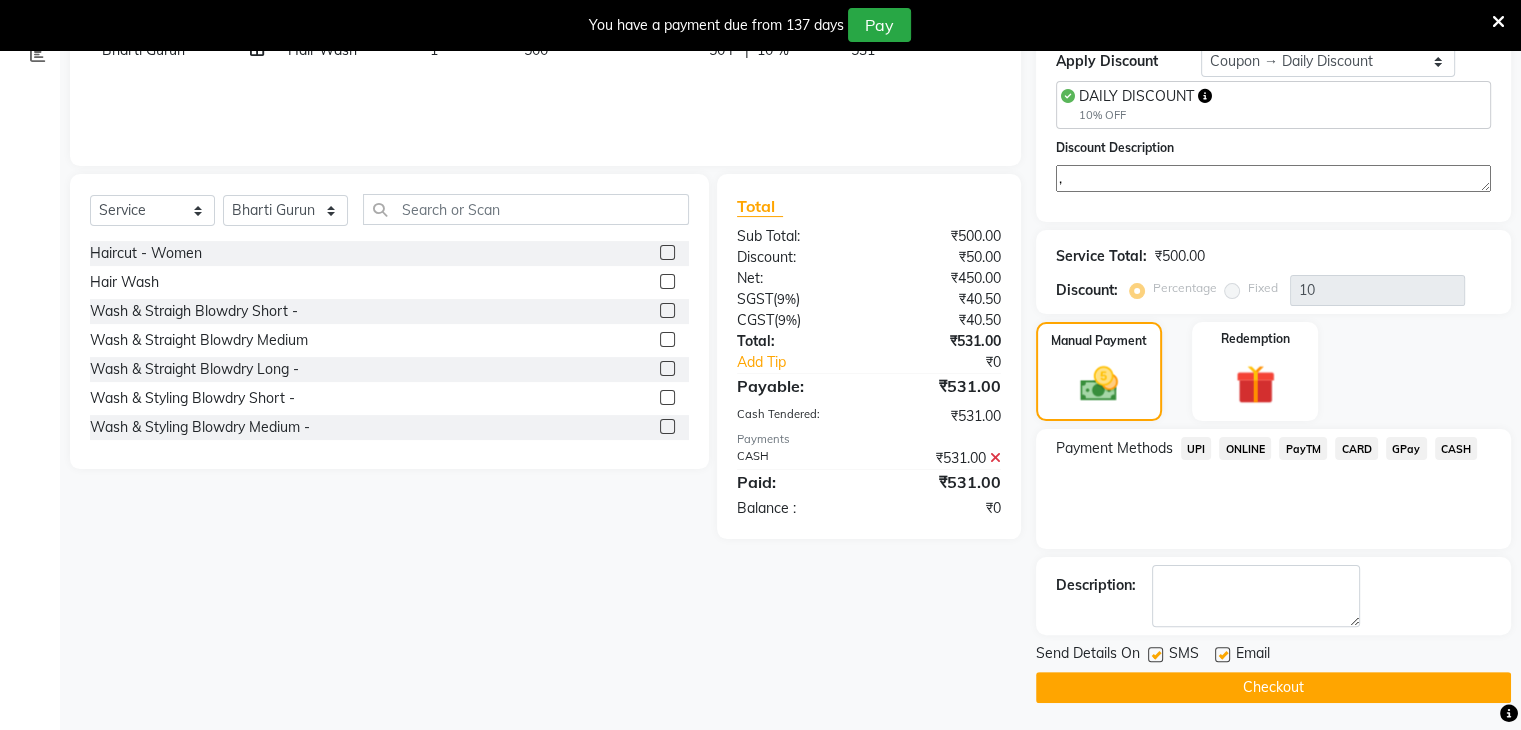 scroll, scrollTop: 353, scrollLeft: 0, axis: vertical 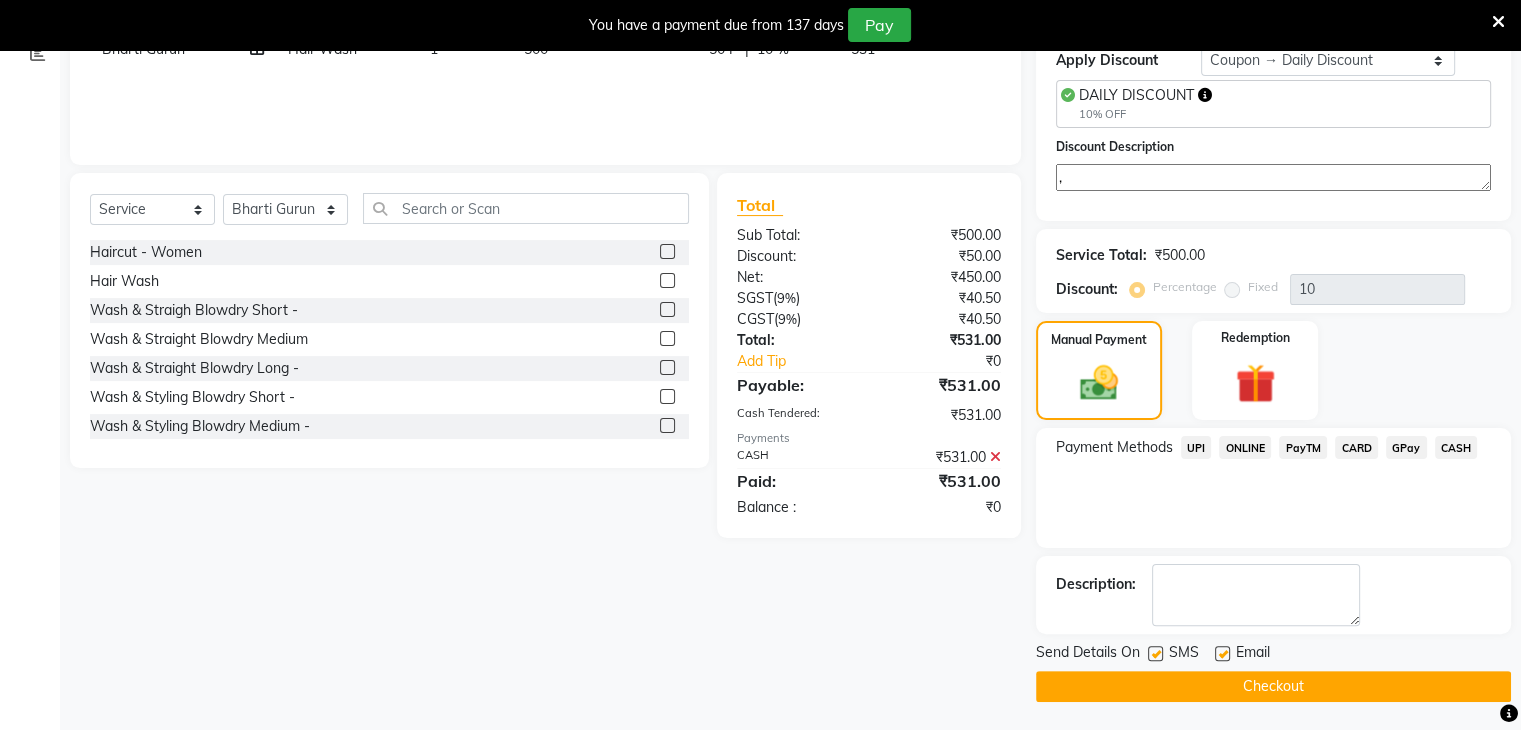 click on "Checkout" 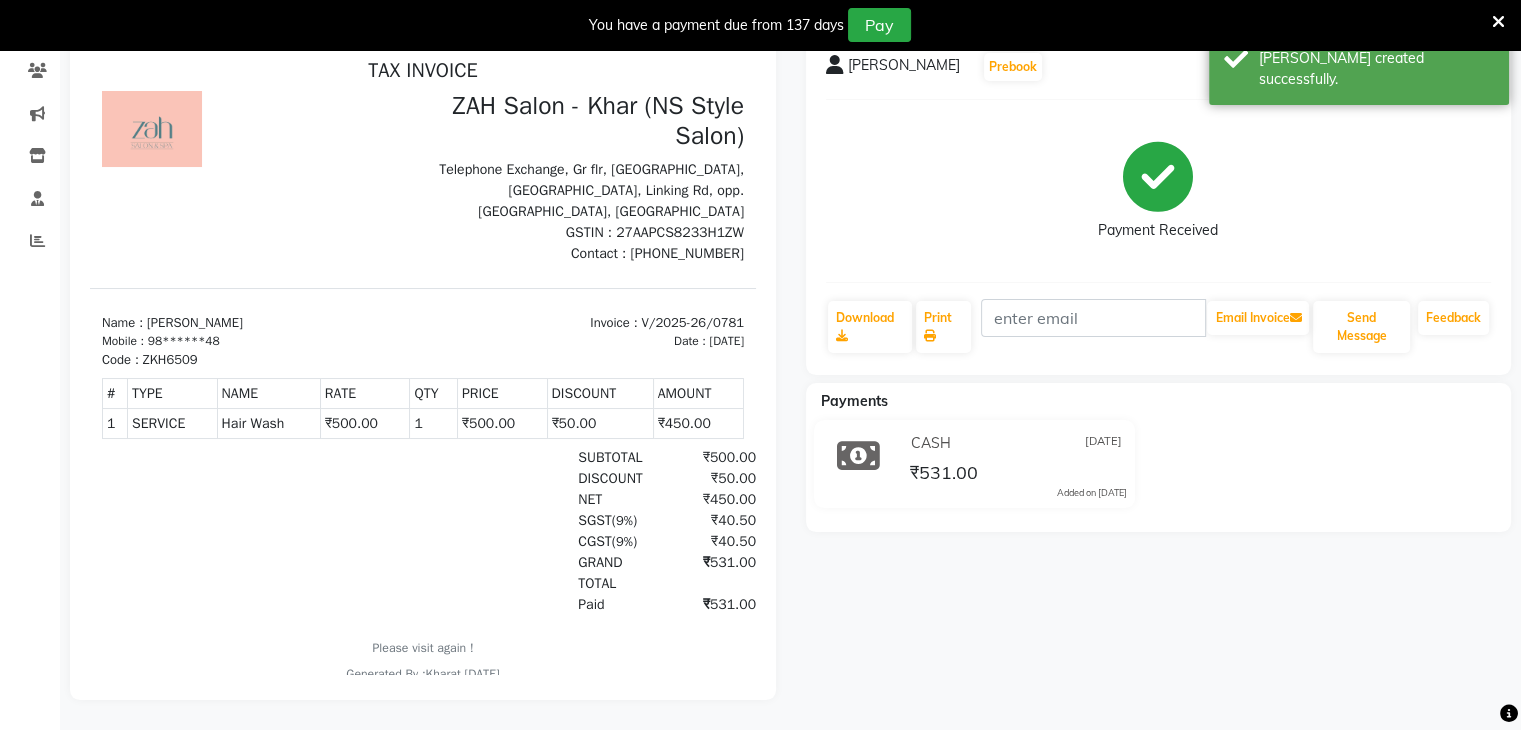 scroll, scrollTop: 0, scrollLeft: 0, axis: both 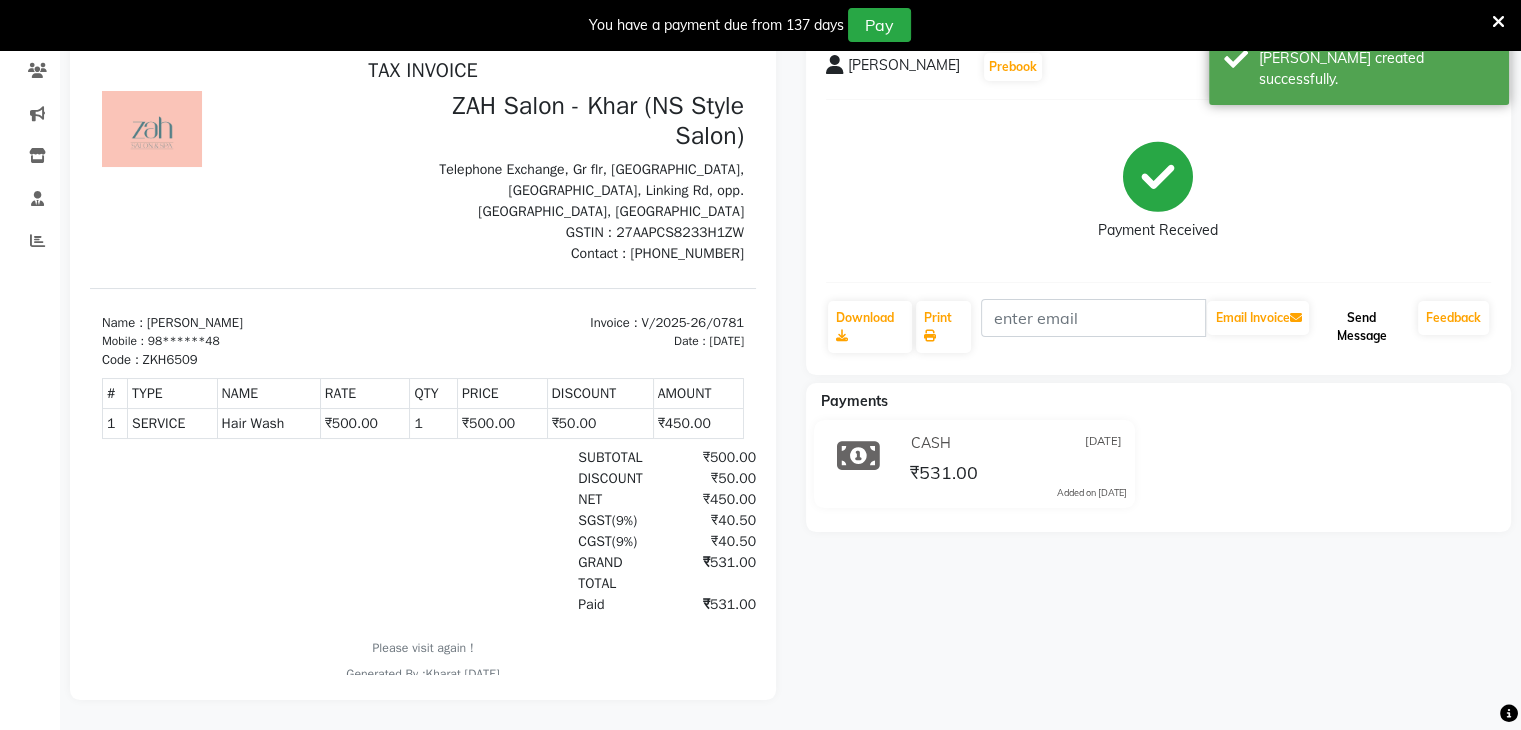 click on "Send Message" 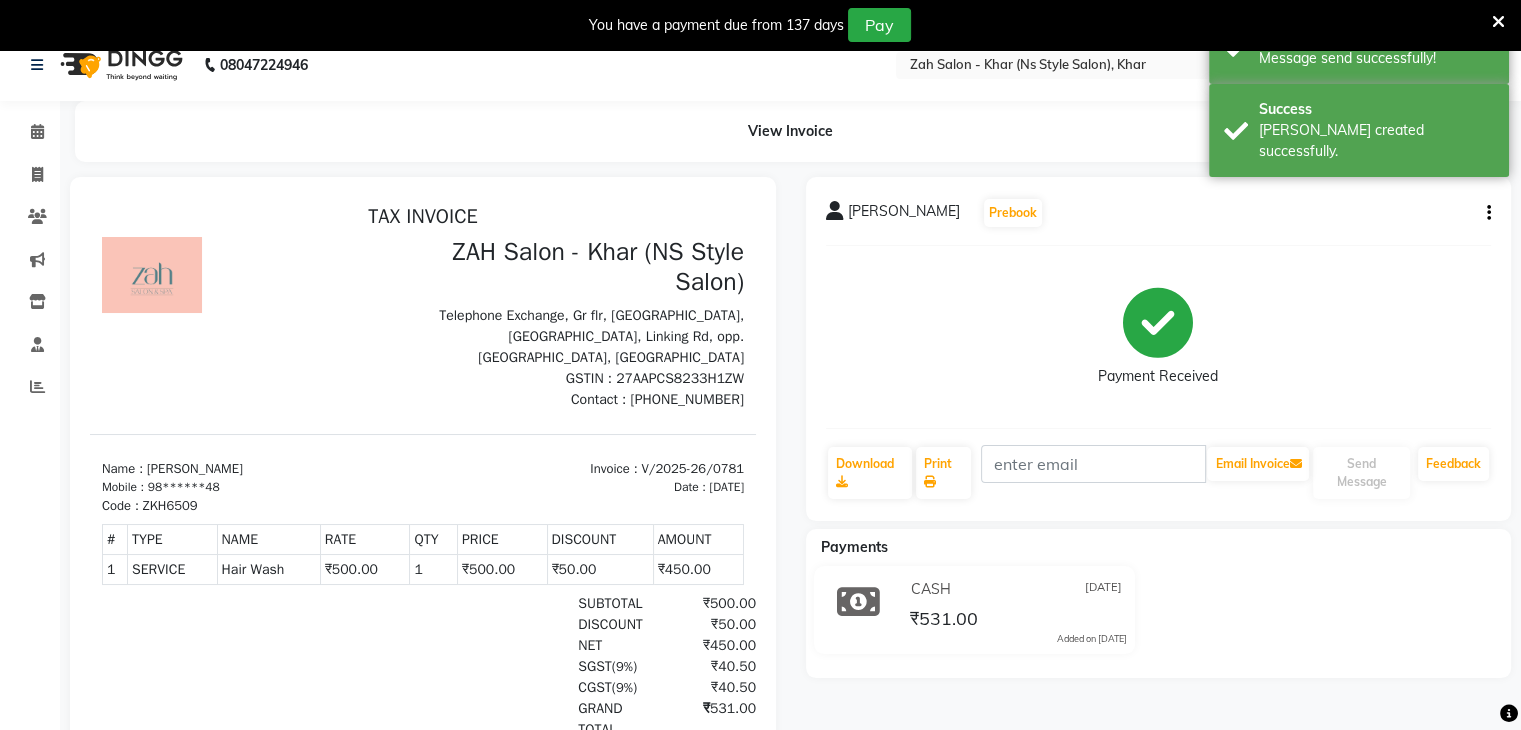 scroll, scrollTop: 0, scrollLeft: 0, axis: both 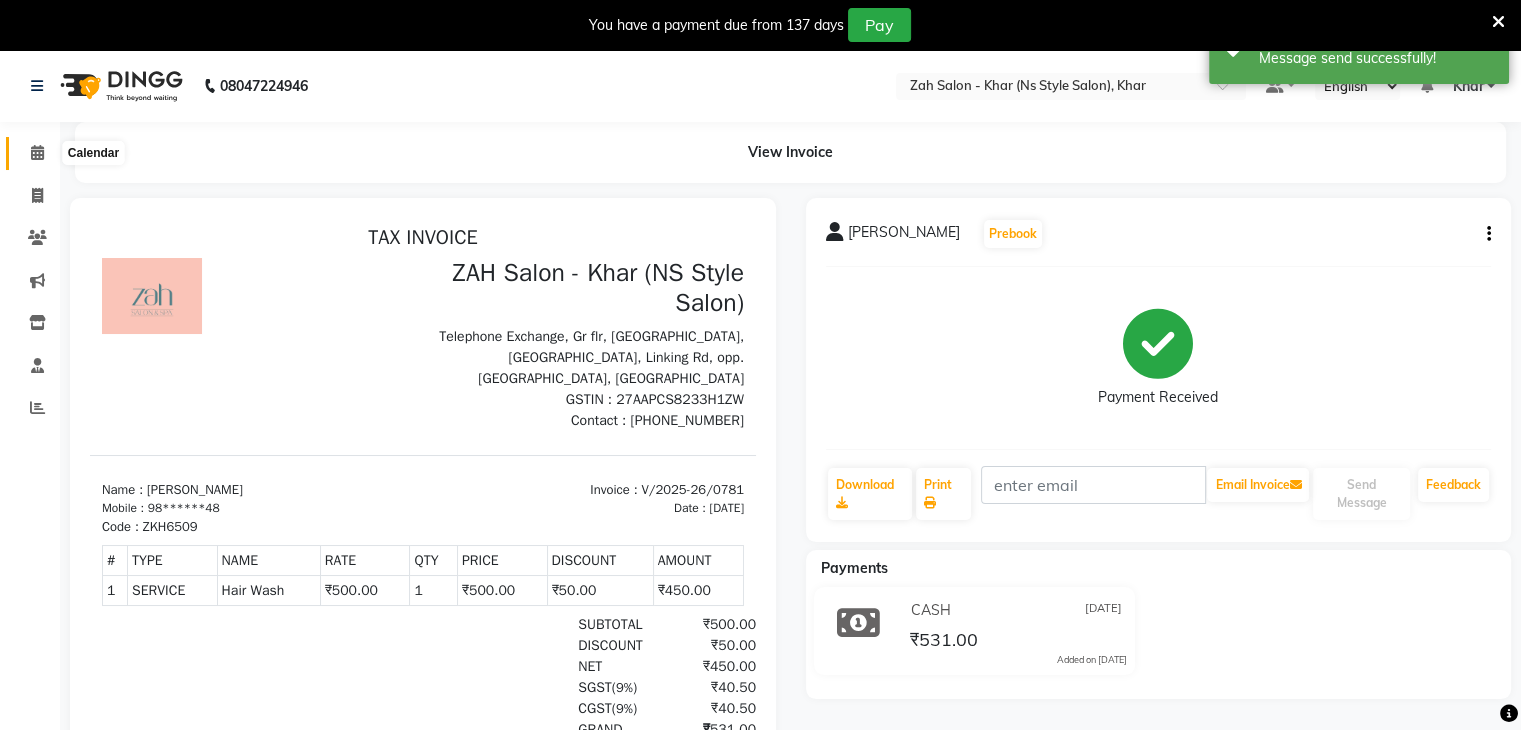 click 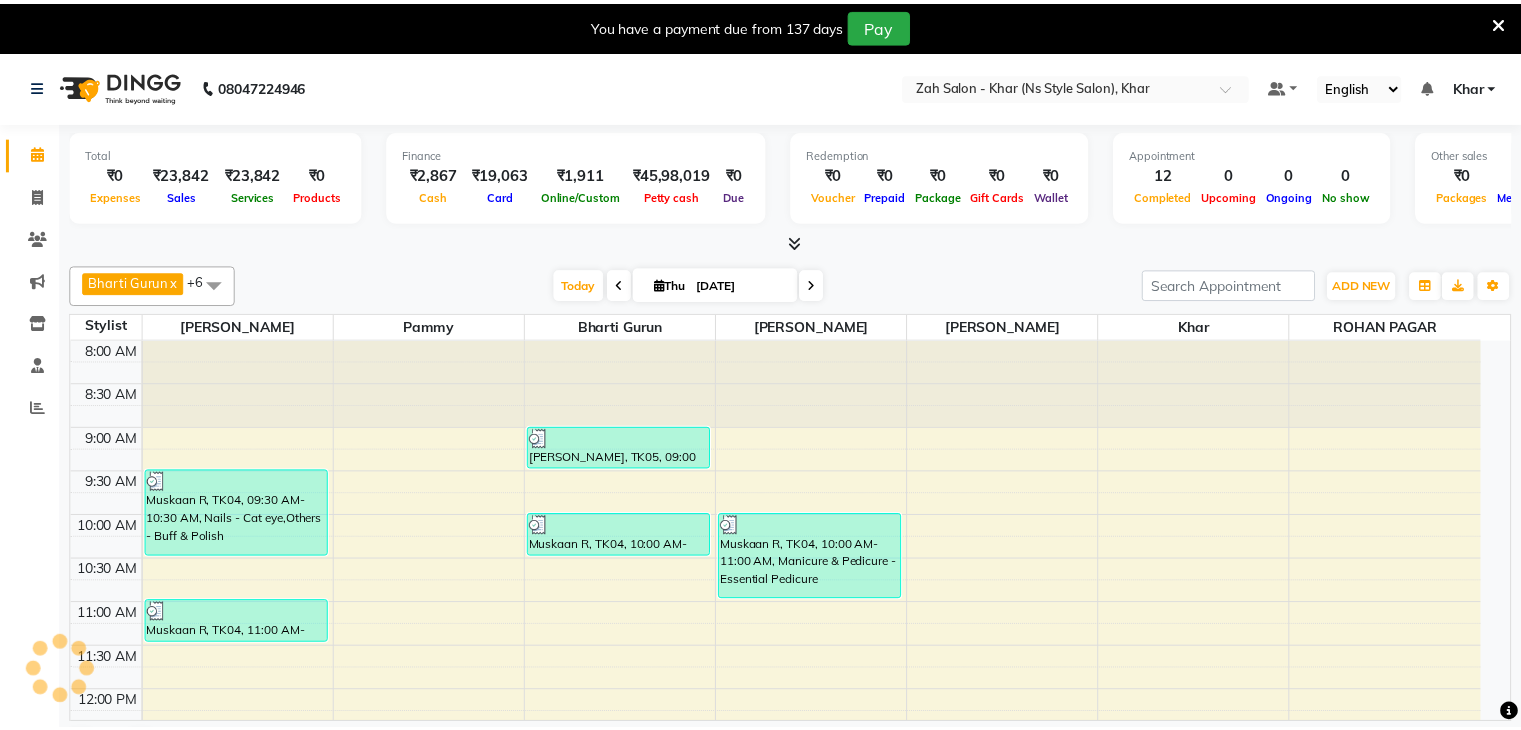 scroll, scrollTop: 0, scrollLeft: 0, axis: both 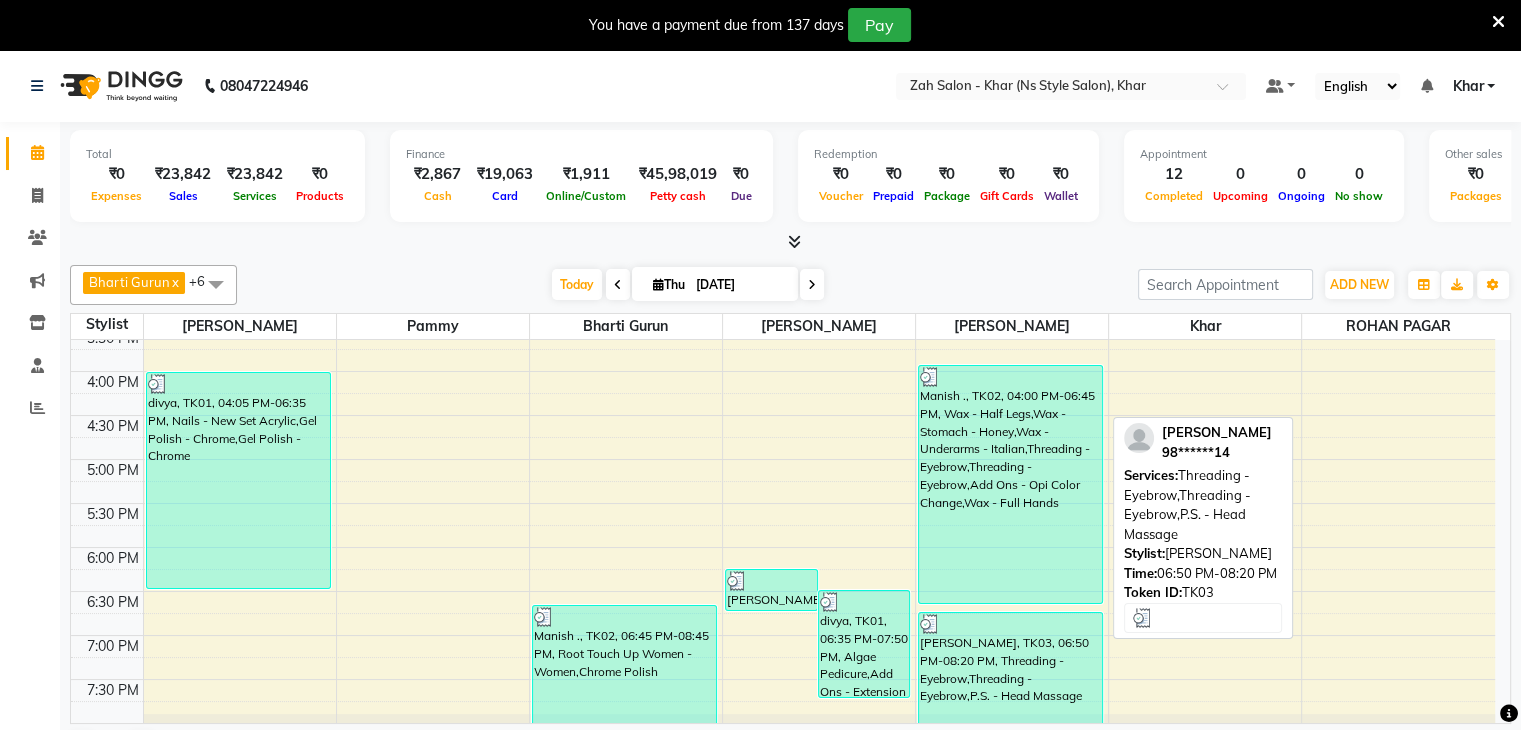 click on "[PERSON_NAME], TK03, 06:50 PM-08:20 PM, Threading - Eyebrow,Threading - Eyebrow,P.S. - Head Massage" at bounding box center (1010, 677) 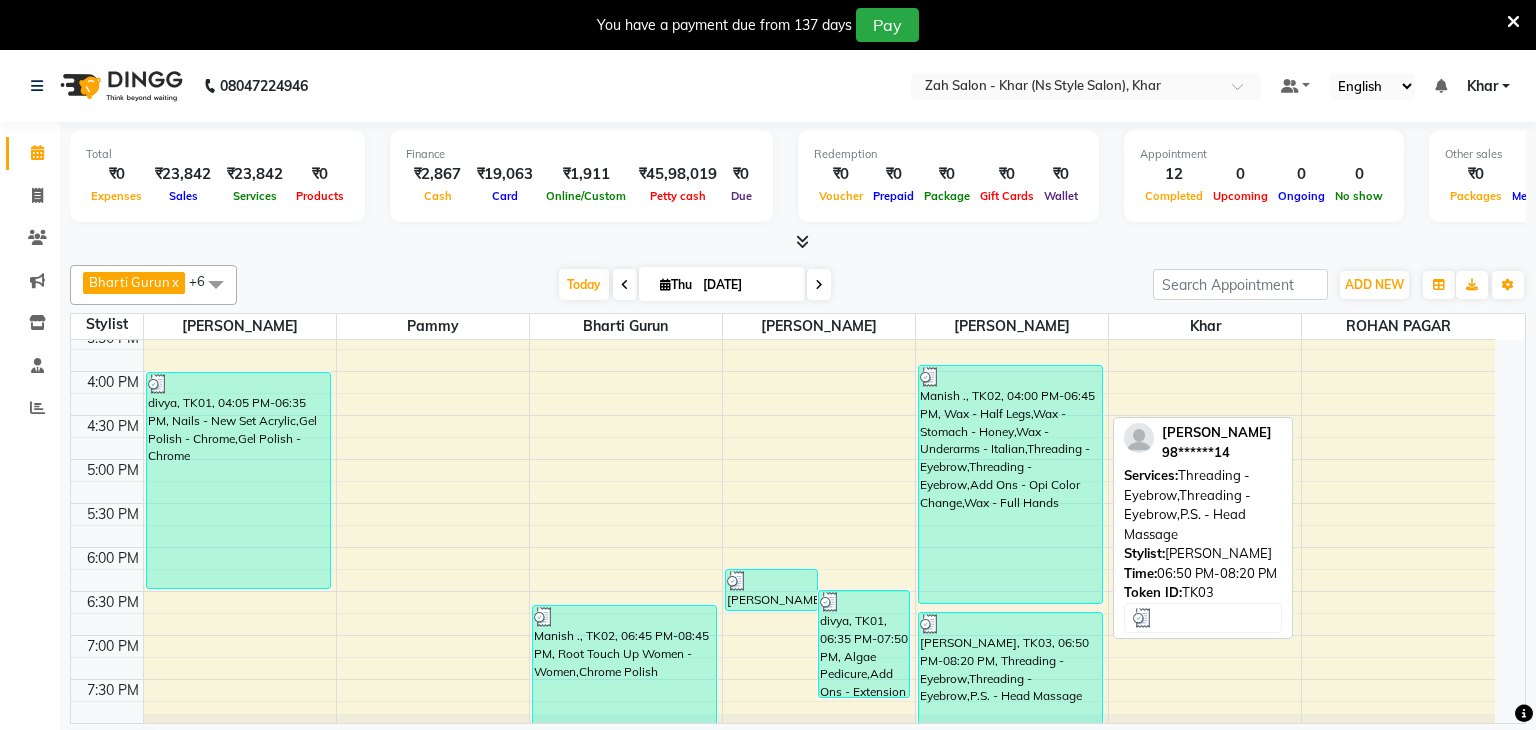 select on "3" 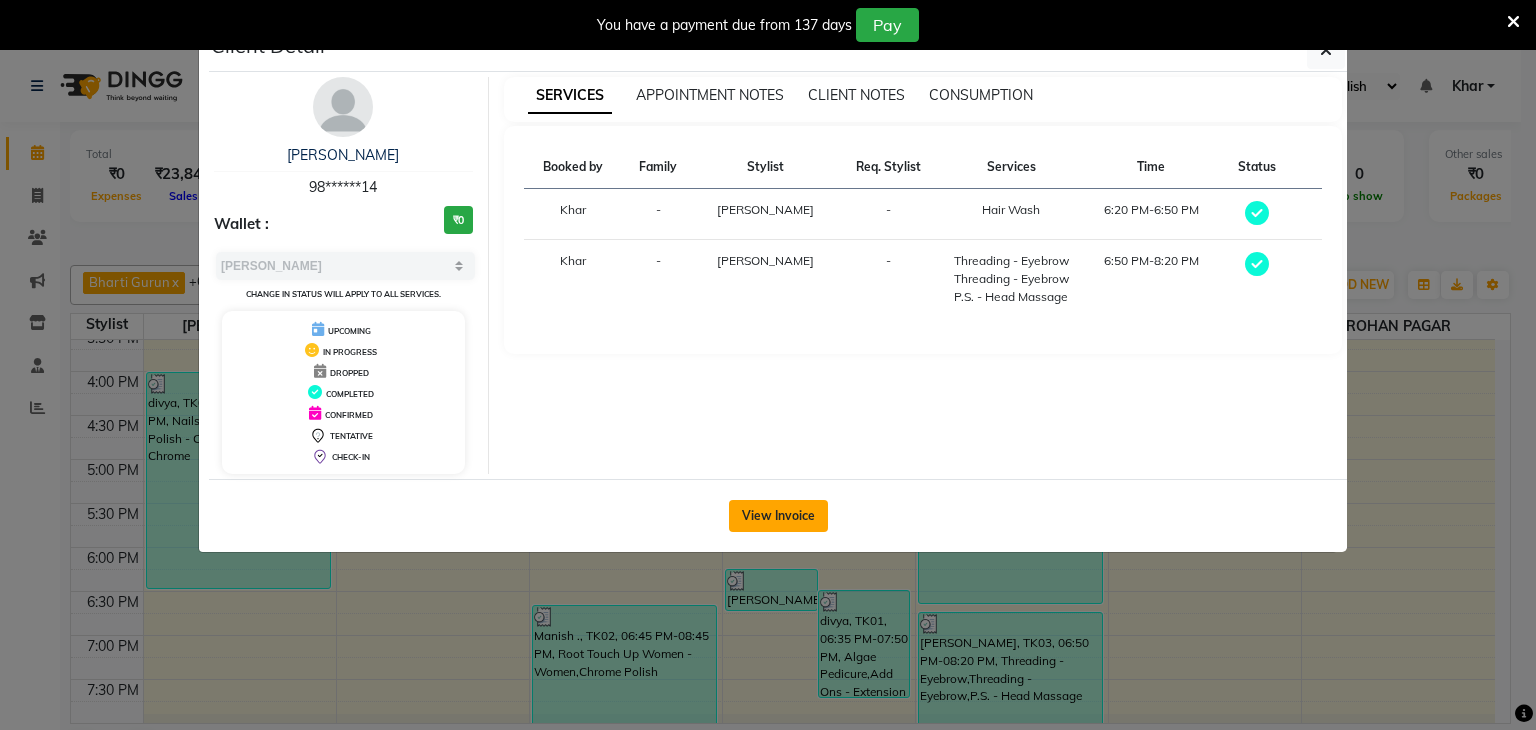click on "View Invoice" 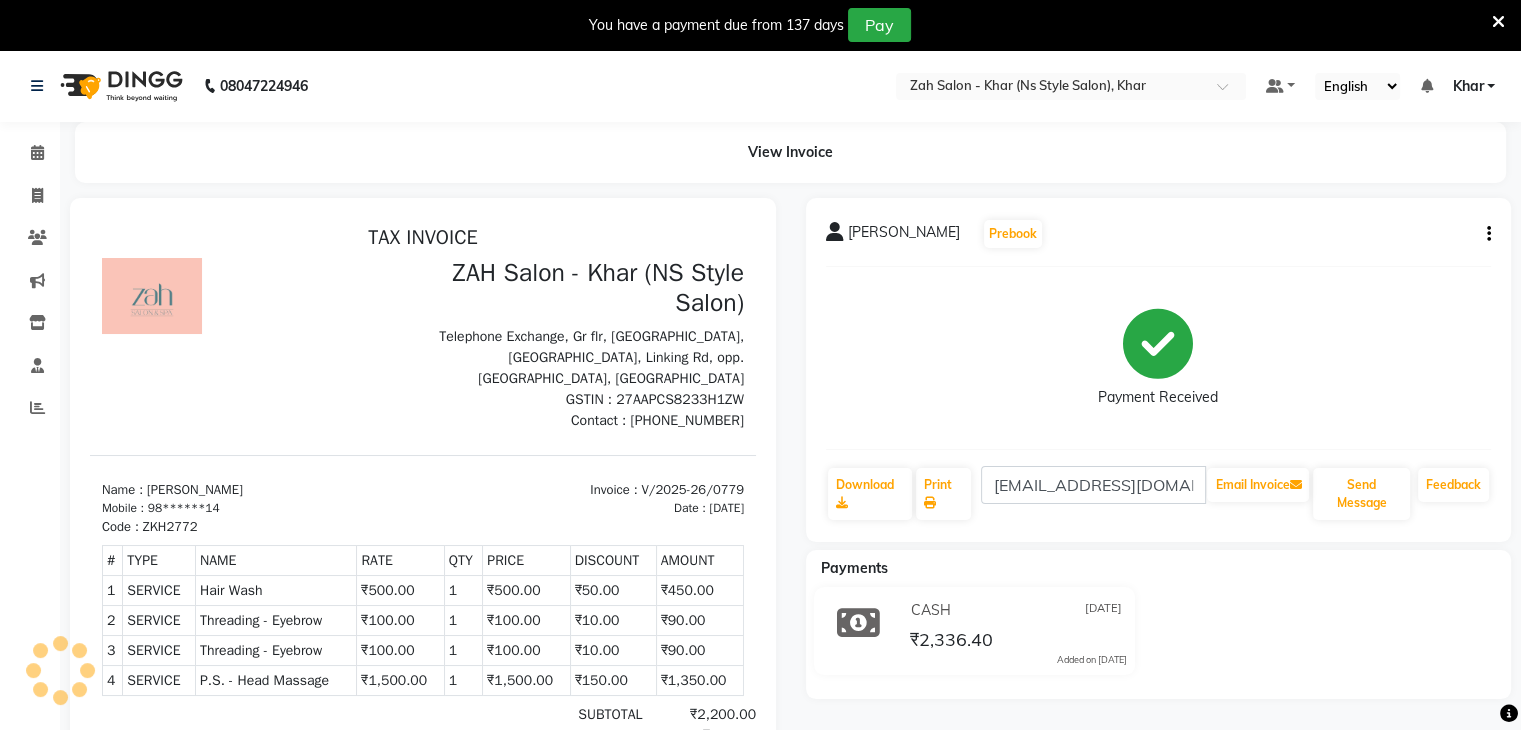 scroll, scrollTop: 0, scrollLeft: 0, axis: both 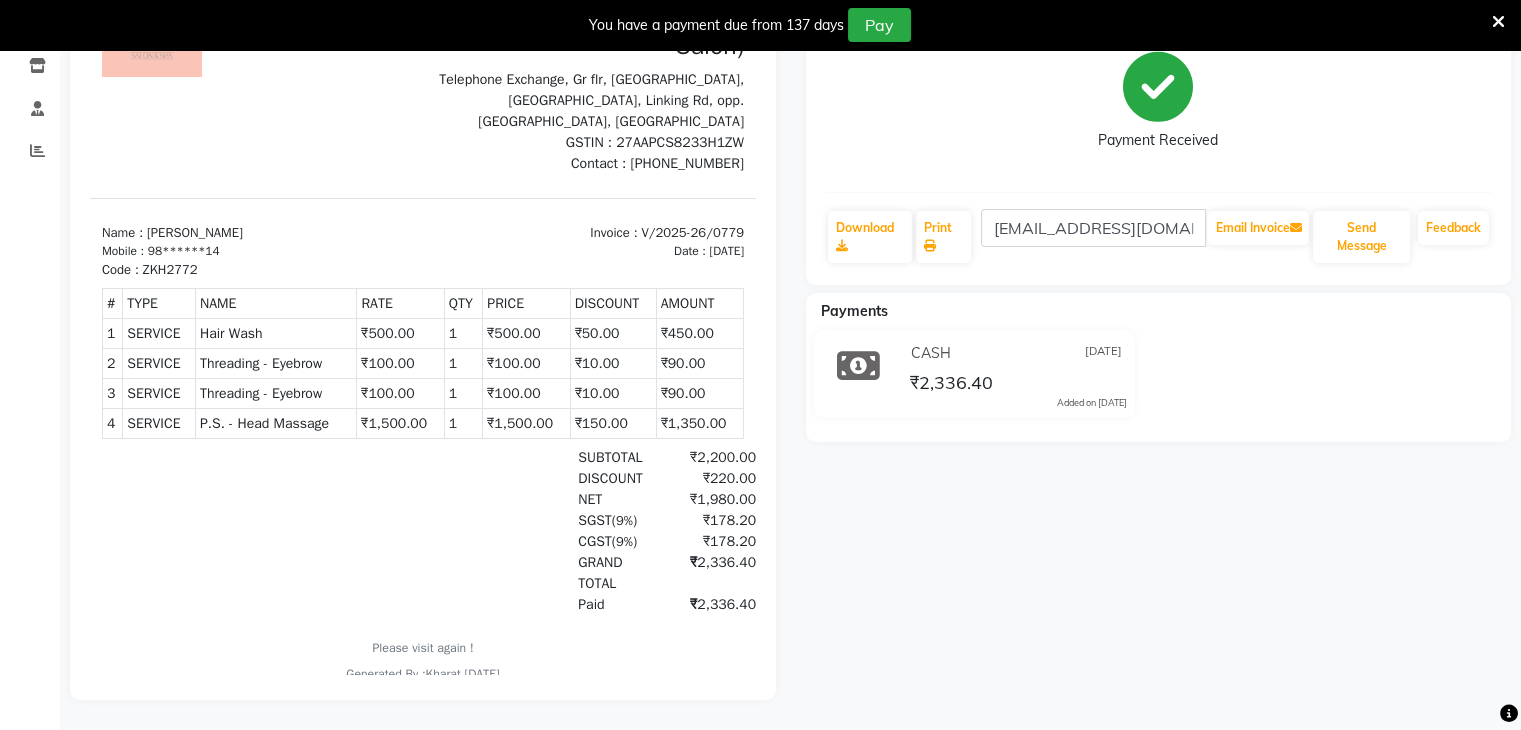 drag, startPoint x: 1535, startPoint y: 31, endPoint x: 960, endPoint y: 63, distance: 575.8898 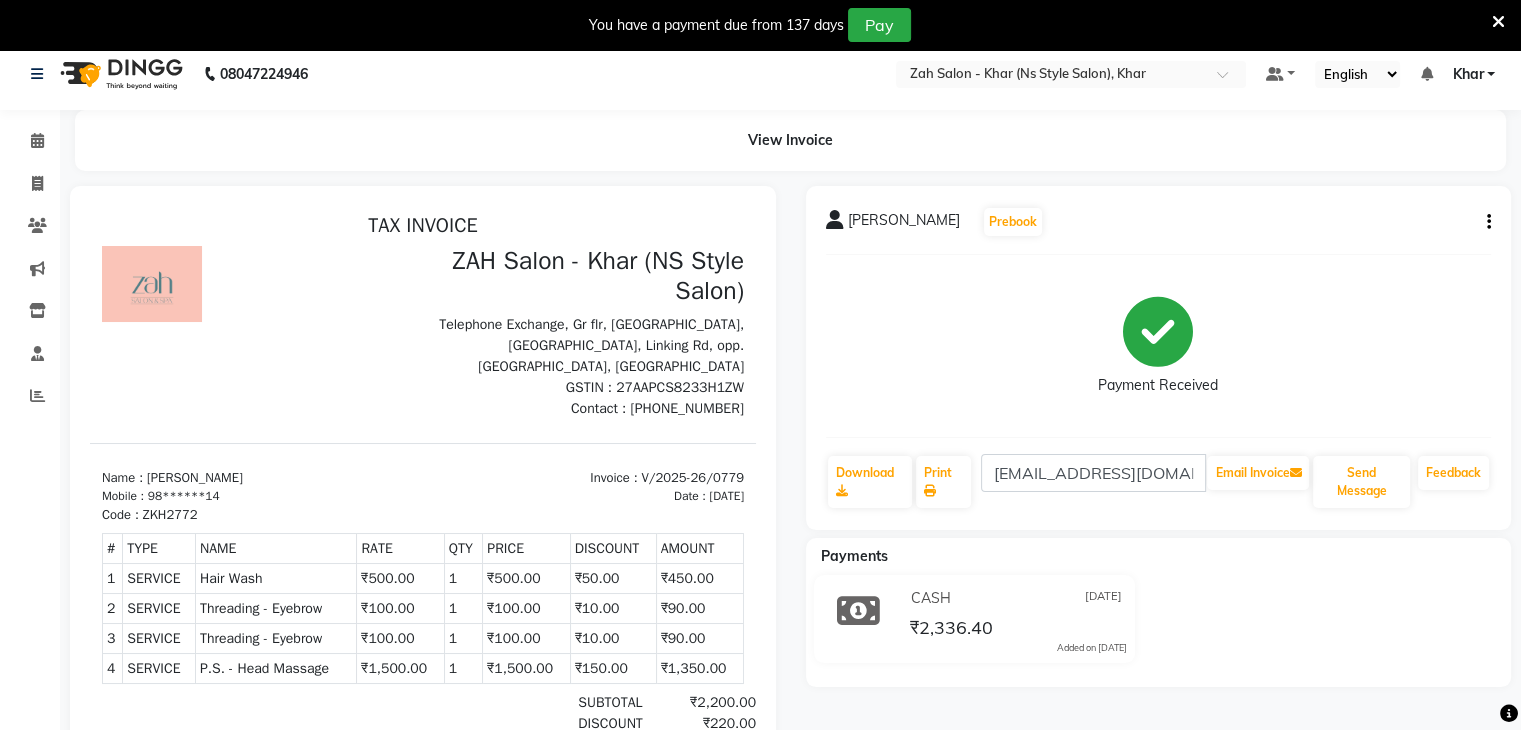 scroll, scrollTop: 0, scrollLeft: 0, axis: both 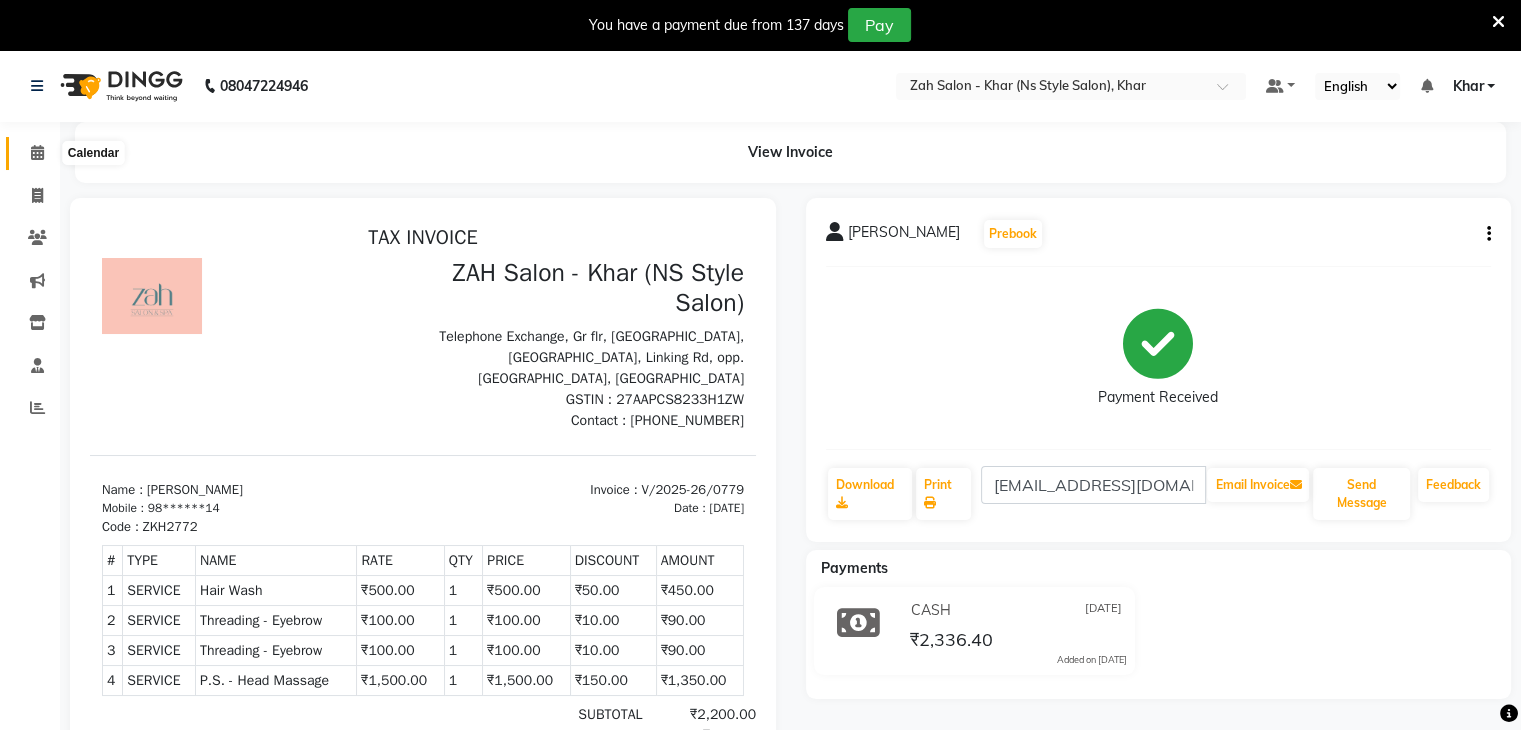 click 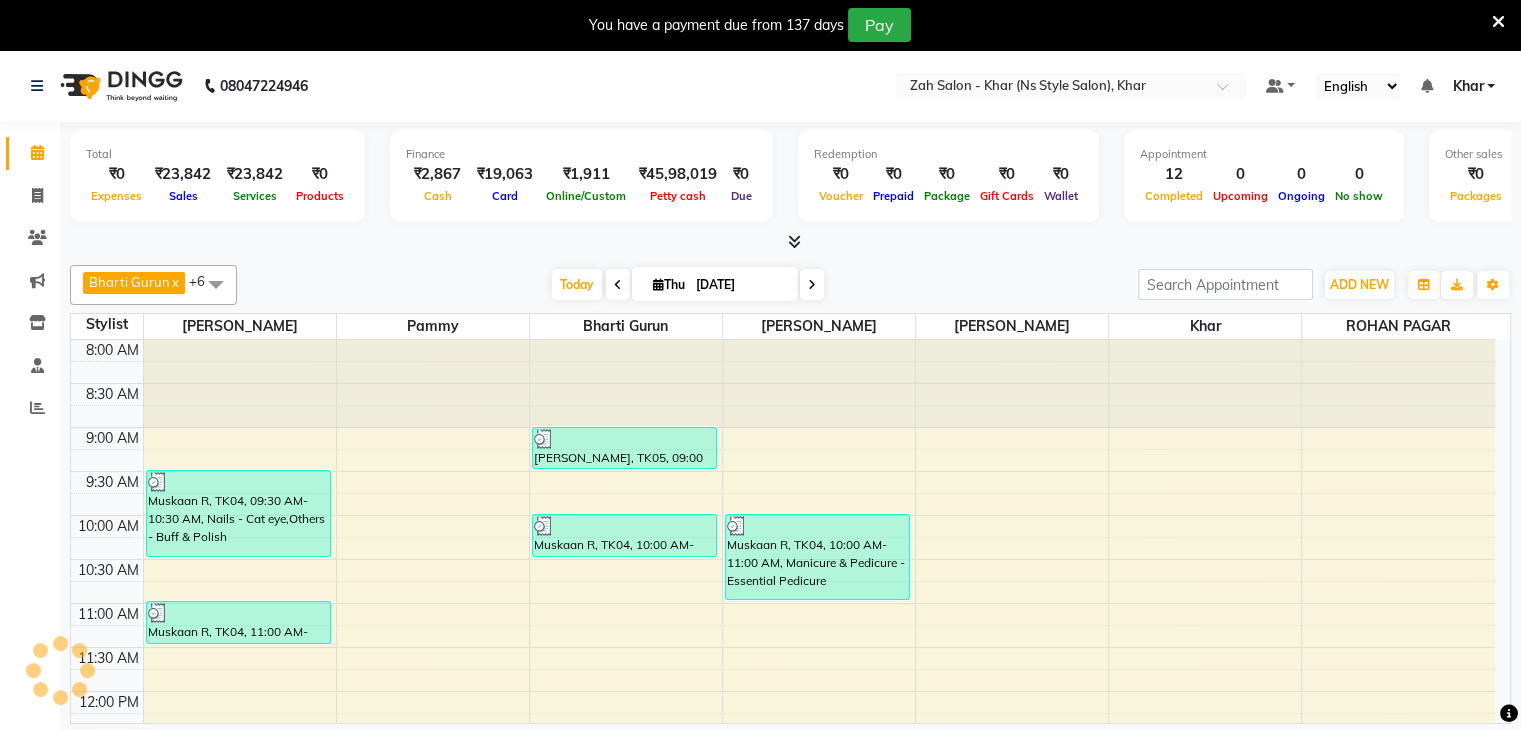 scroll, scrollTop: 711, scrollLeft: 0, axis: vertical 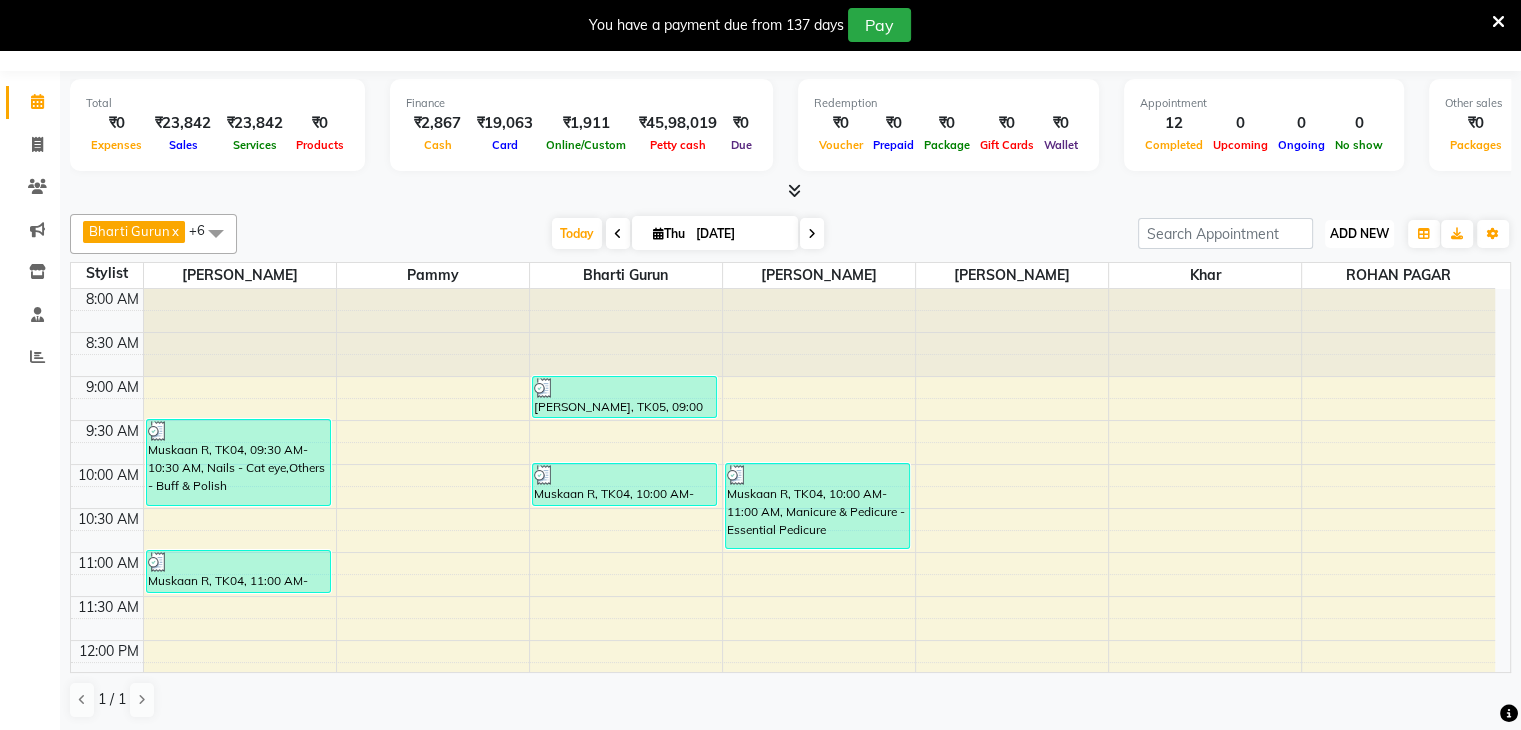click on "ADD NEW Toggle Dropdown" at bounding box center (1359, 234) 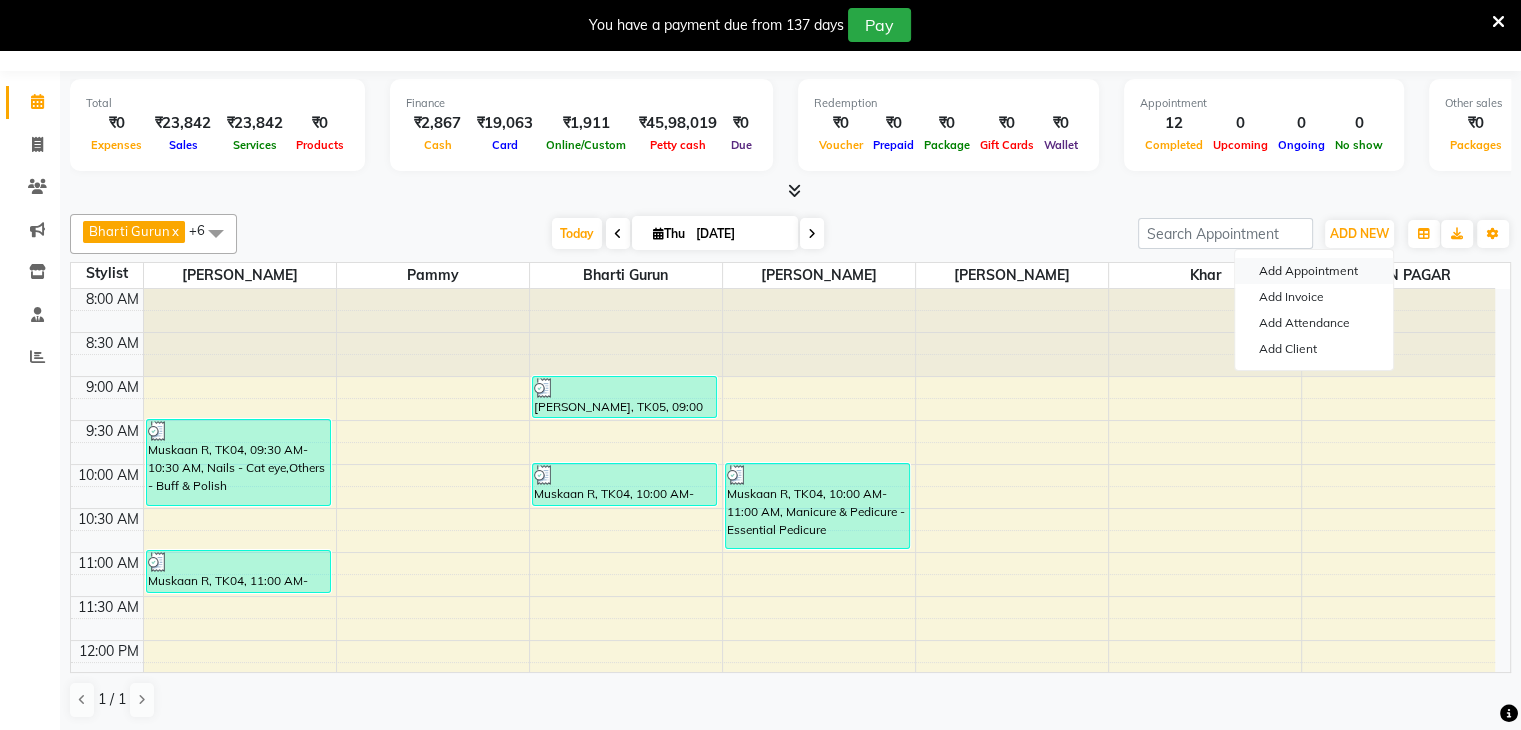 click on "Add Appointment" at bounding box center [1314, 271] 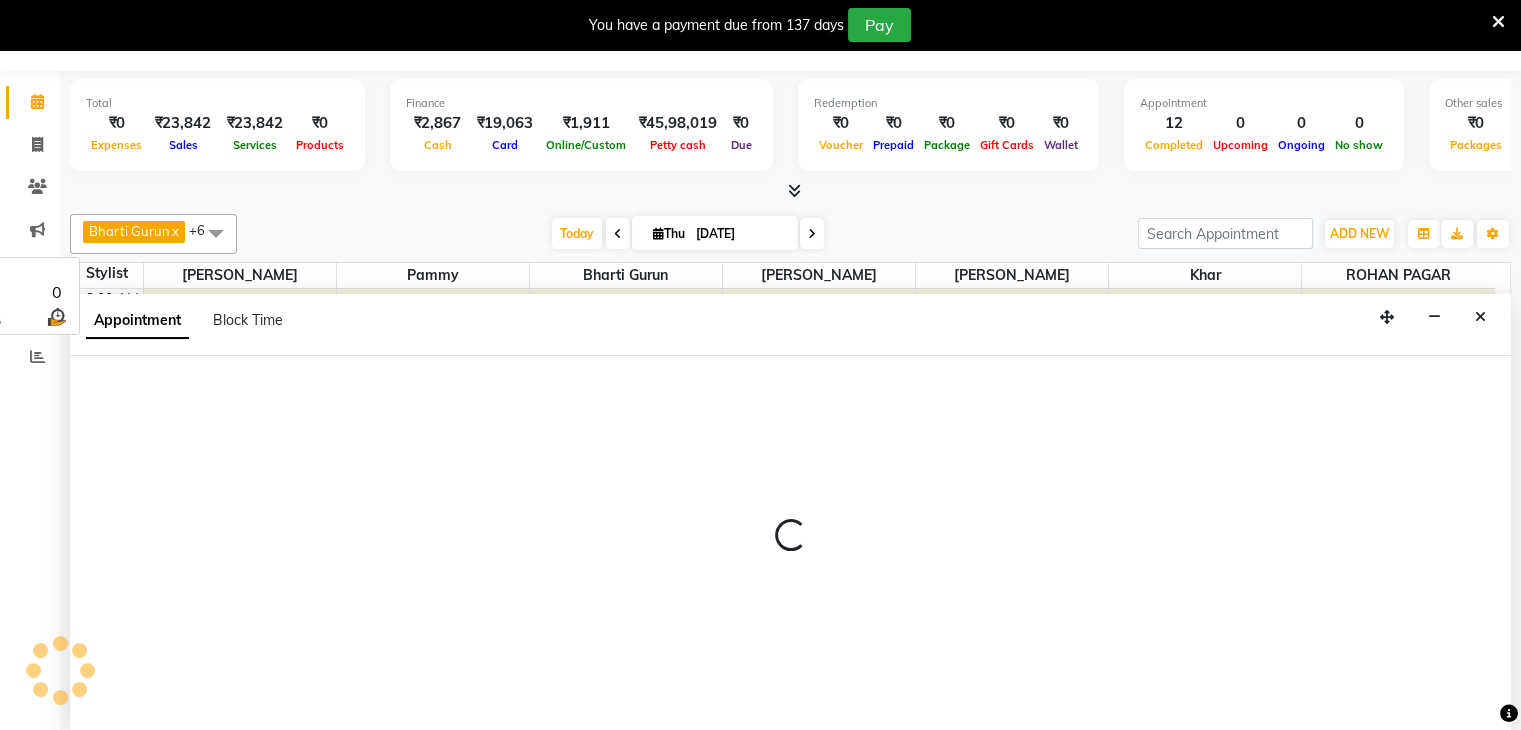select on "540" 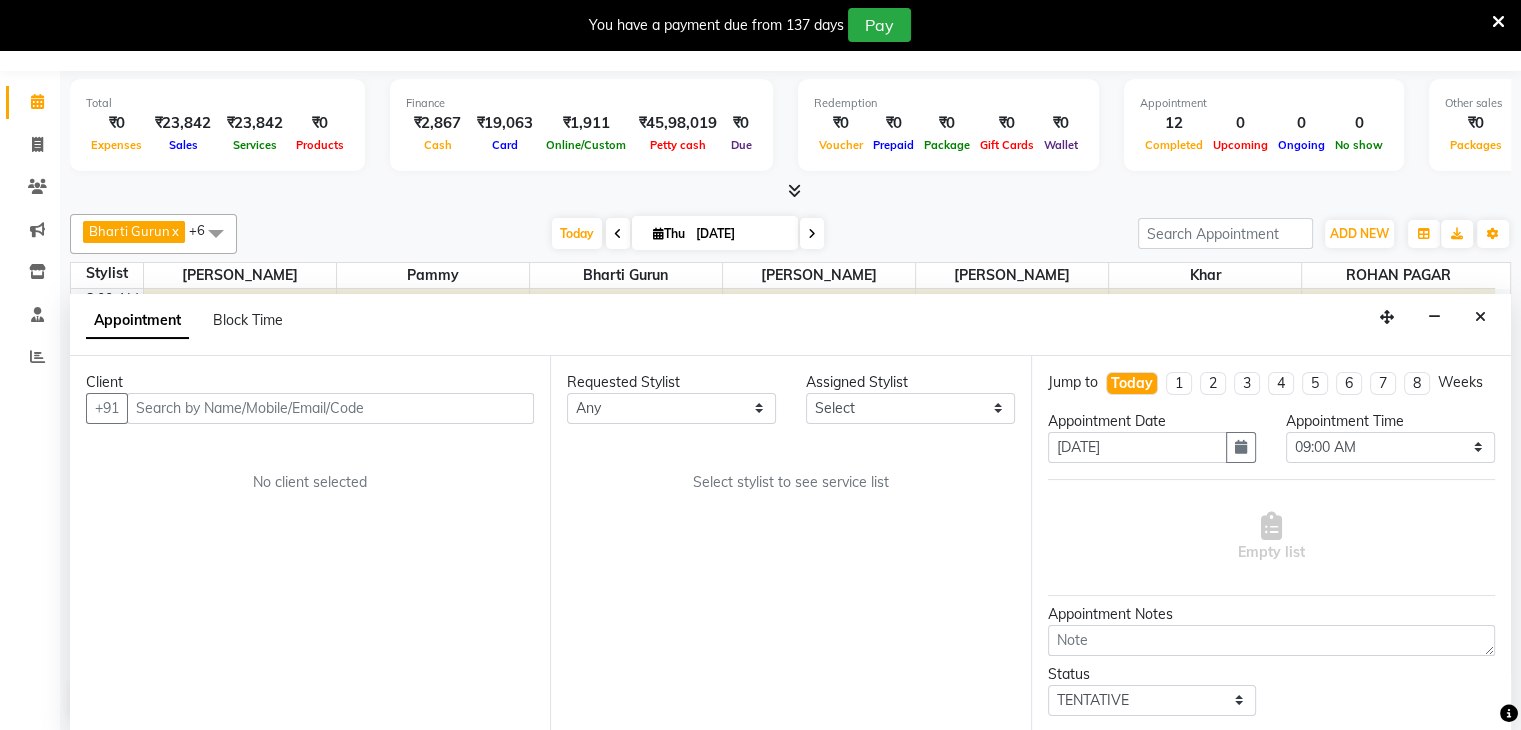 click at bounding box center [330, 408] 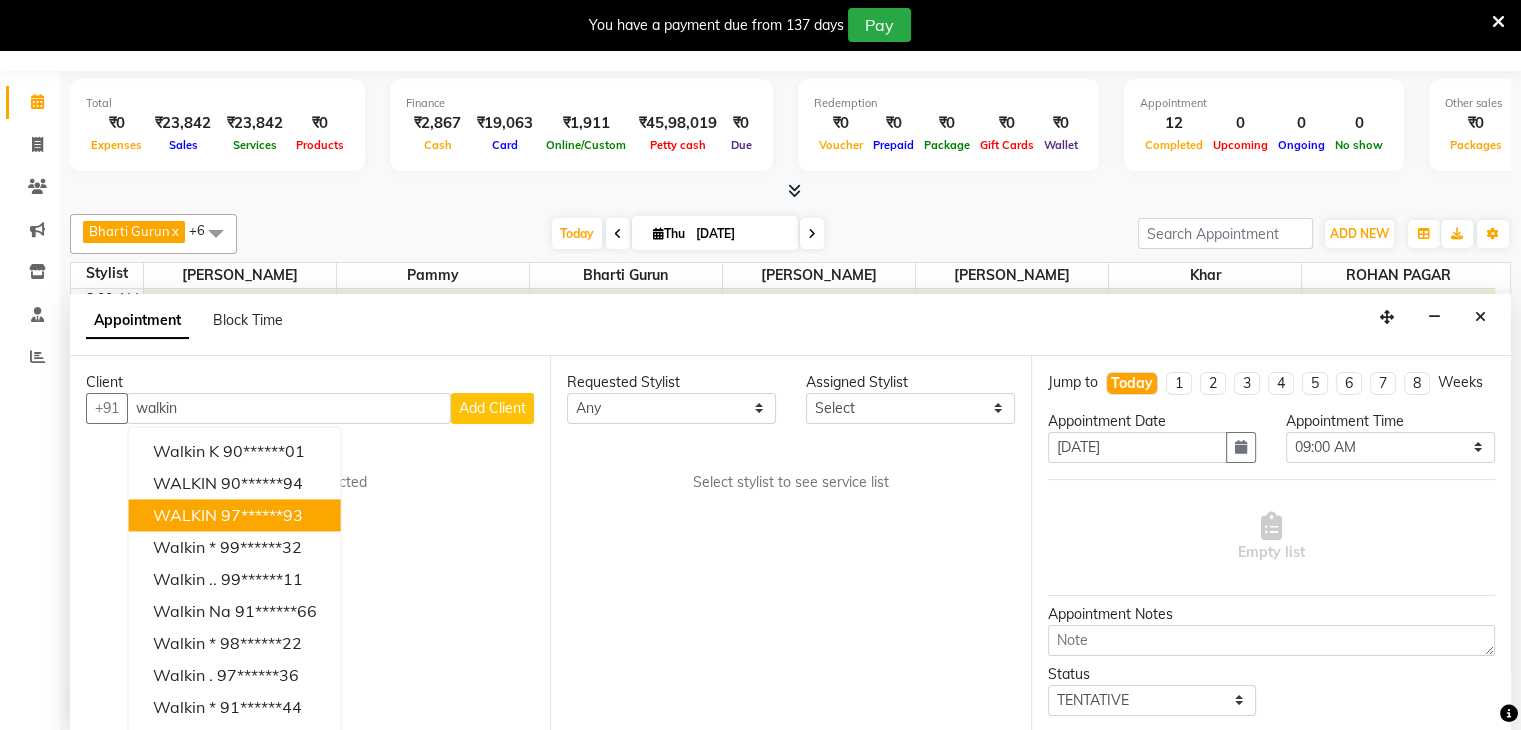 click on "WALKIN  97******93" at bounding box center (235, 515) 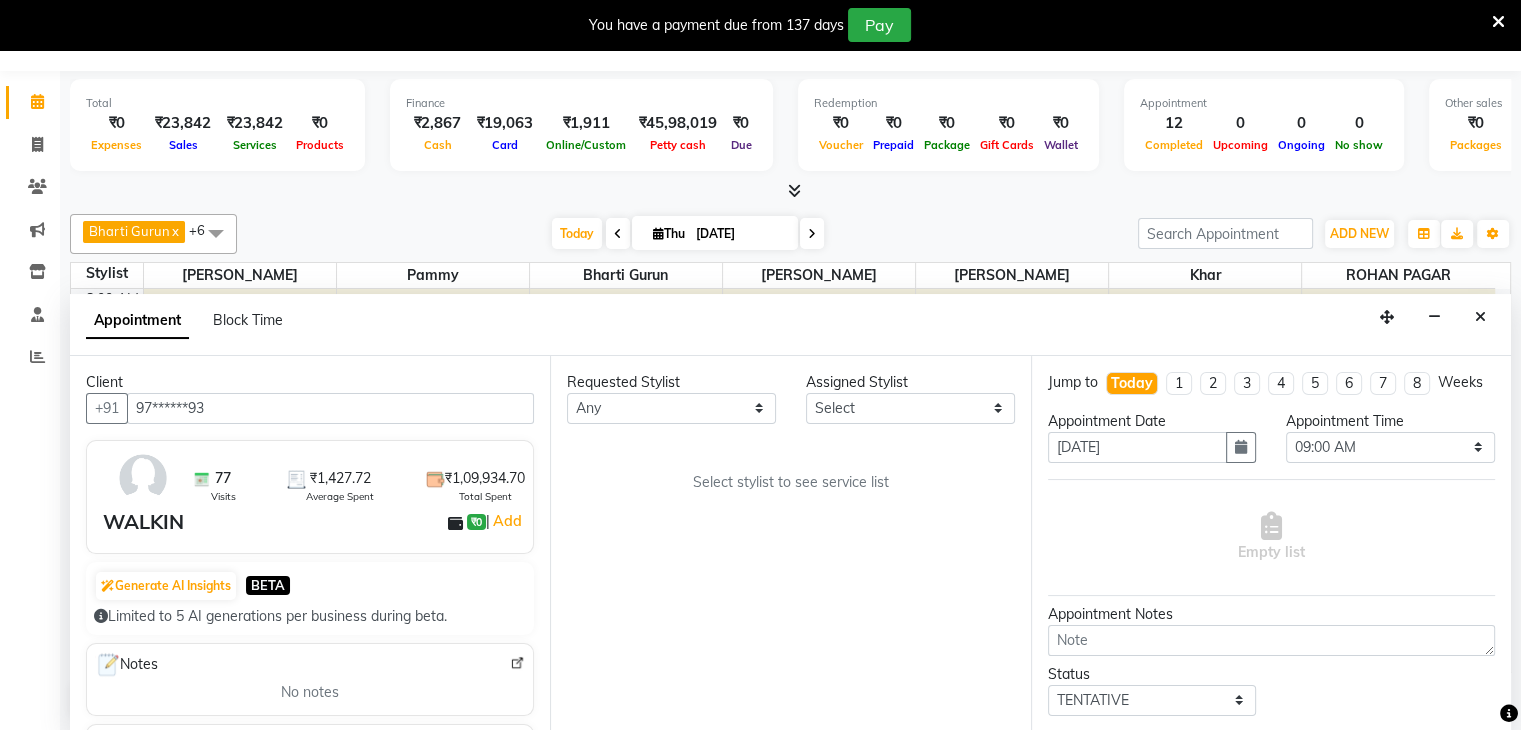type on "97******93" 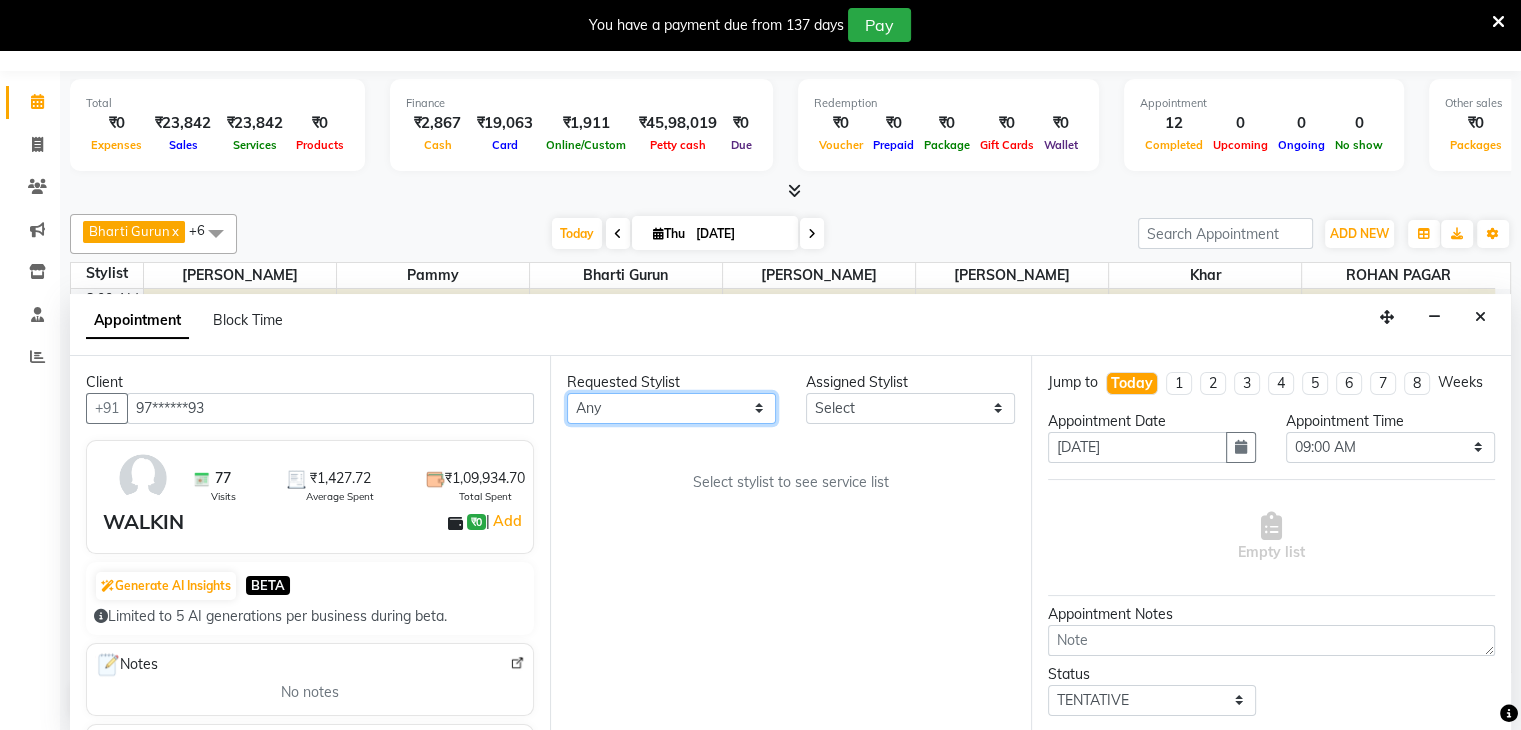 click on "Any Bharti Gurun Kalpesh Maheshkar Kavita Bhosale Khar Pammy ROHAN PAGAR Sharmila" at bounding box center (671, 408) 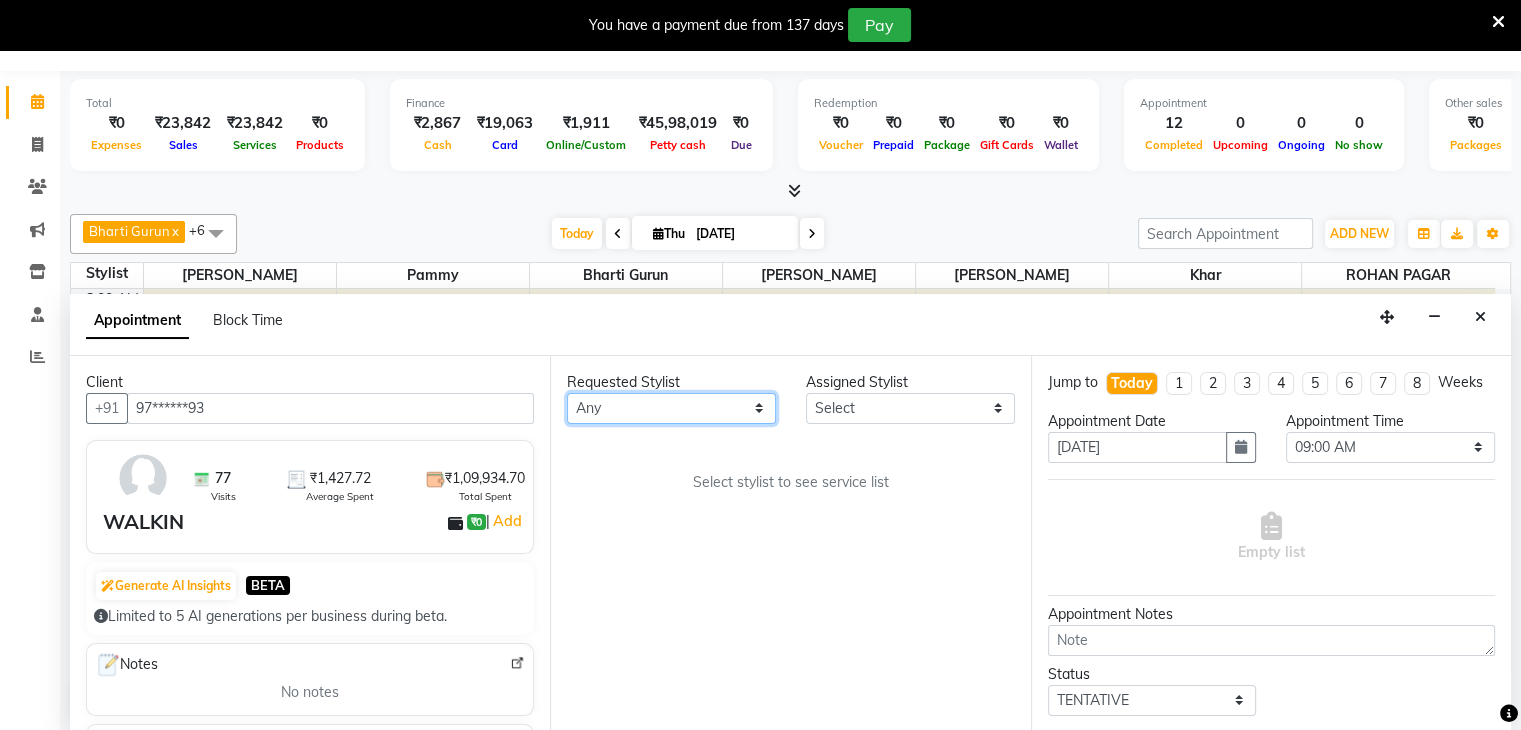 select on "38404" 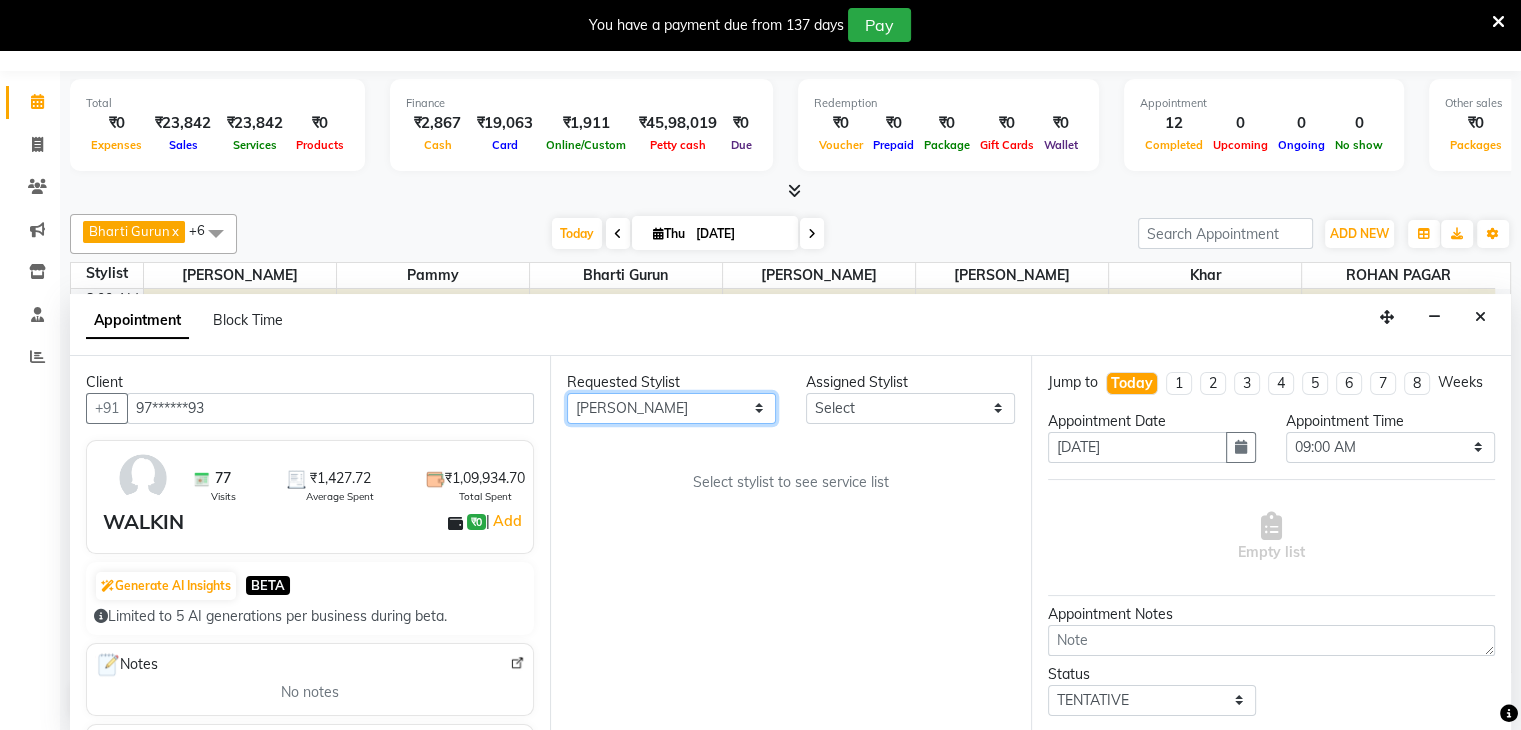 click on "Any Bharti Gurun Kalpesh Maheshkar Kavita Bhosale Khar Pammy ROHAN PAGAR Sharmila" at bounding box center (671, 408) 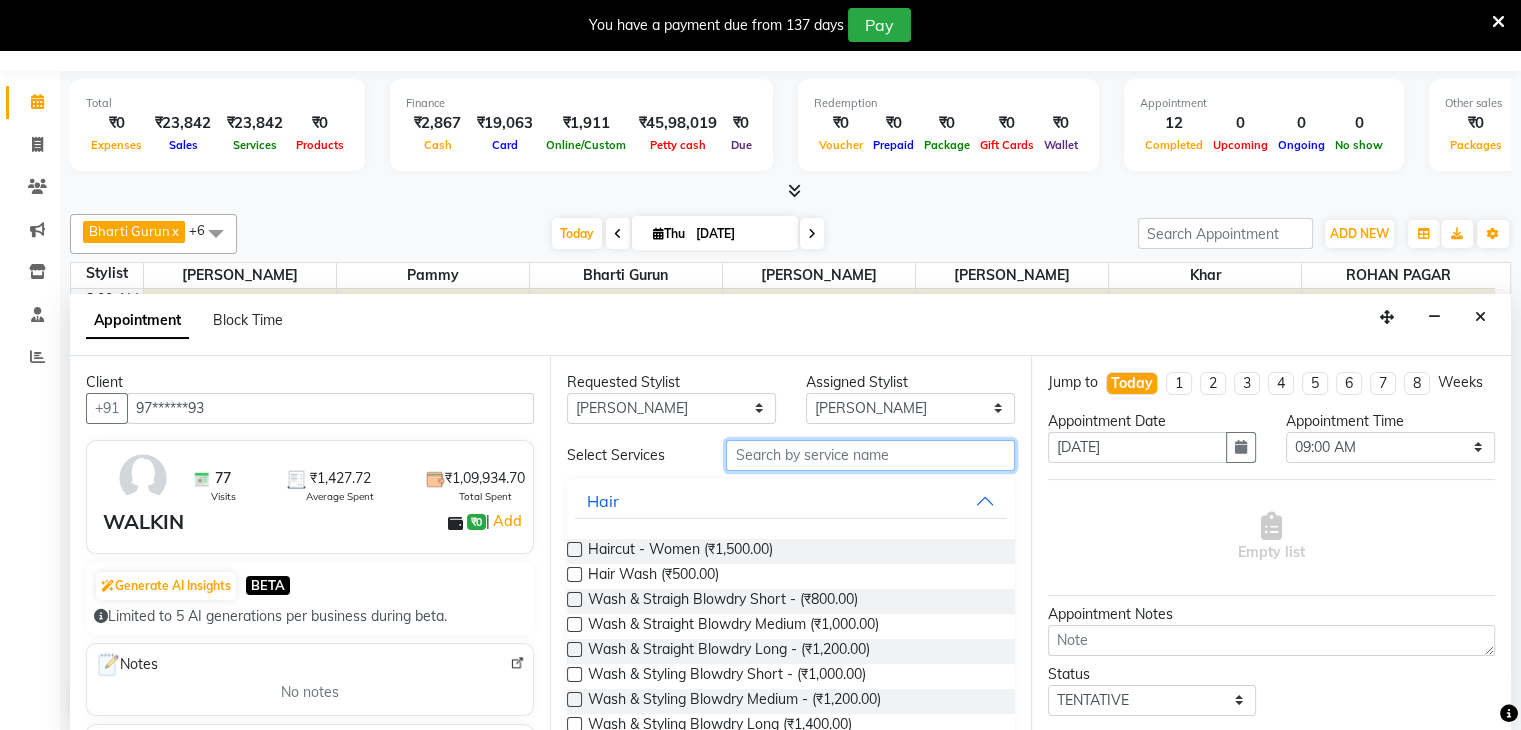 click at bounding box center [870, 455] 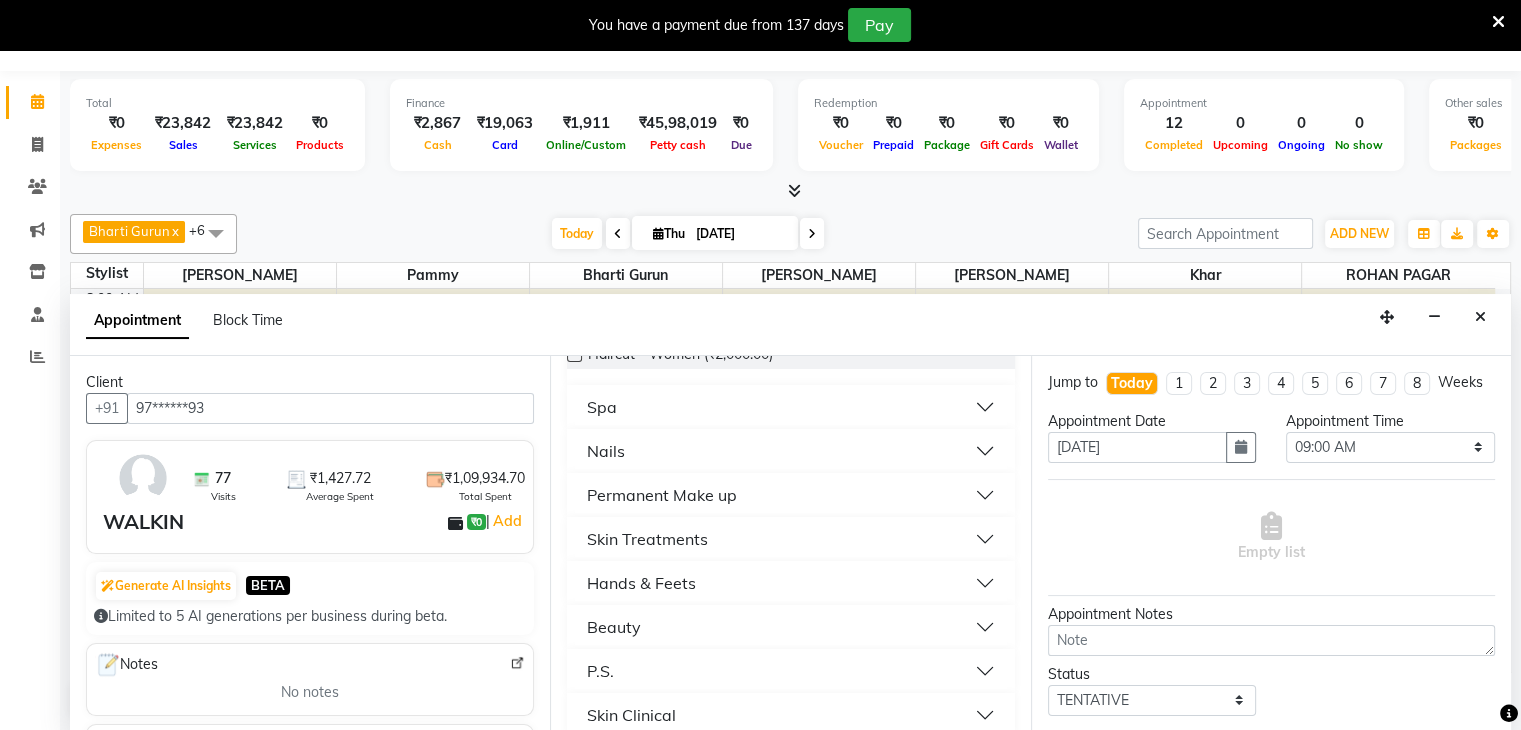 scroll, scrollTop: 450, scrollLeft: 0, axis: vertical 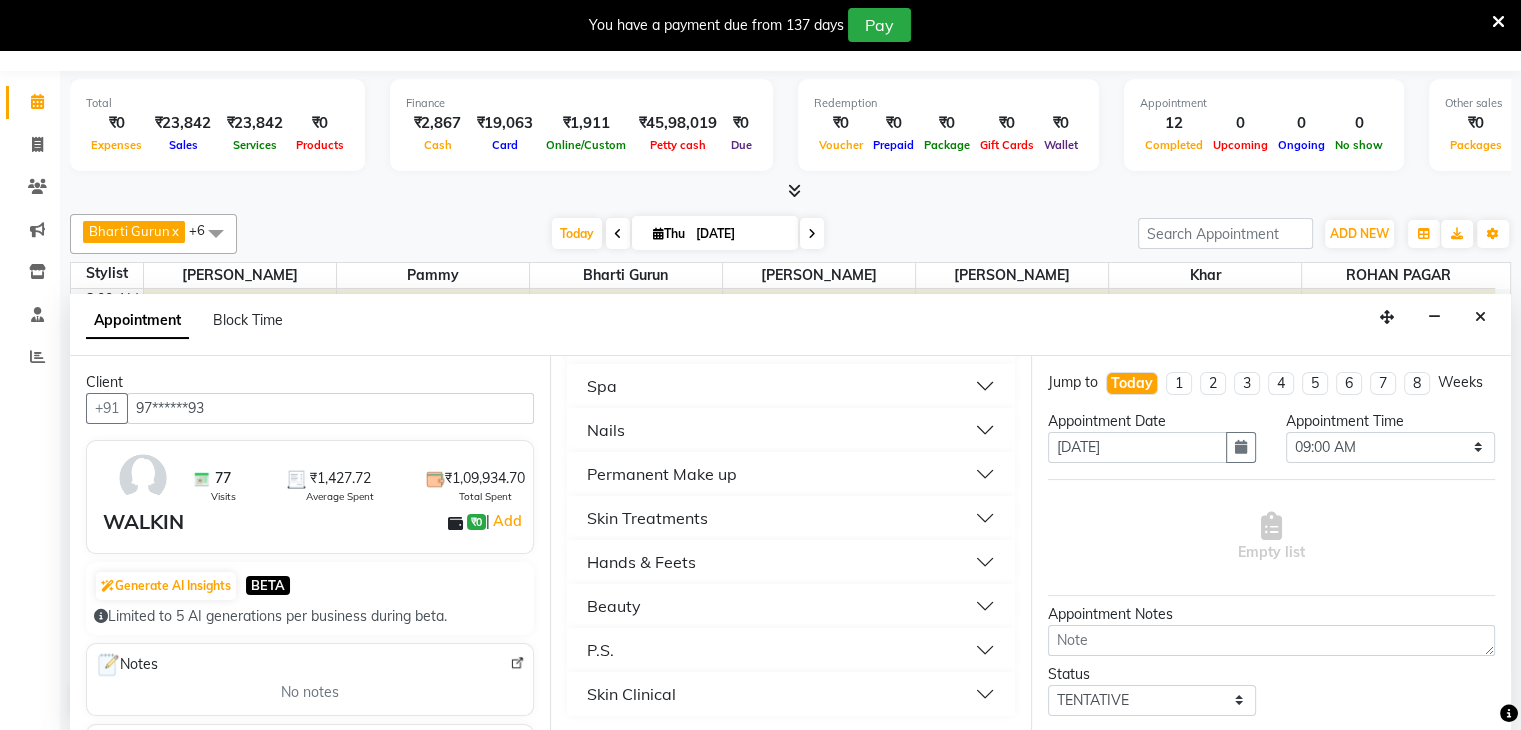 type on "200" 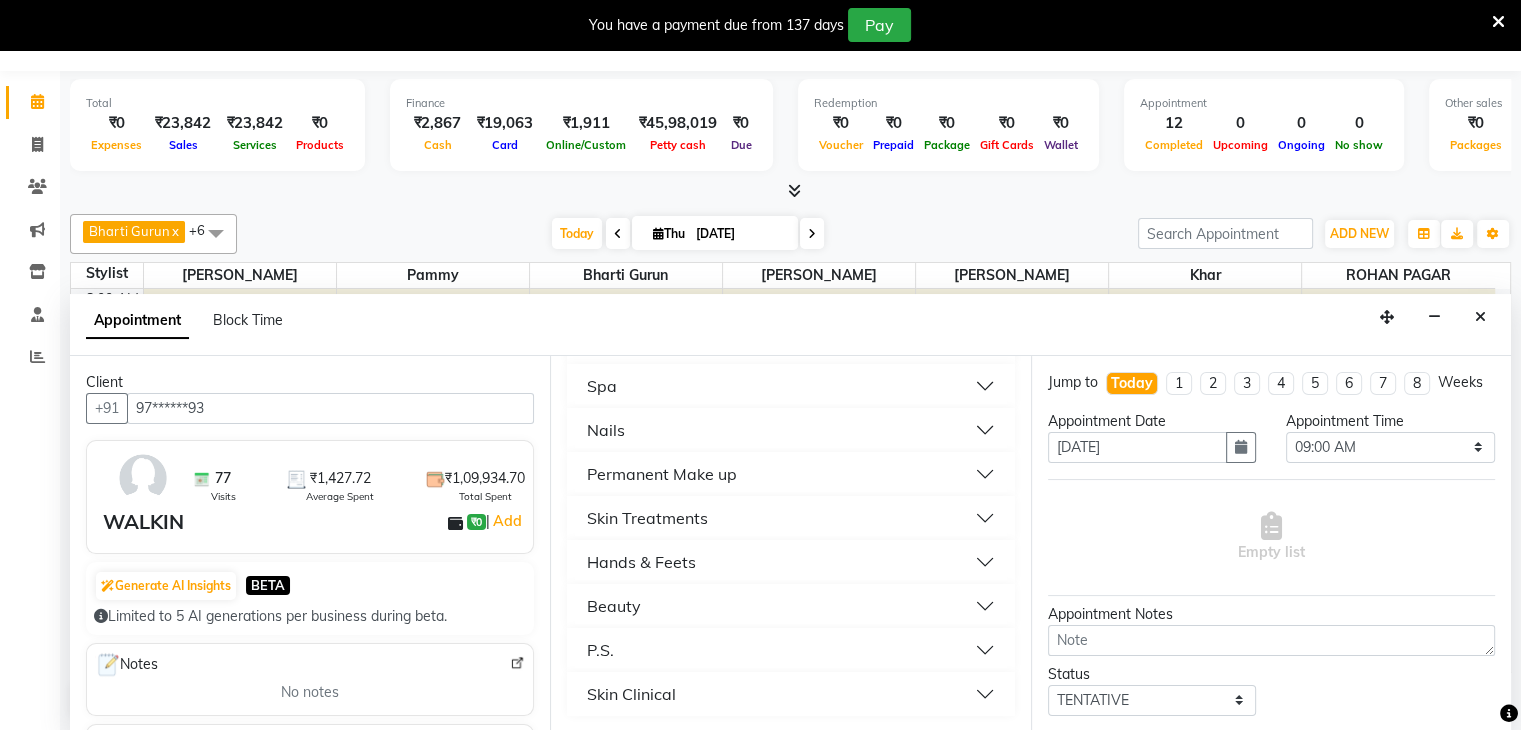 click on "Beauty" at bounding box center (614, 606) 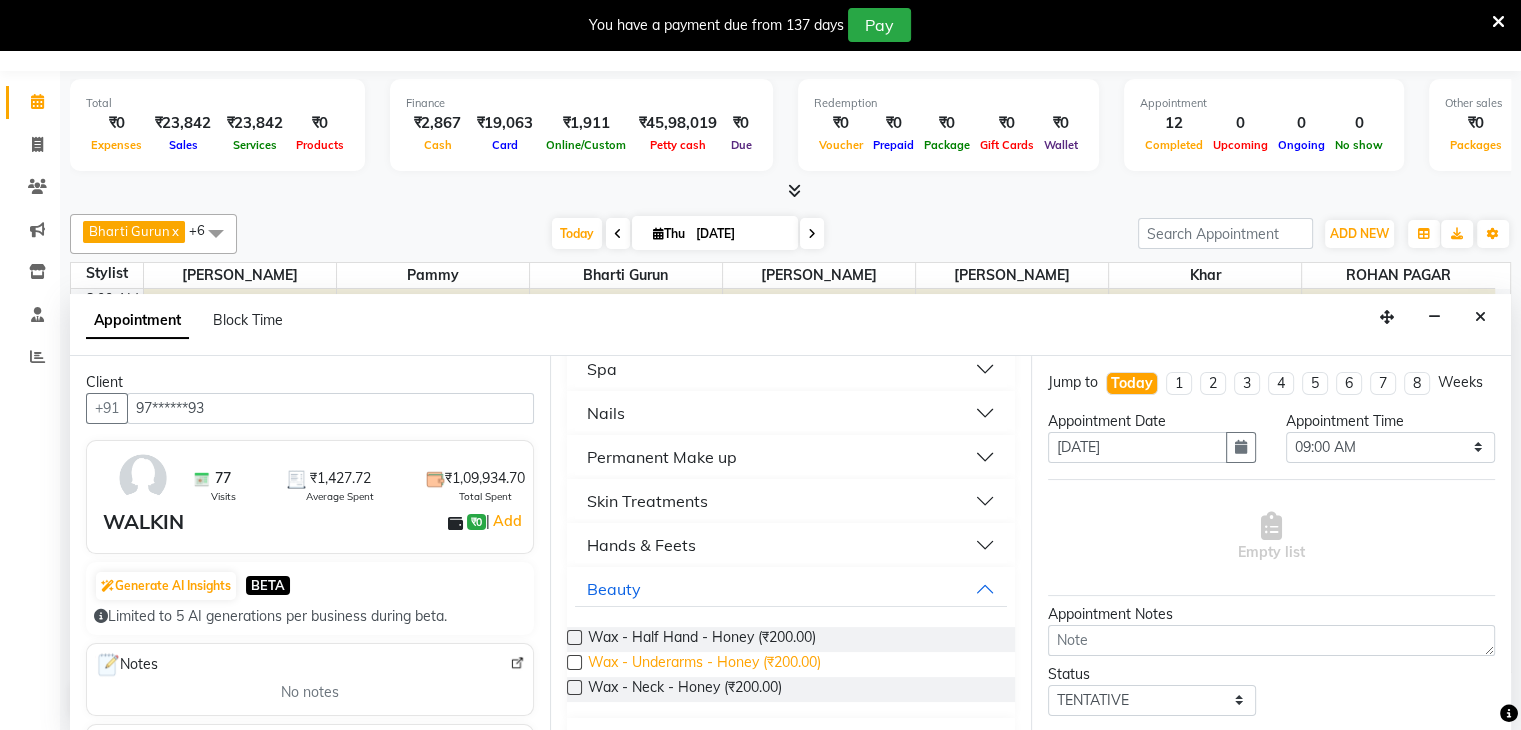 click on "Wax - Underarms - Honey (₹200.00)" at bounding box center [704, 664] 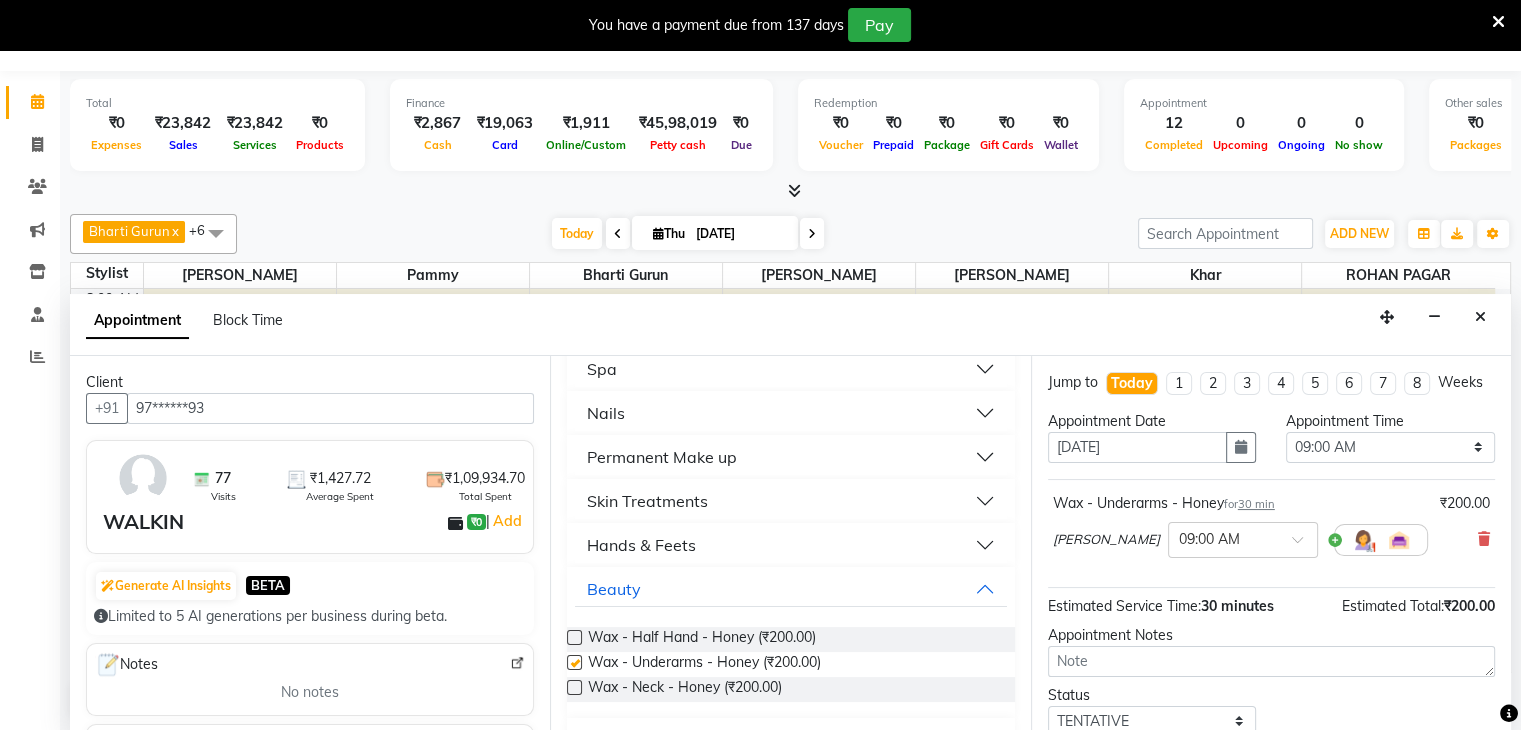 checkbox on "false" 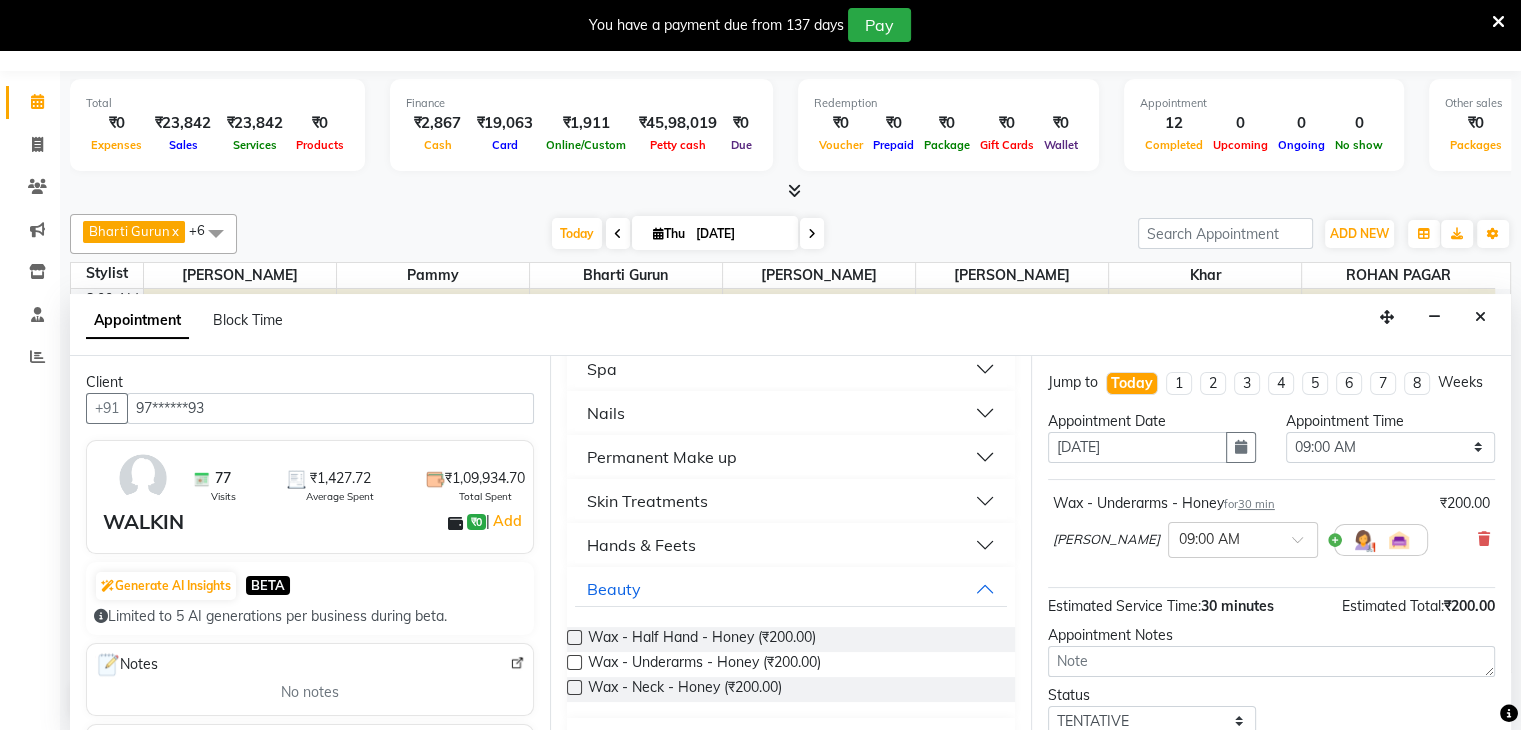 scroll, scrollTop: 121, scrollLeft: 0, axis: vertical 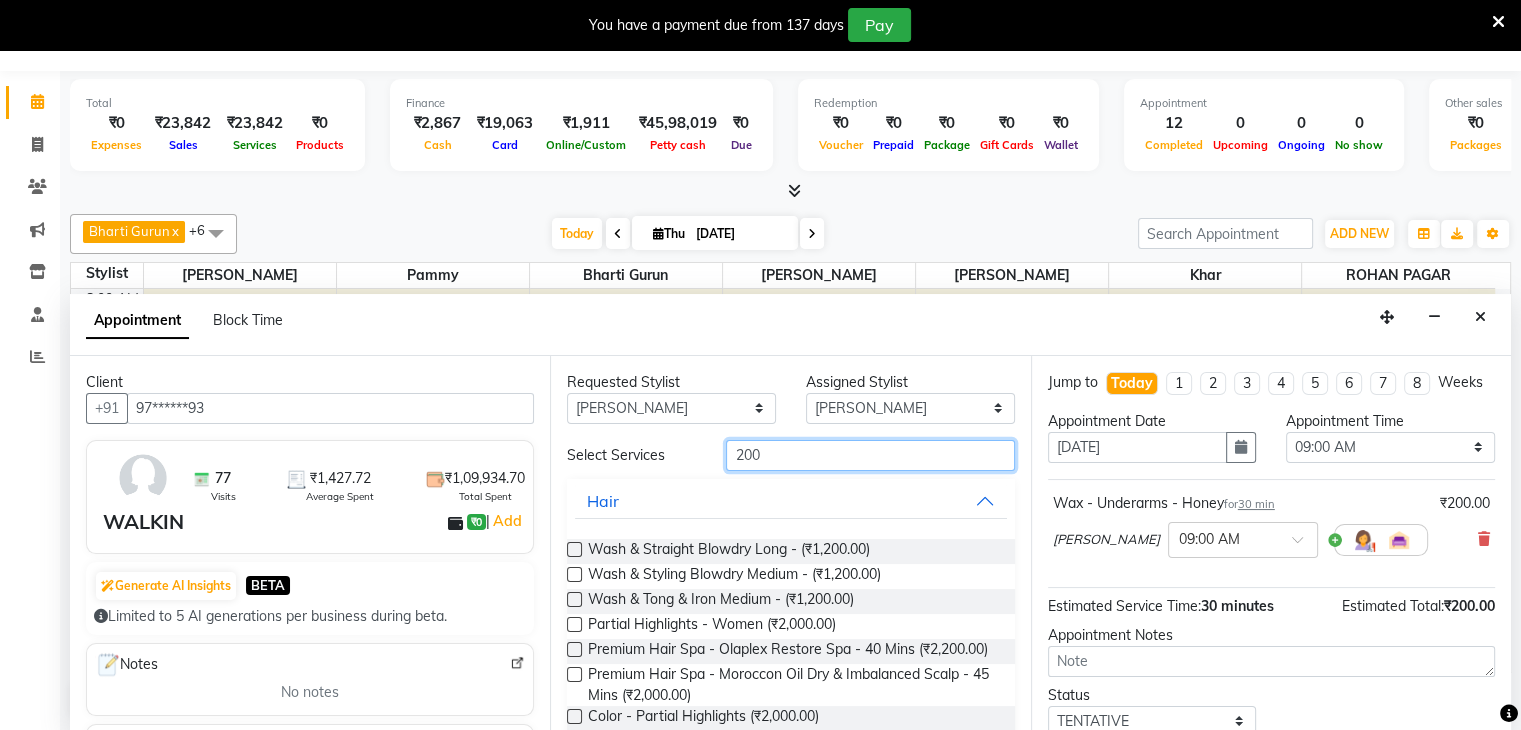 click on "200" at bounding box center [870, 455] 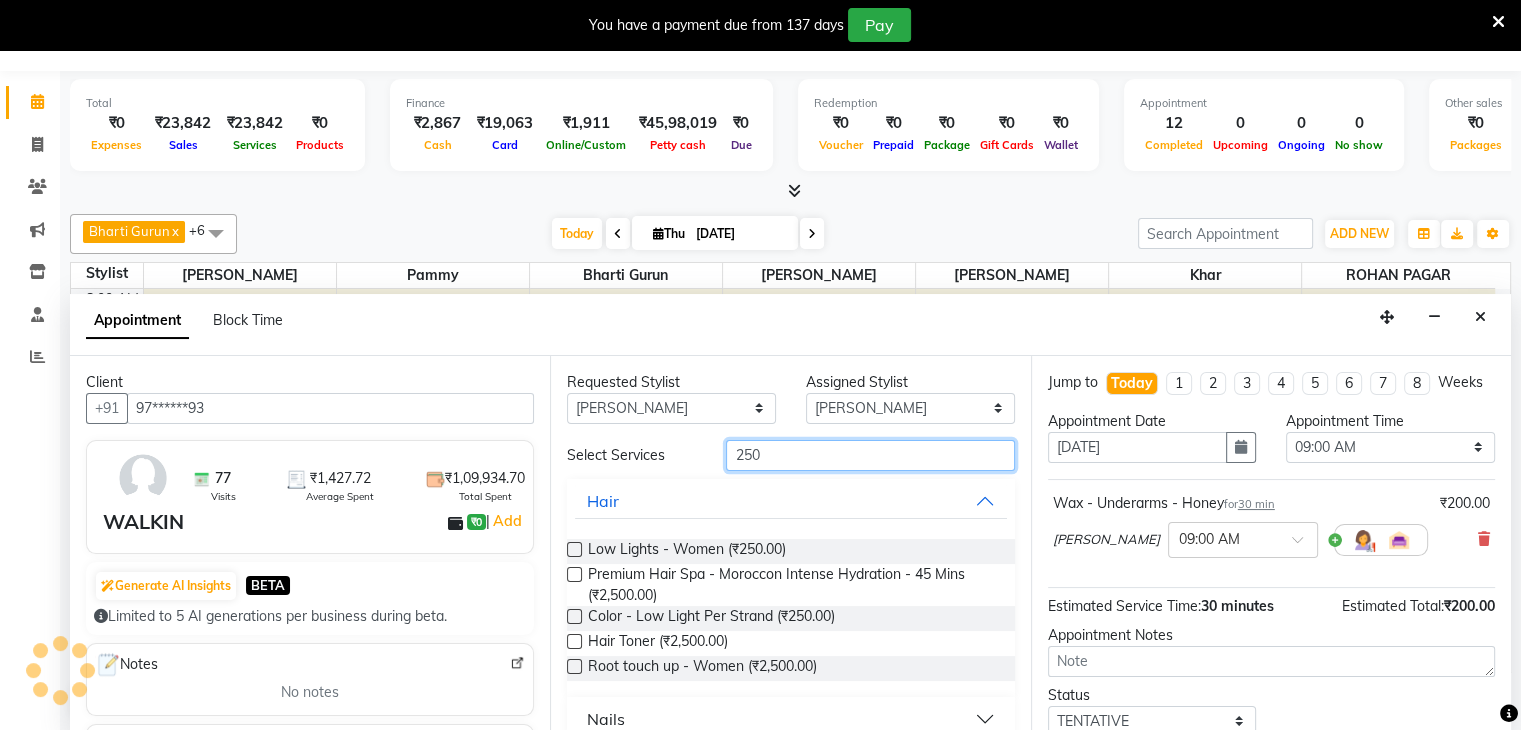 scroll, scrollTop: 328, scrollLeft: 0, axis: vertical 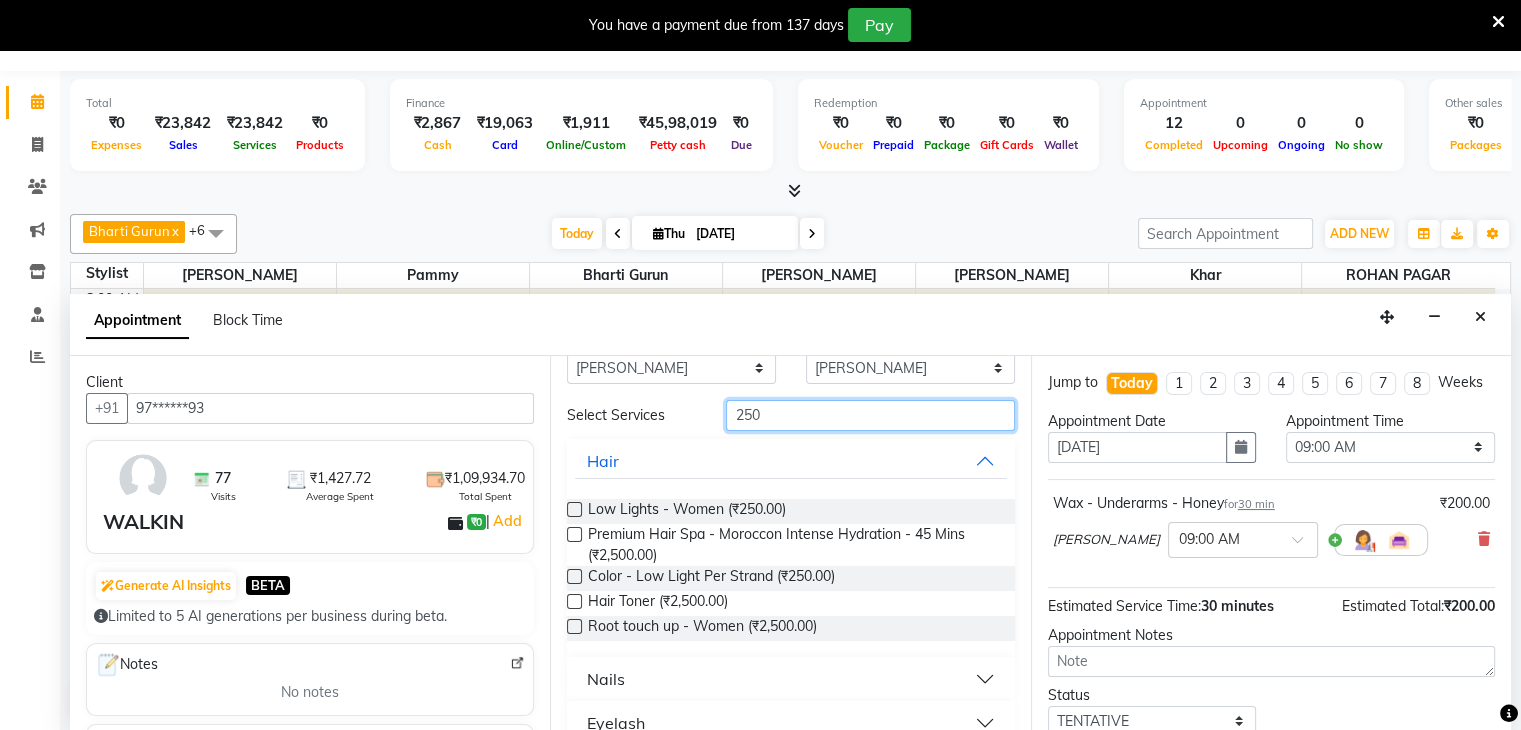 type on "250" 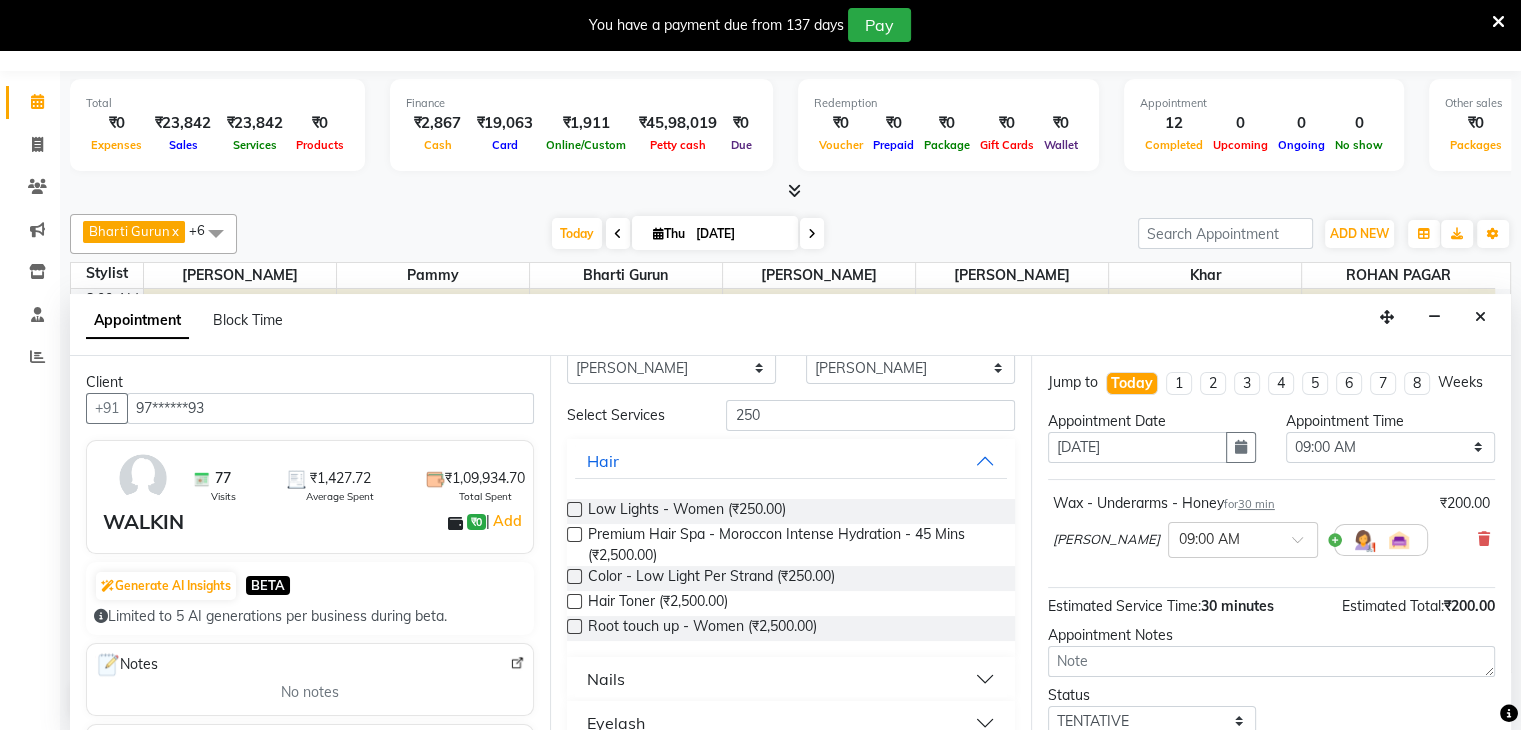 click on "Nails" at bounding box center (606, 679) 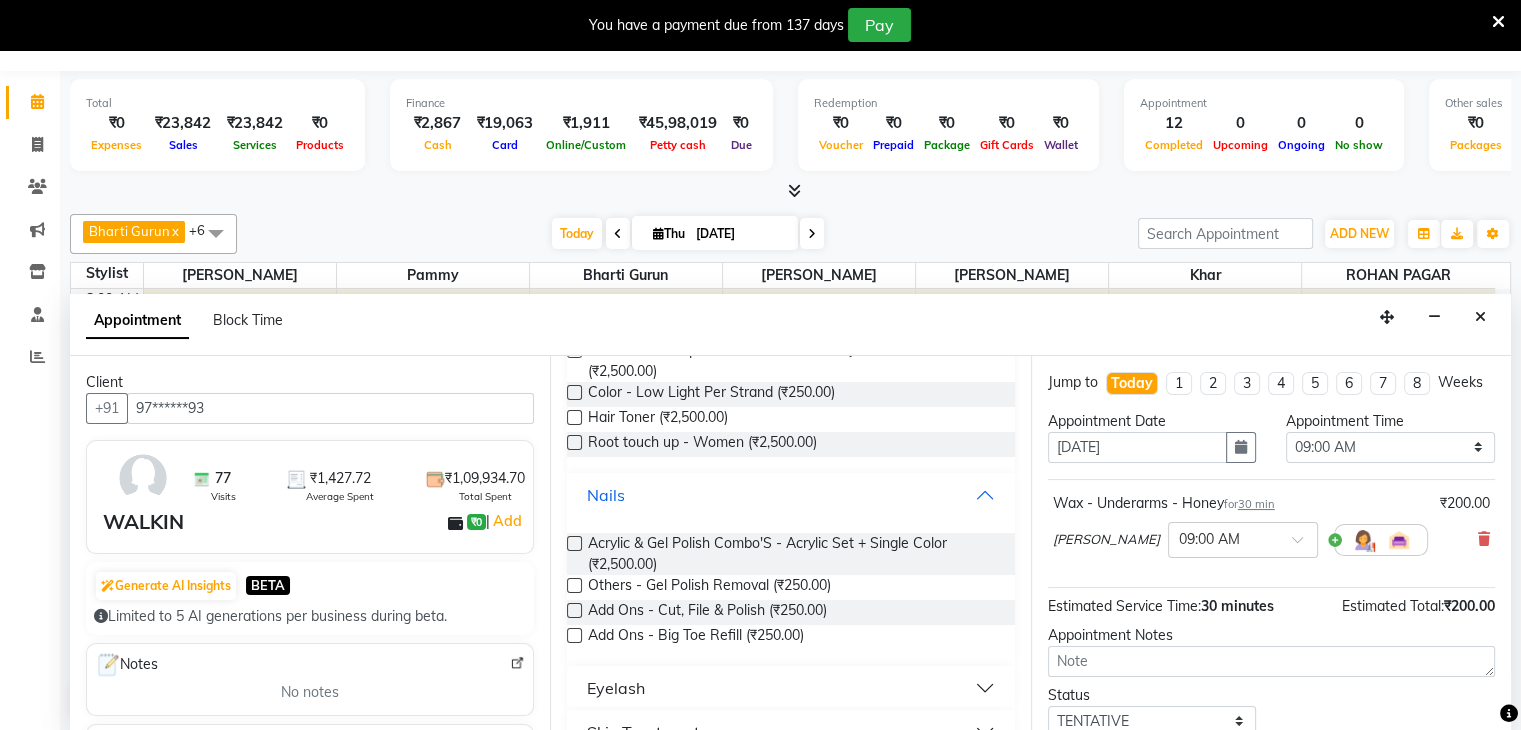 scroll, scrollTop: 240, scrollLeft: 0, axis: vertical 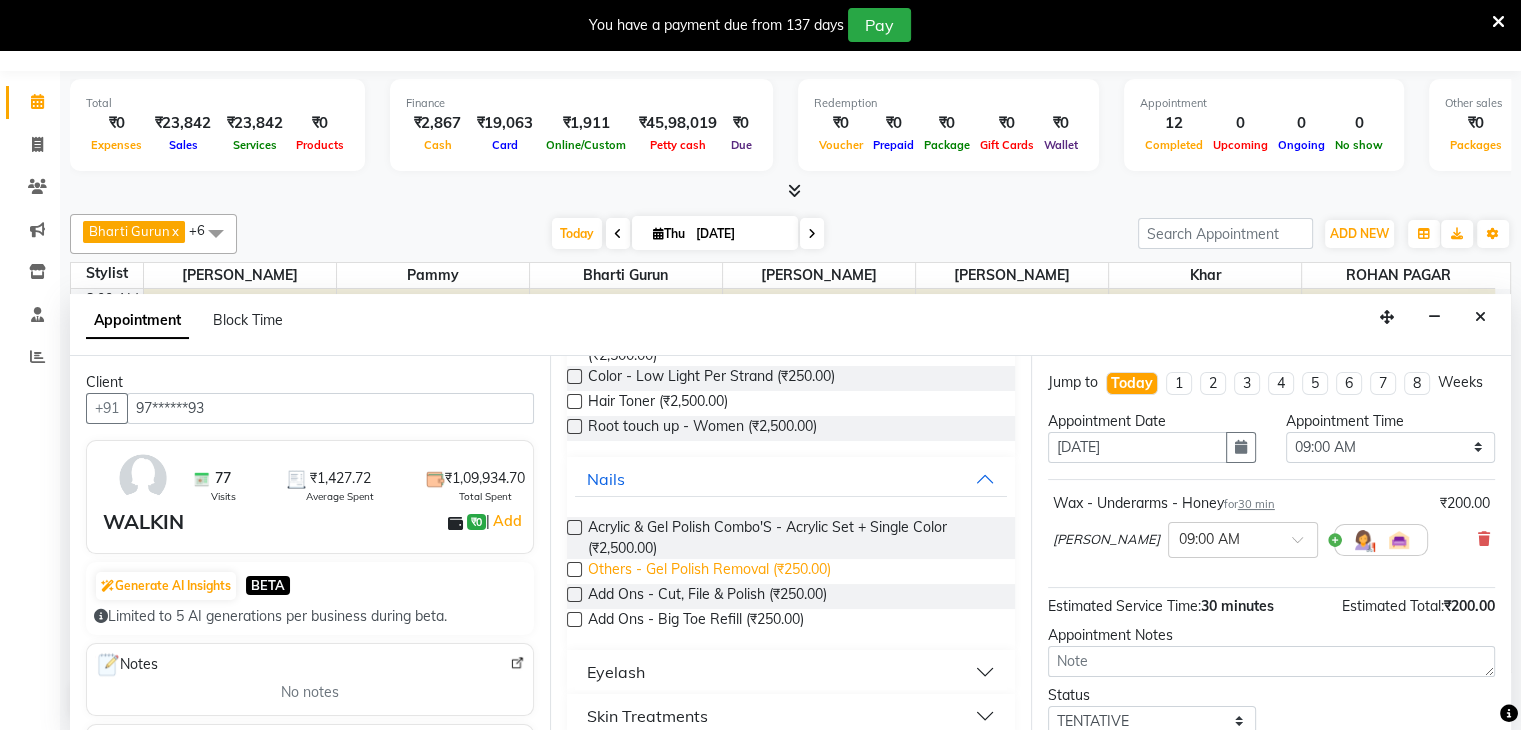 click on "Others - Gel Polish Removal (₹250.00)" at bounding box center (709, 571) 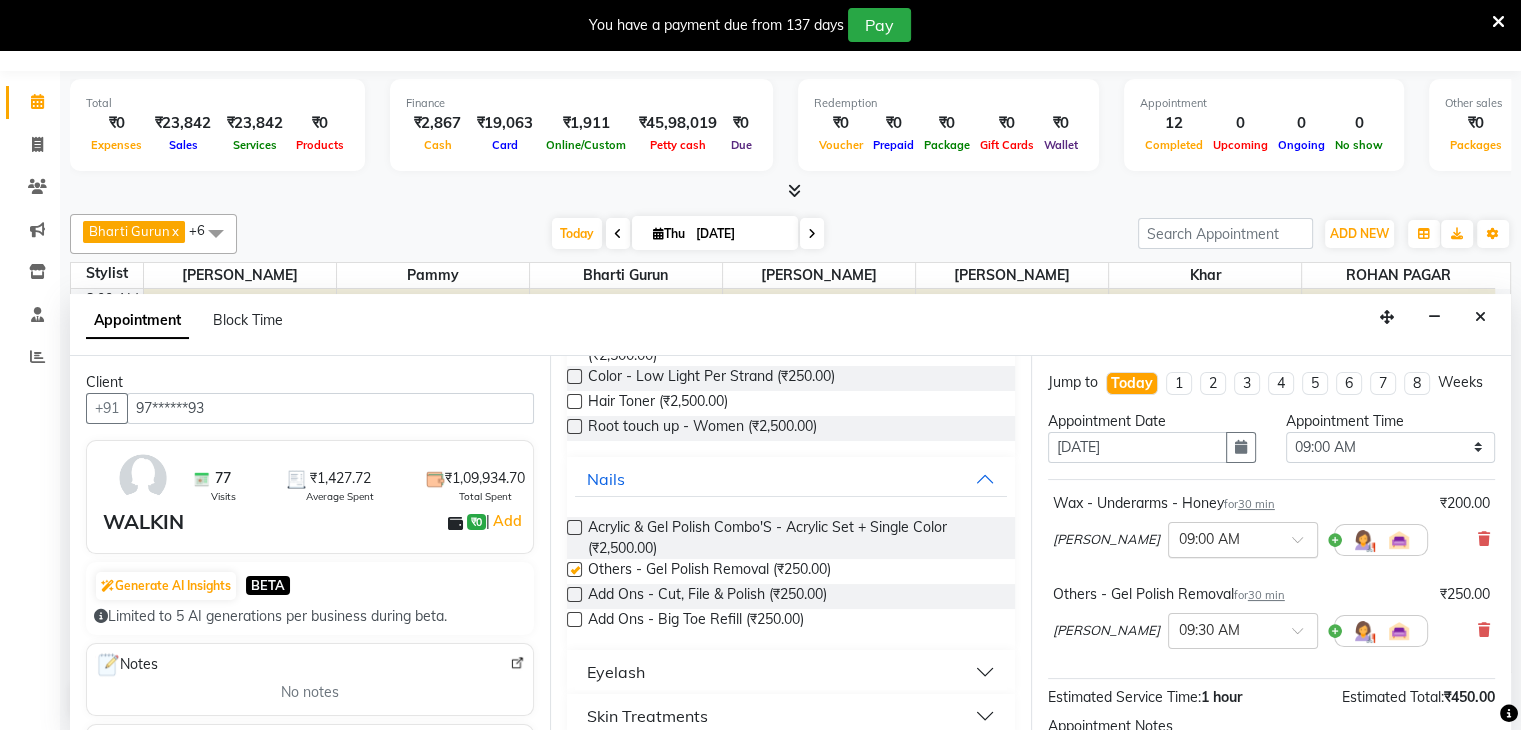 checkbox on "false" 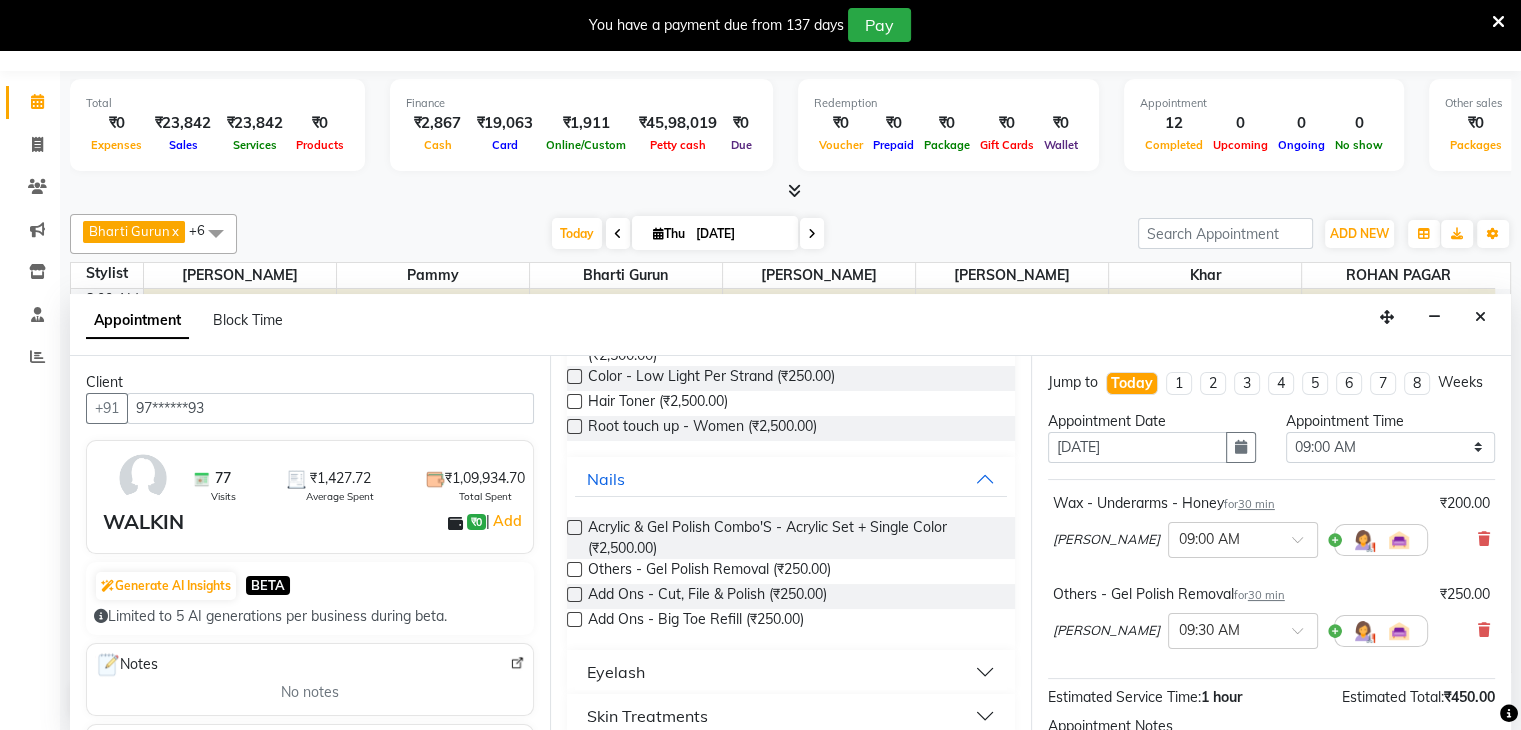 scroll, scrollTop: 240, scrollLeft: 0, axis: vertical 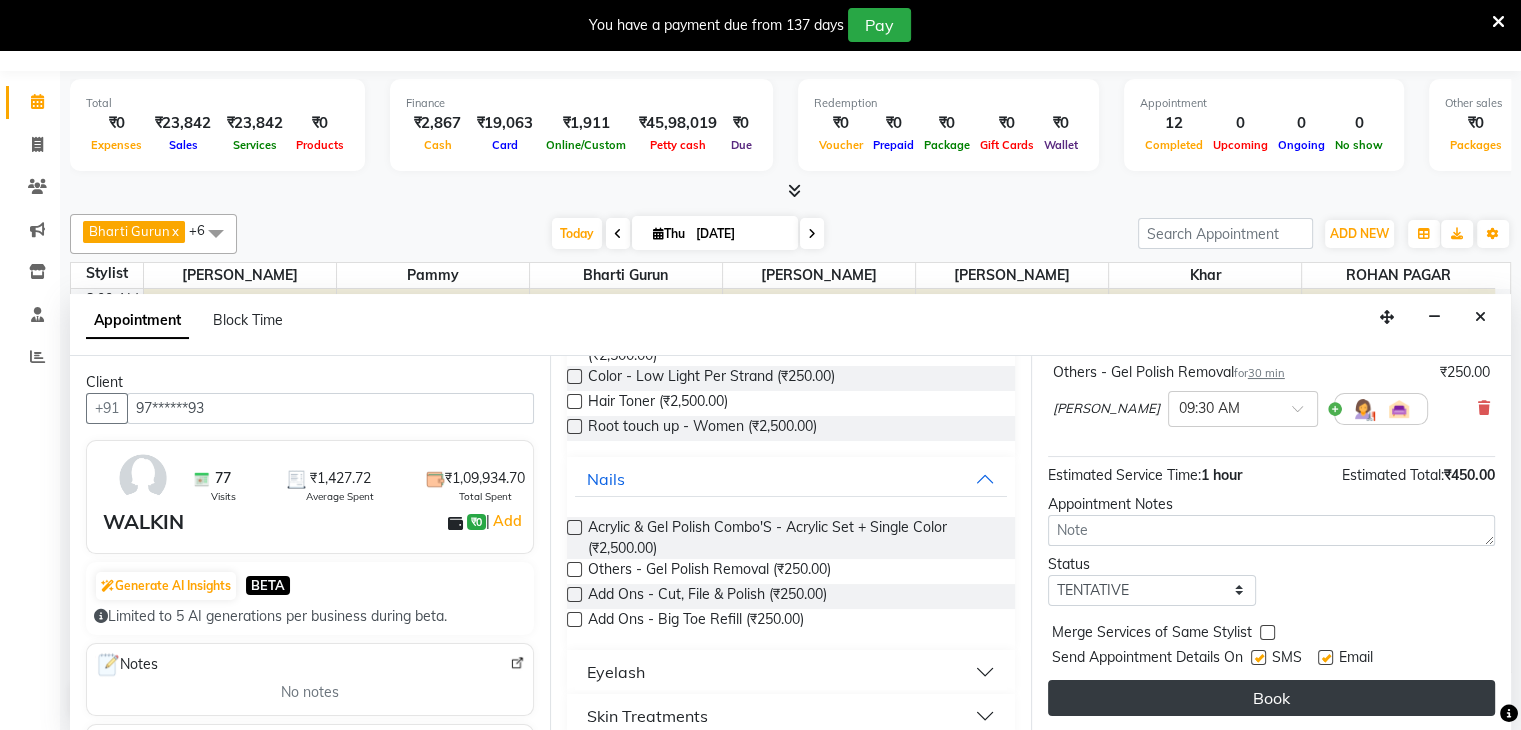 click on "Book" at bounding box center [1271, 698] 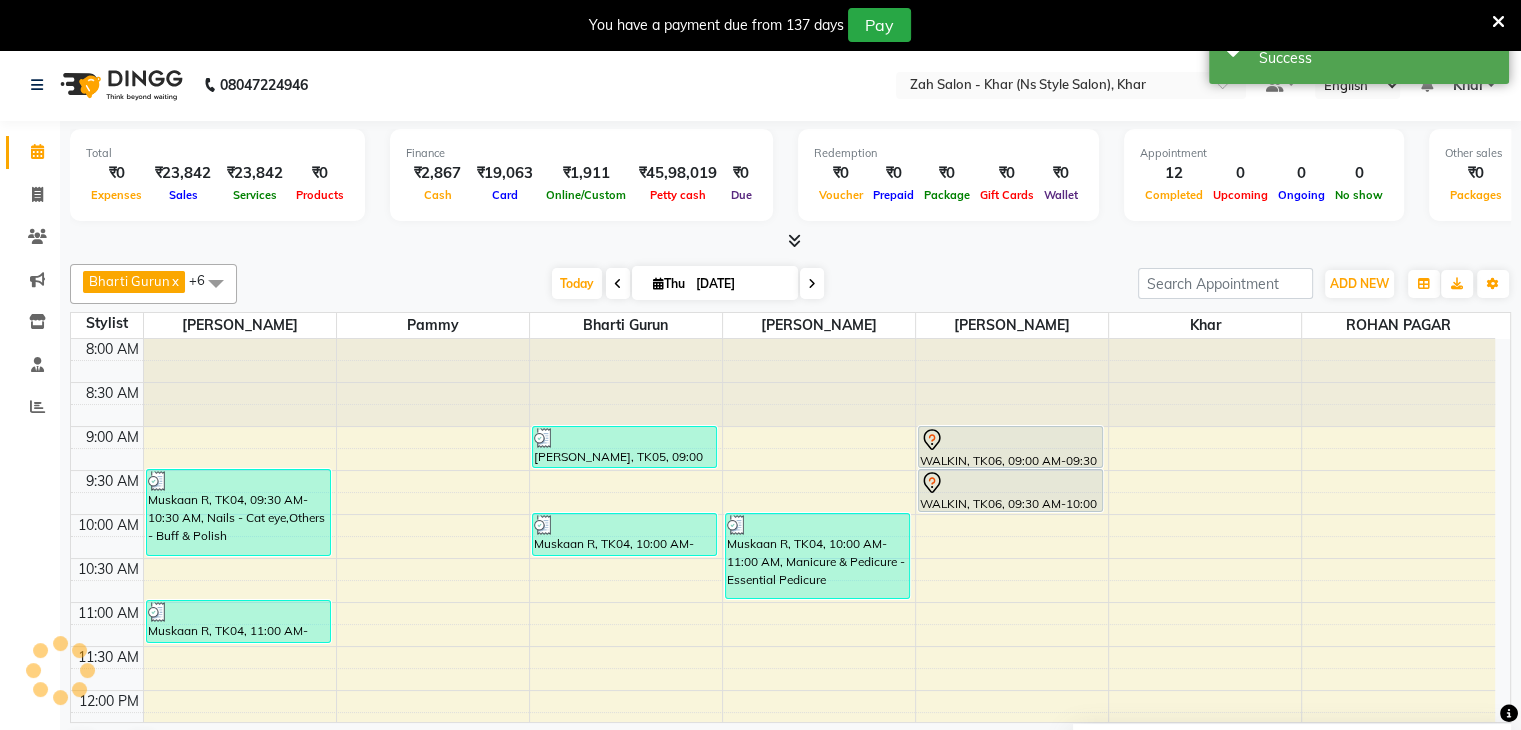 scroll, scrollTop: 0, scrollLeft: 0, axis: both 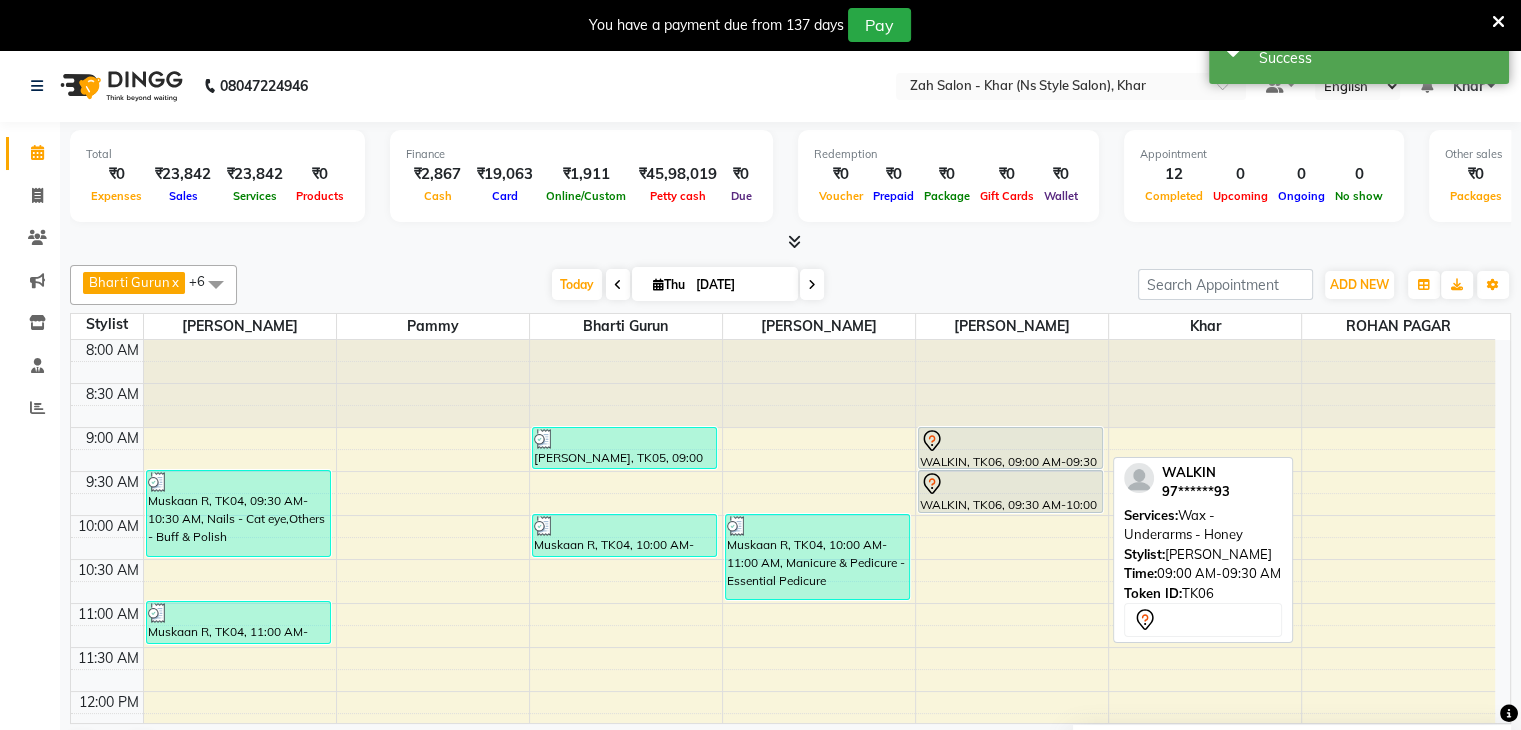 click on "WALKIN, TK06, 09:00 AM-09:30 AM, Wax - Underarms - Honey" at bounding box center (1010, 448) 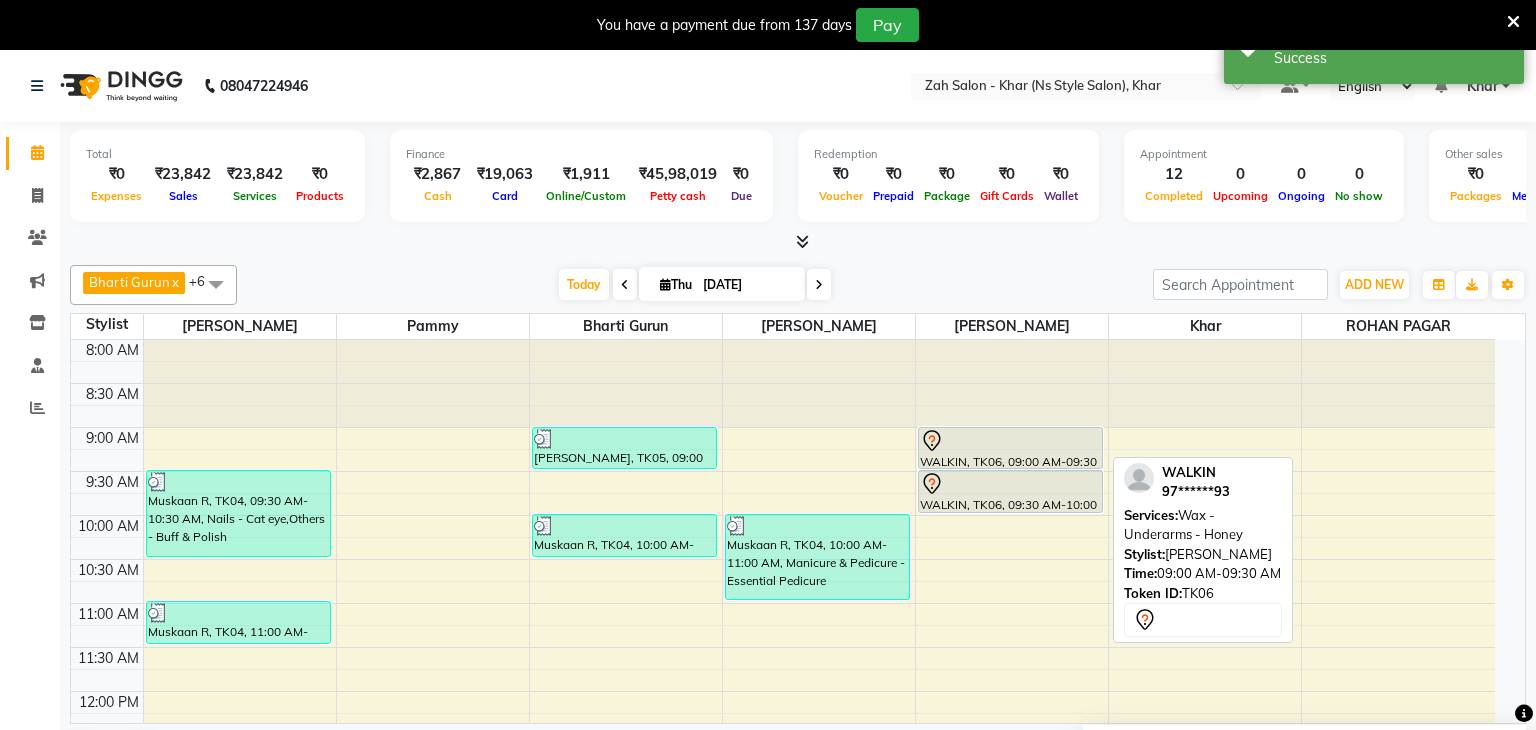 select on "7" 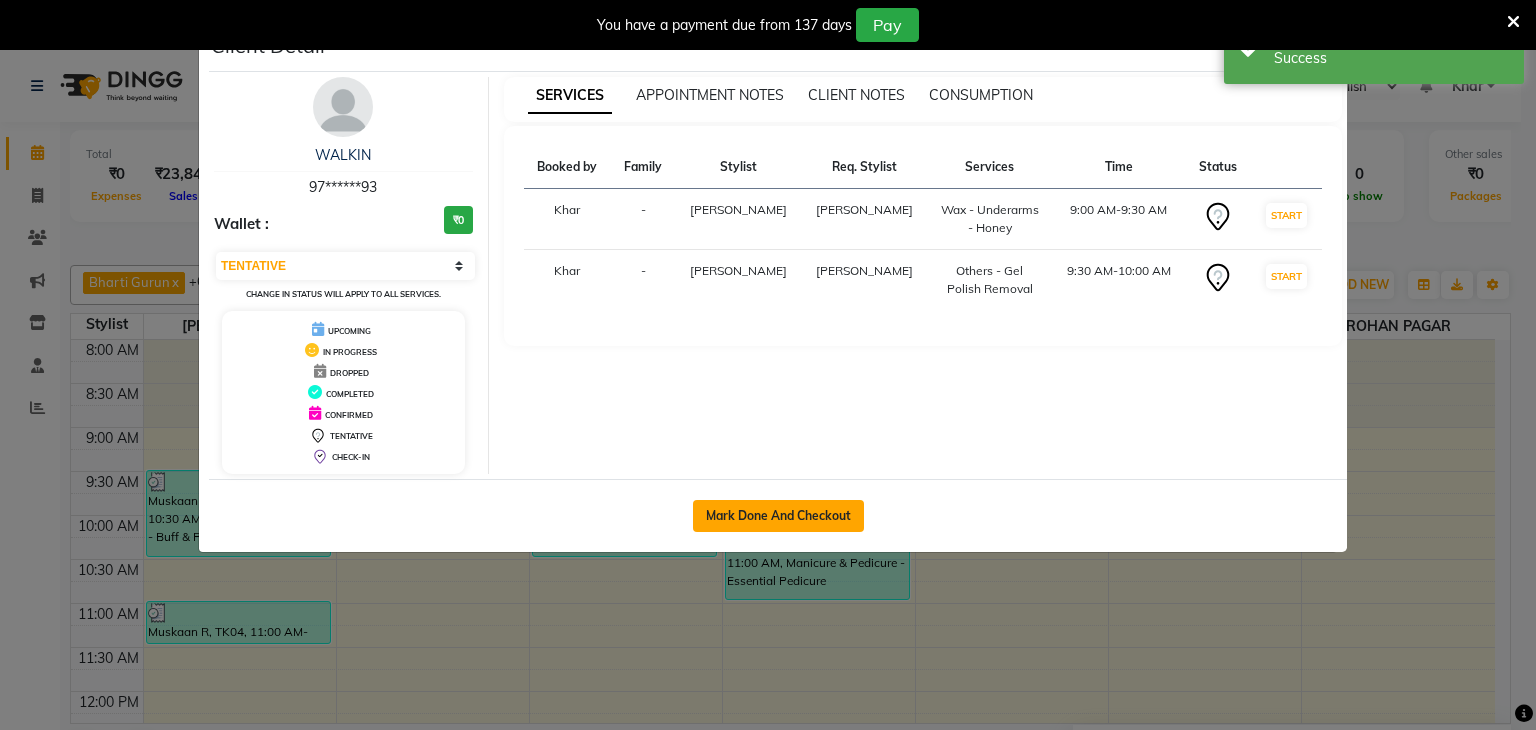 click on "Mark Done And Checkout" 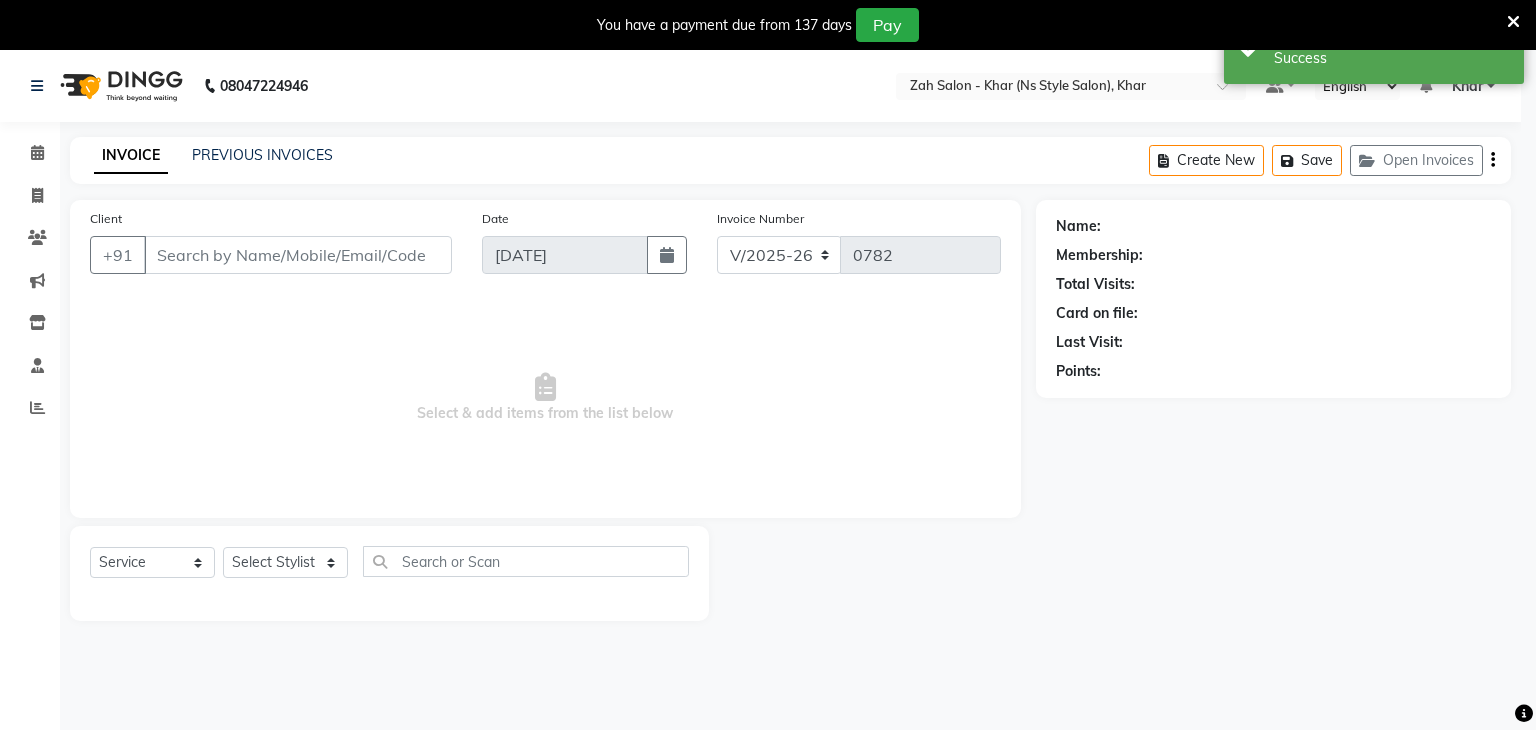 select on "3" 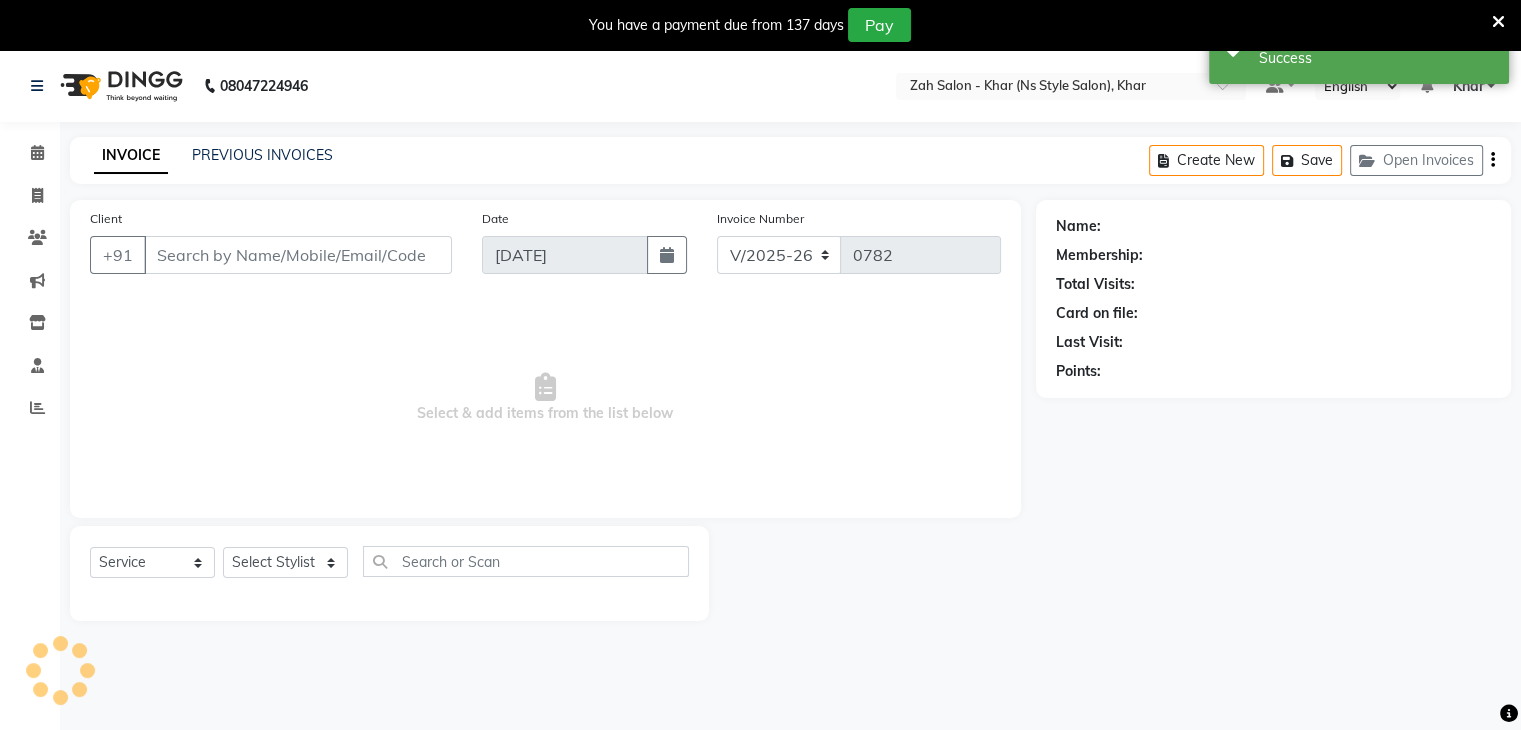 type on "97******93" 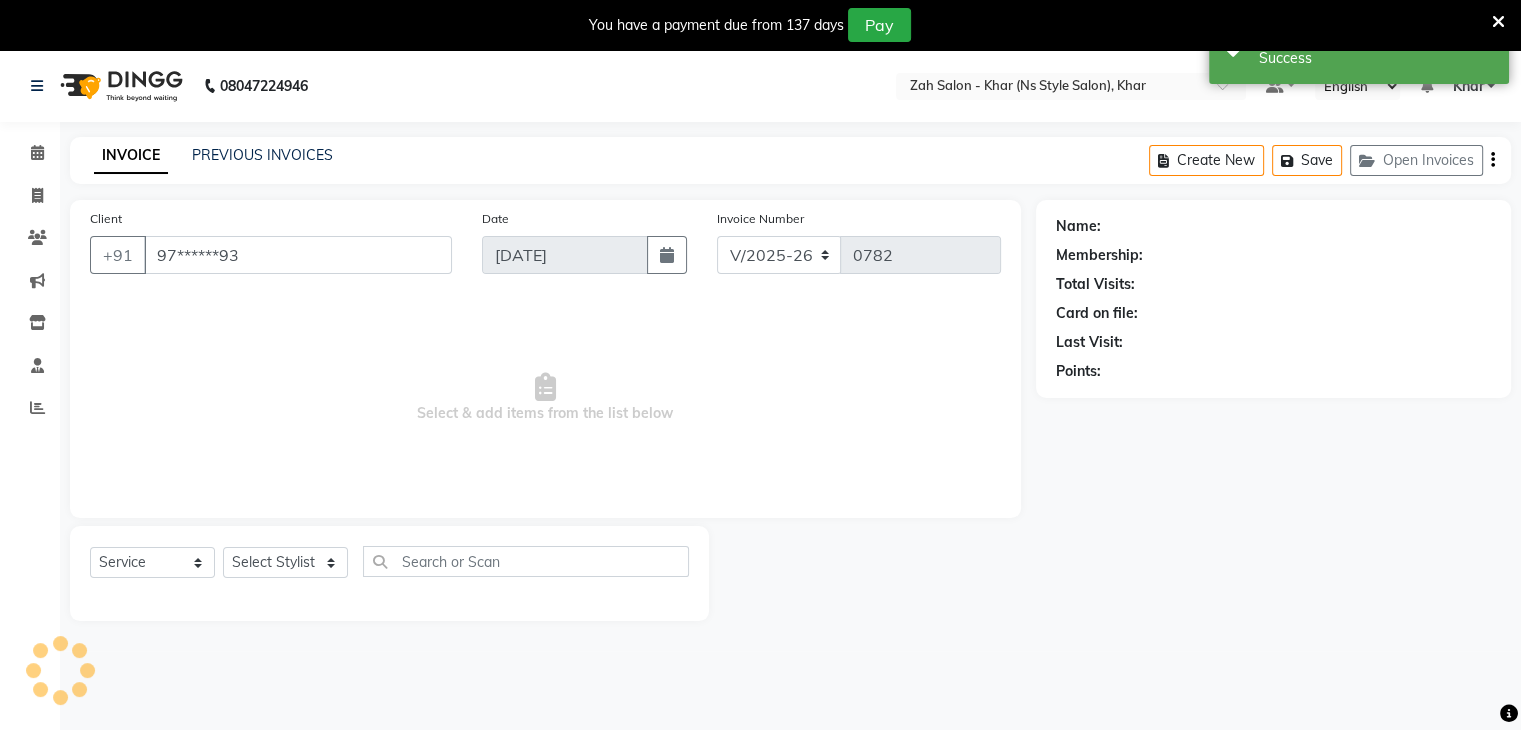 select on "38404" 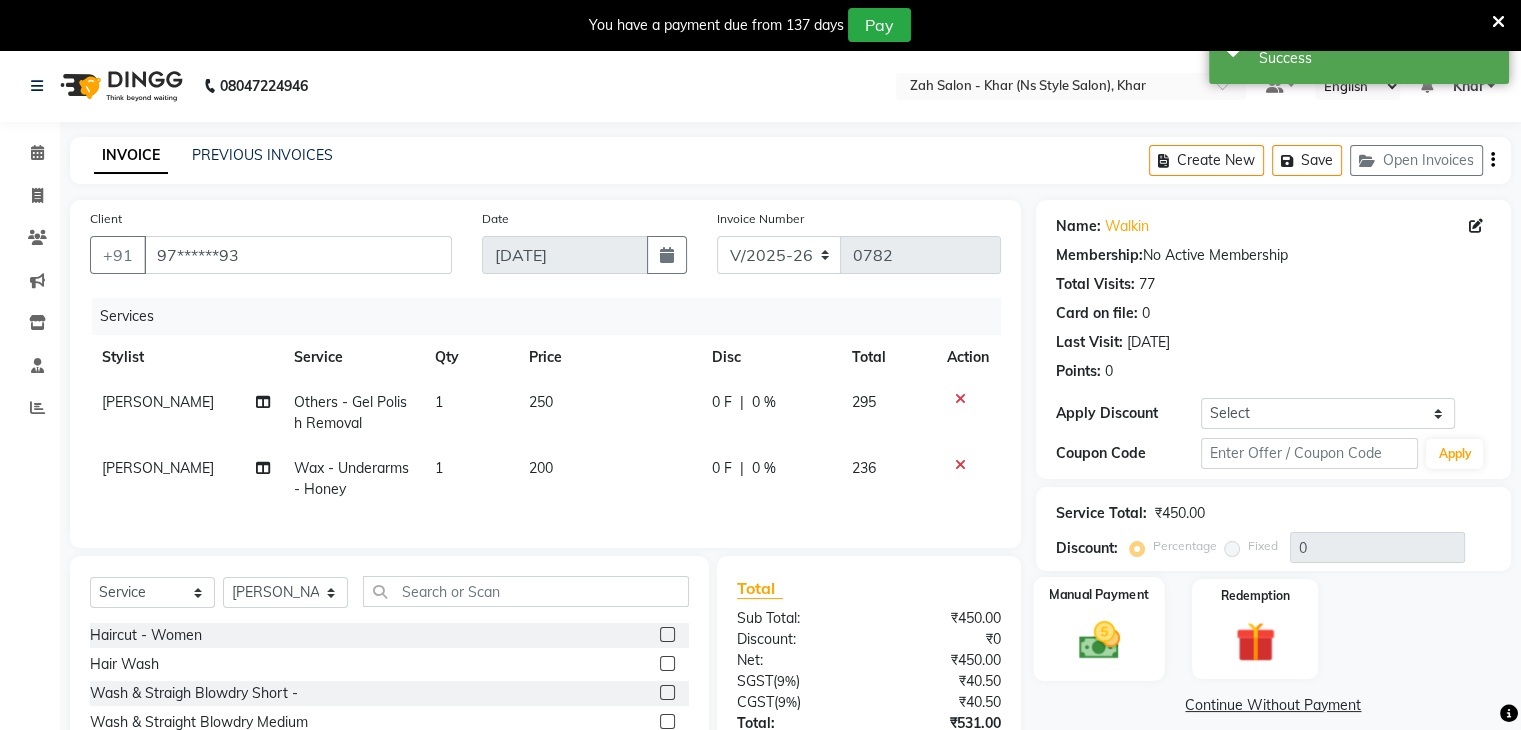 click on "Manual Payment" 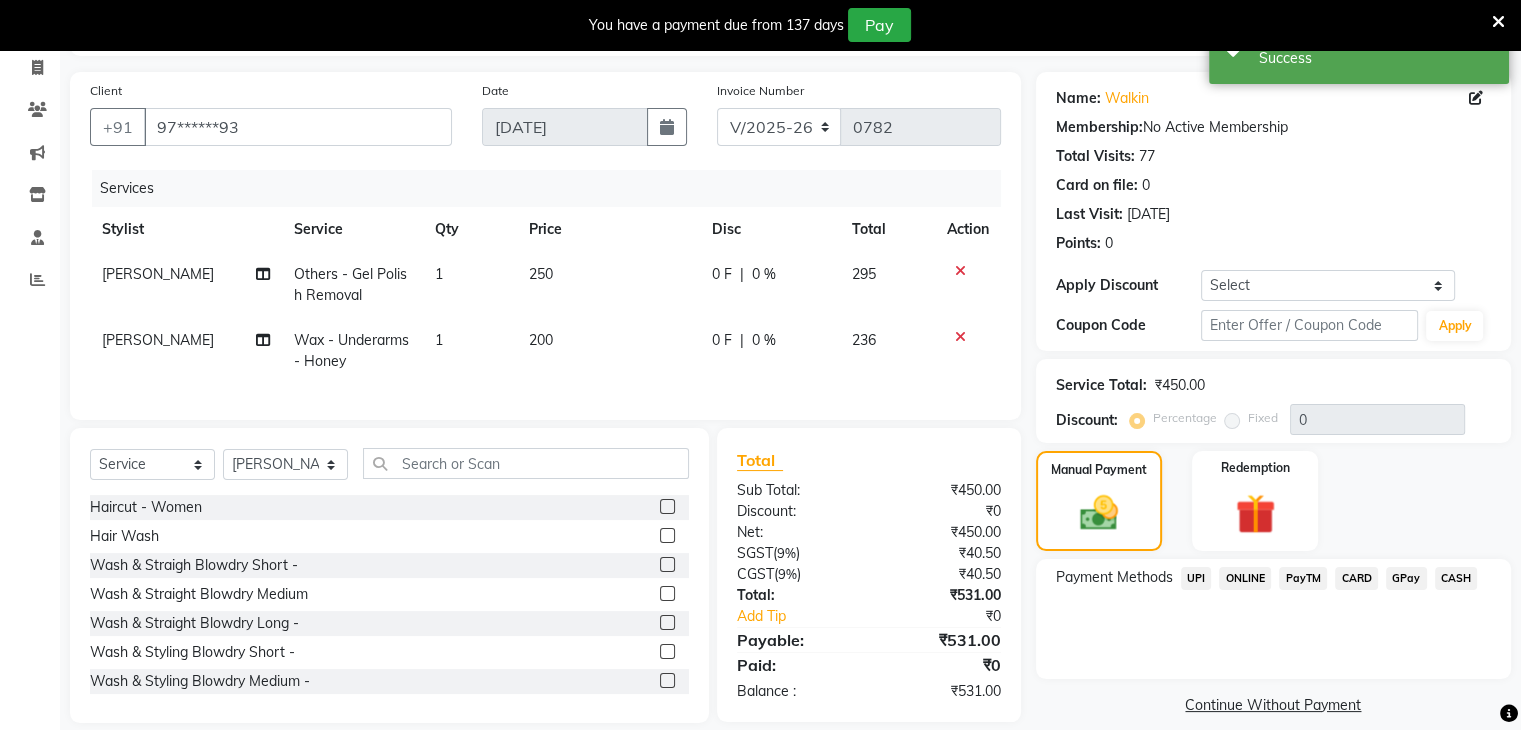 scroll, scrollTop: 167, scrollLeft: 0, axis: vertical 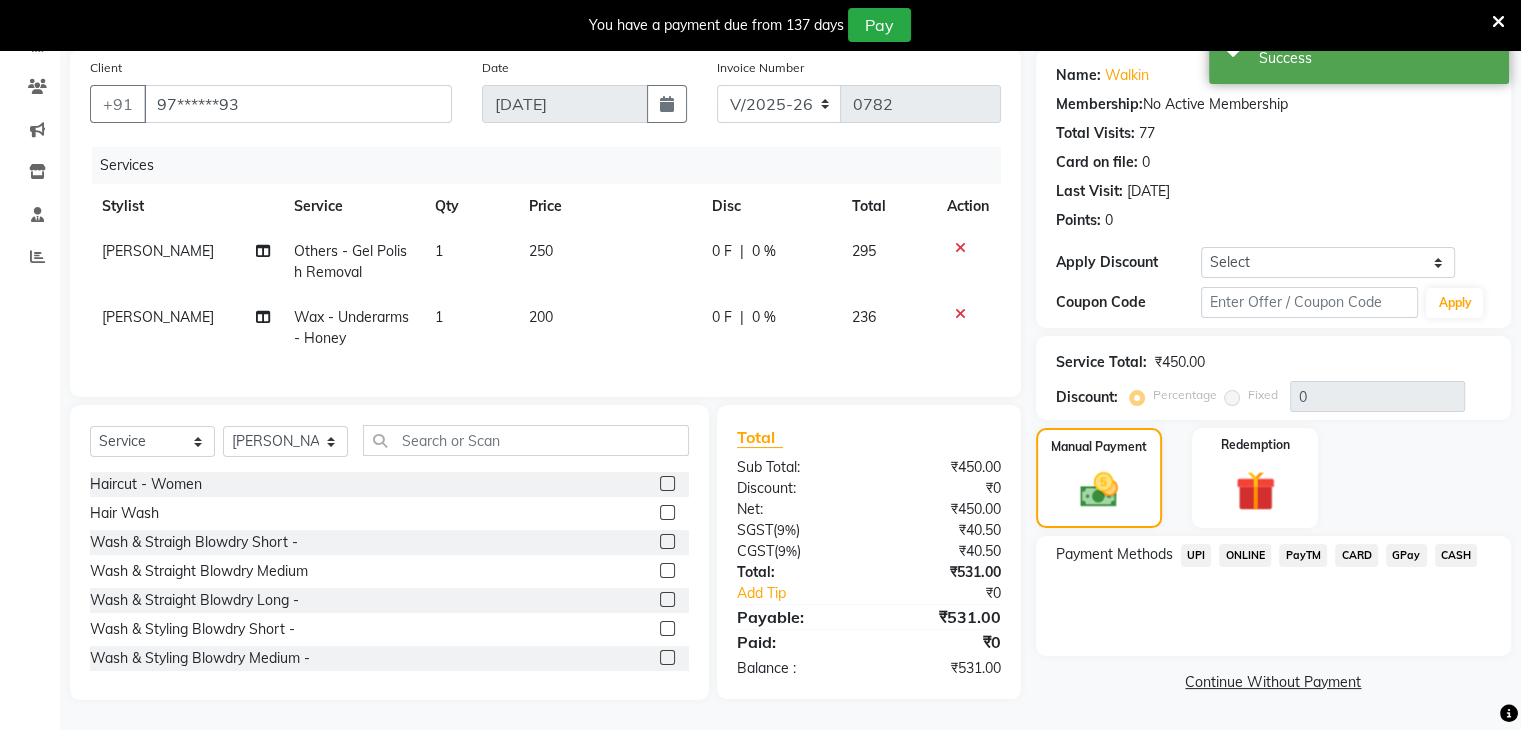 click on "UPI" 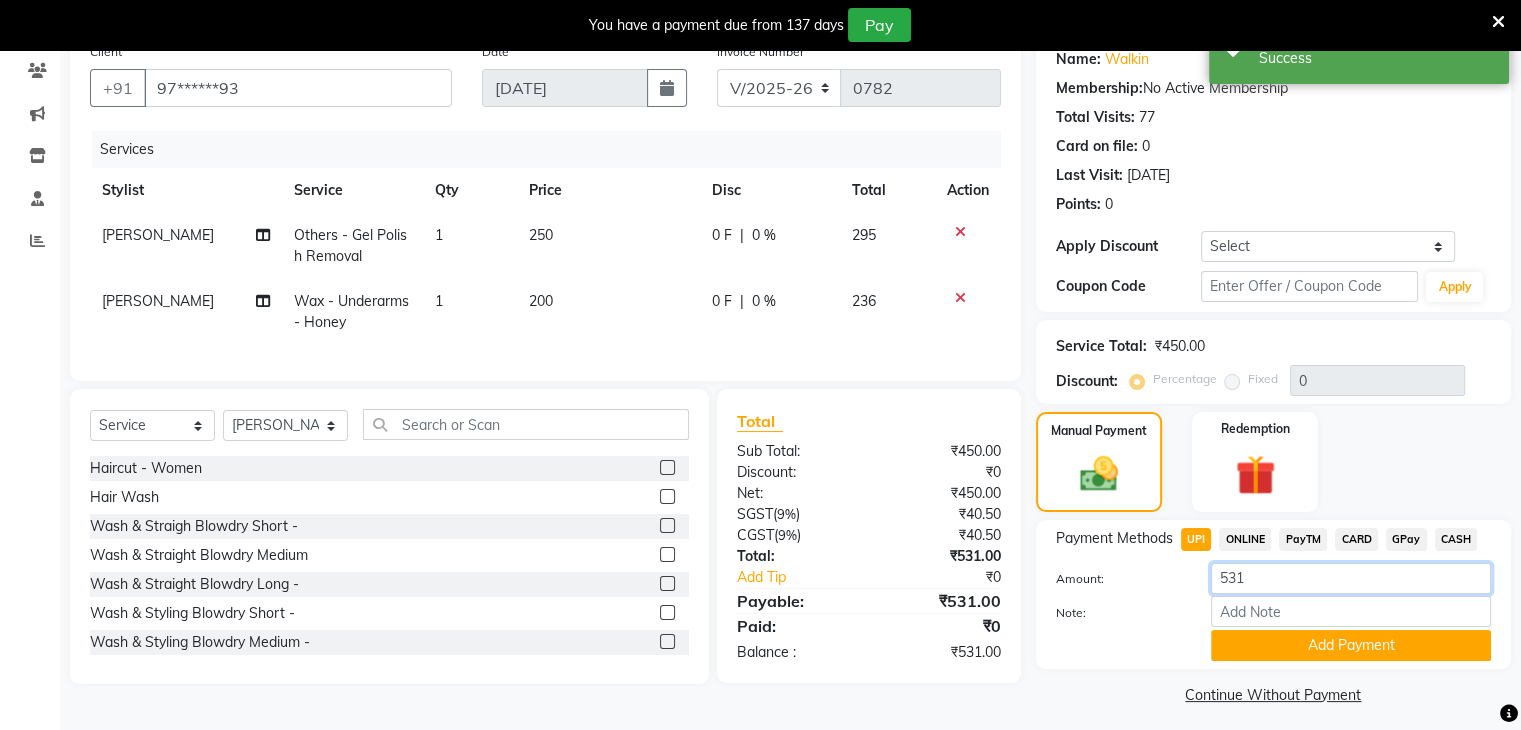 click on "531" 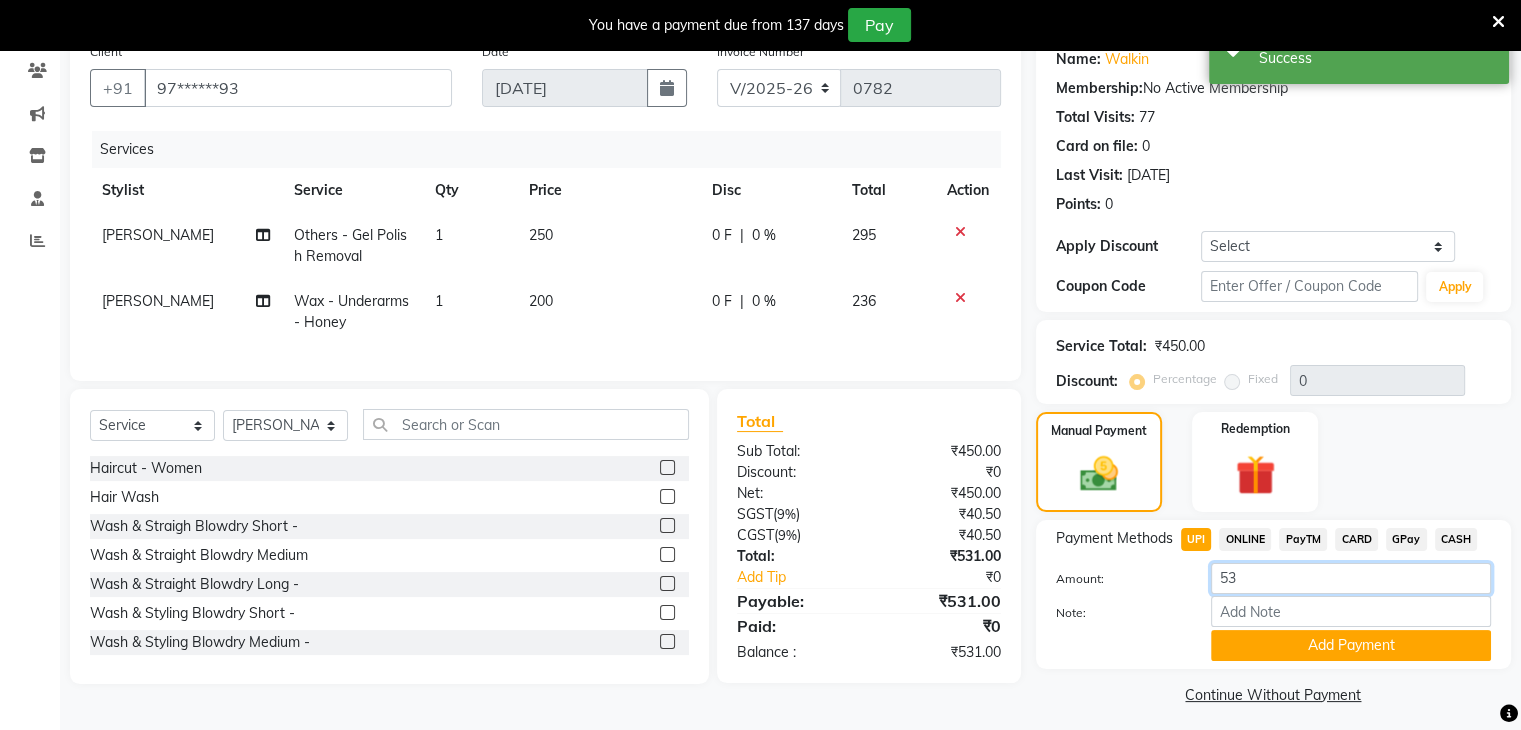 type on "5" 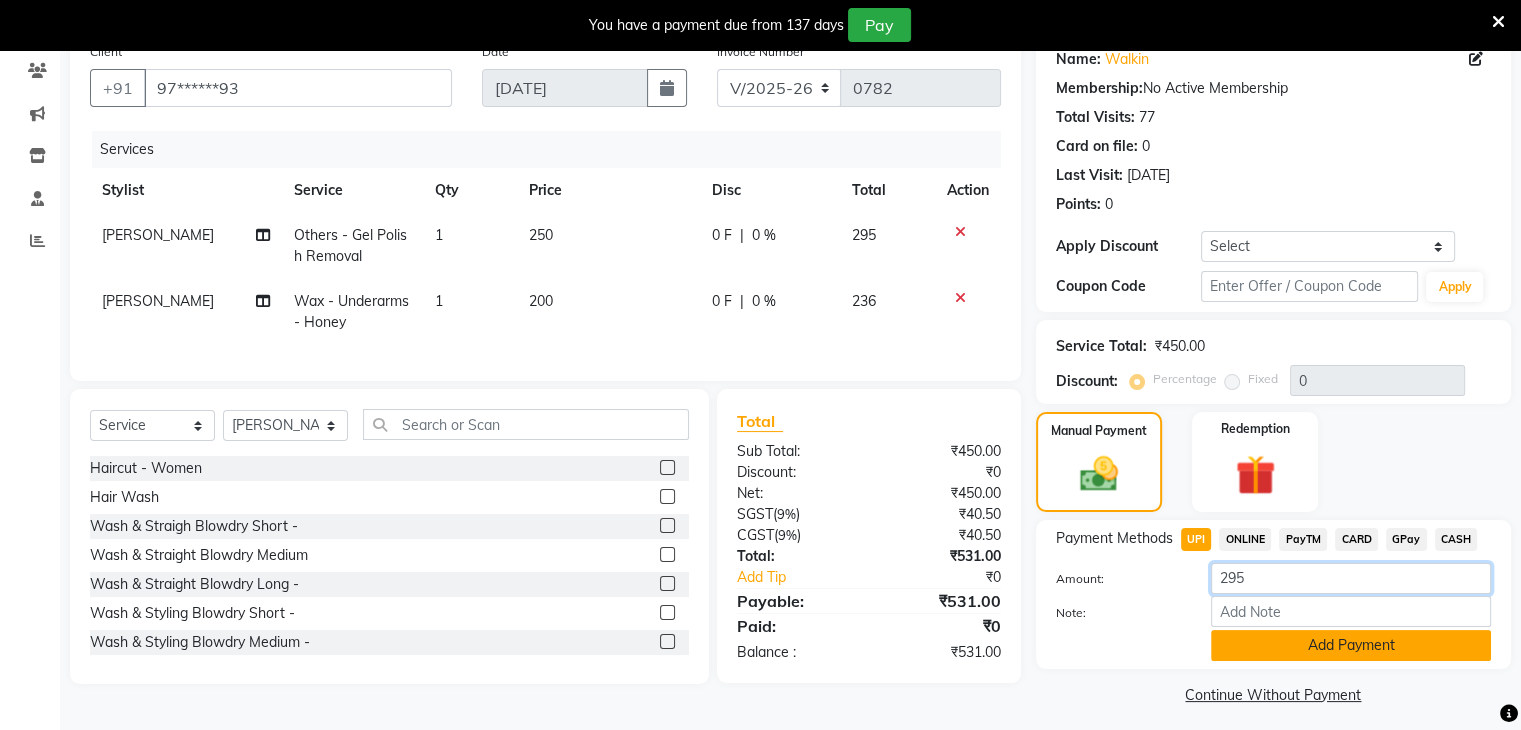 type on "295" 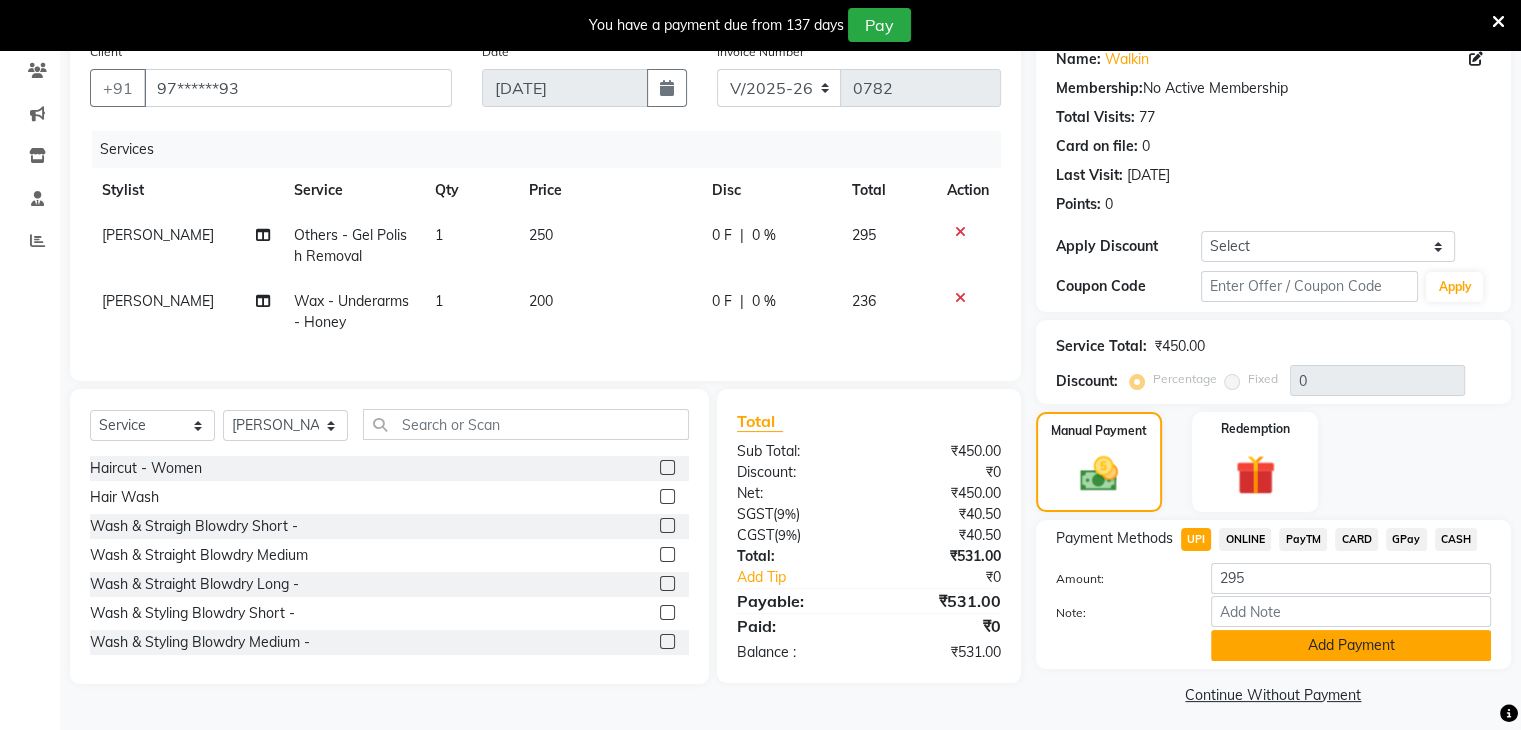 click on "Add Payment" 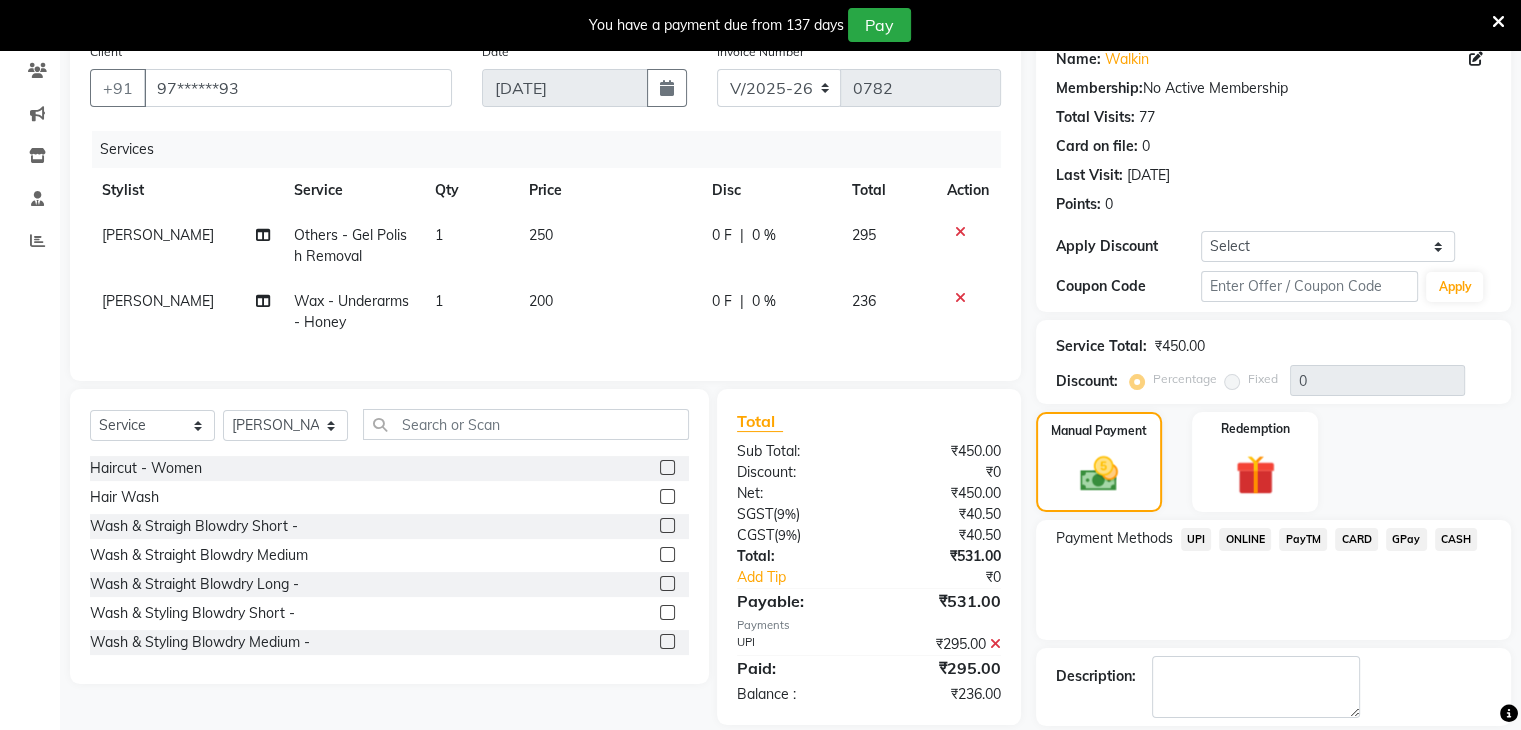 click on "CASH" 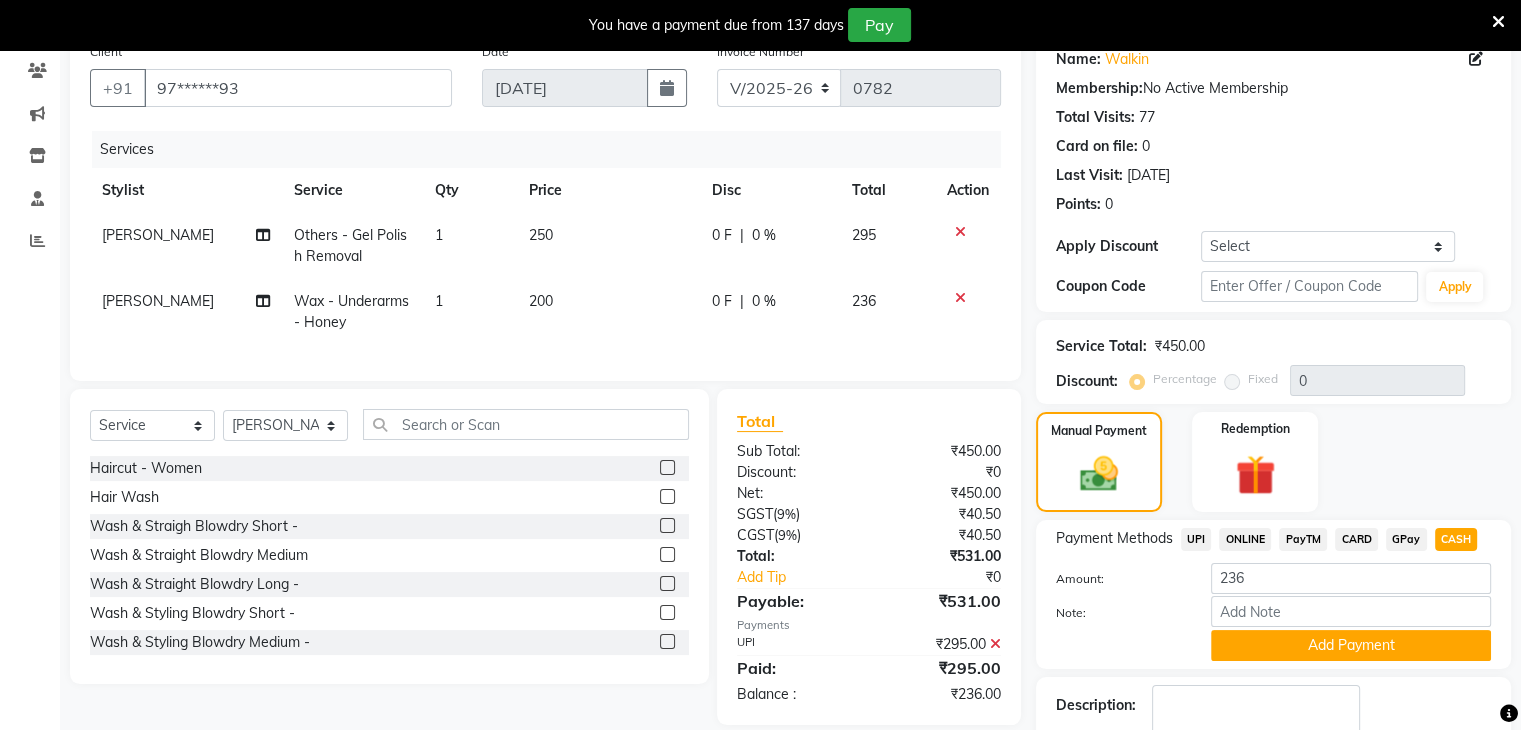 click on "UPI" 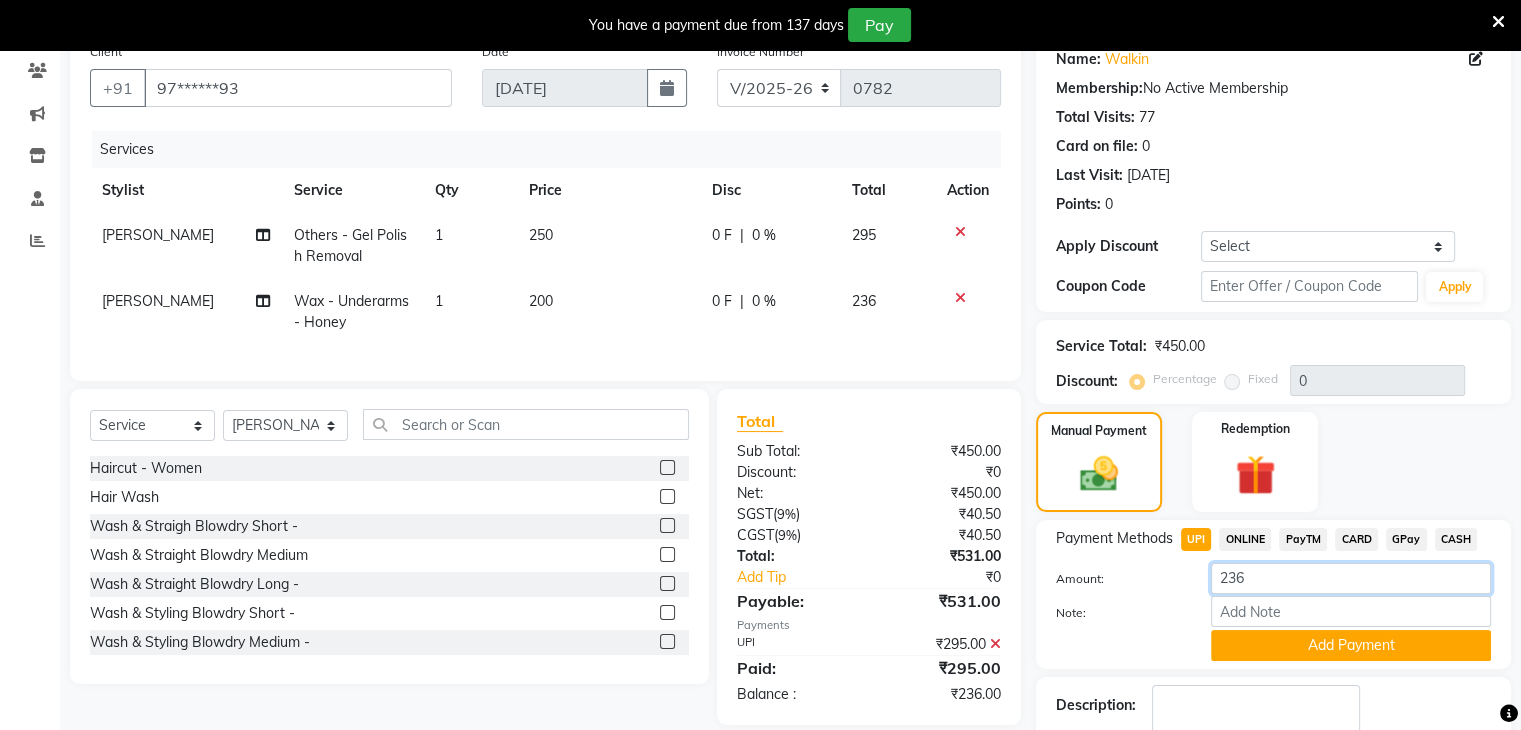 click on "236" 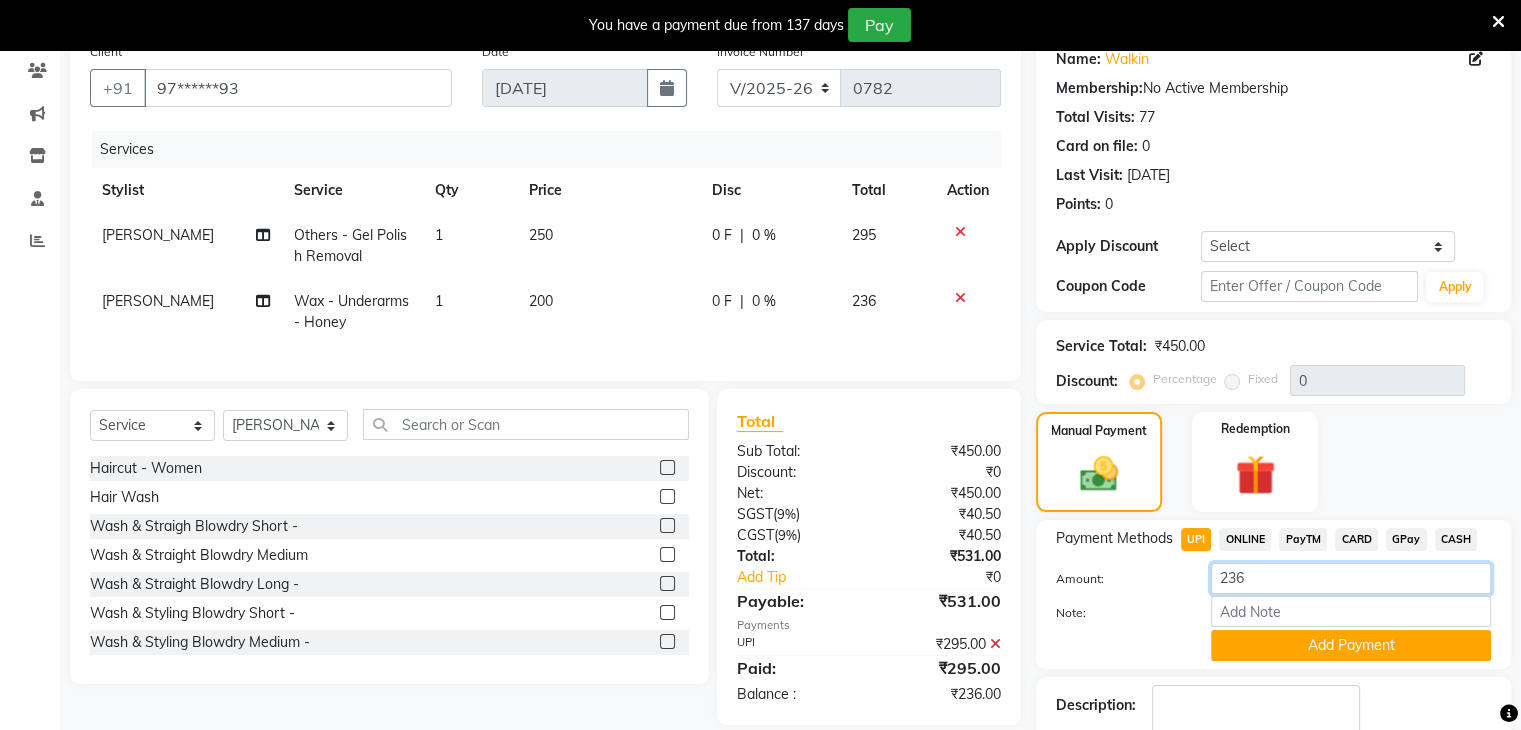 scroll, scrollTop: 291, scrollLeft: 0, axis: vertical 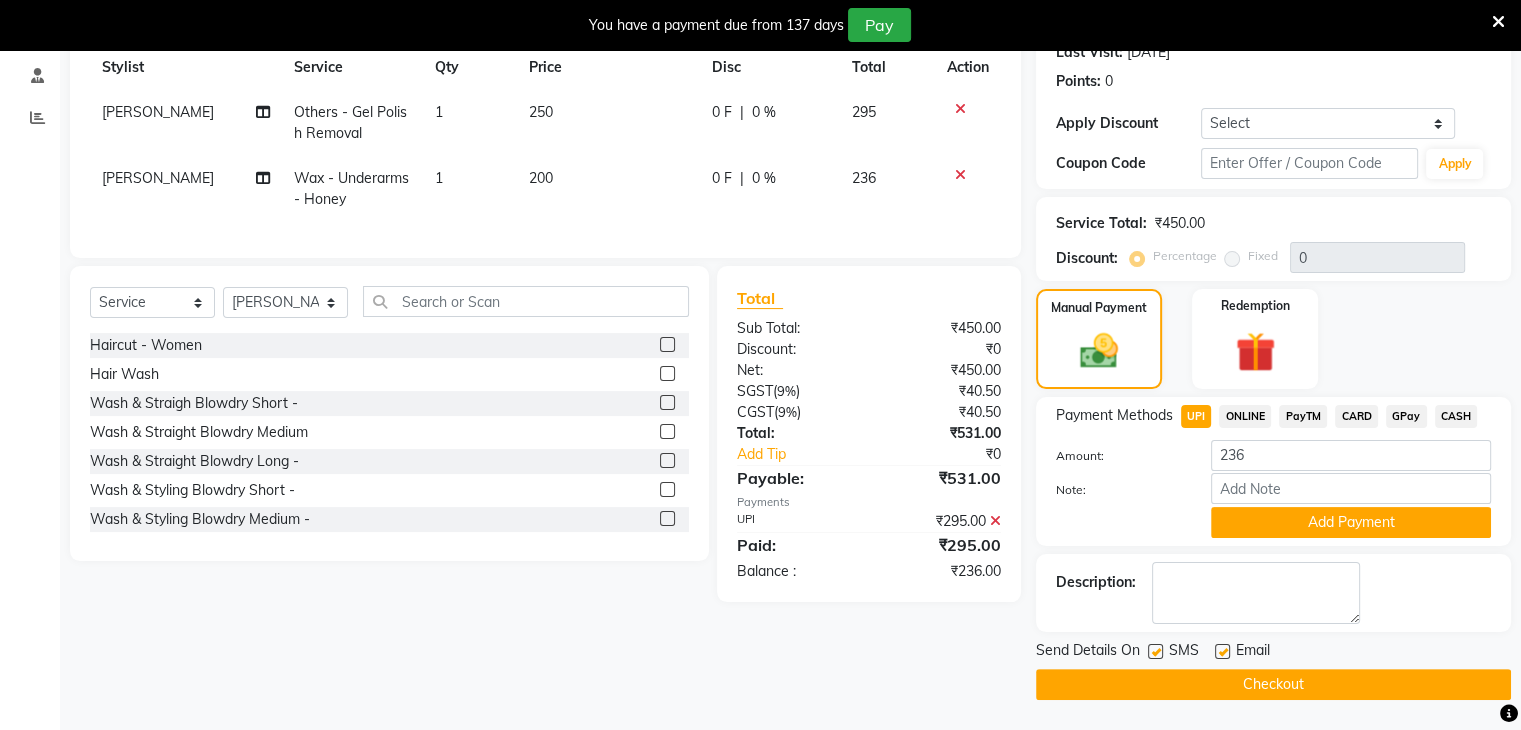 click 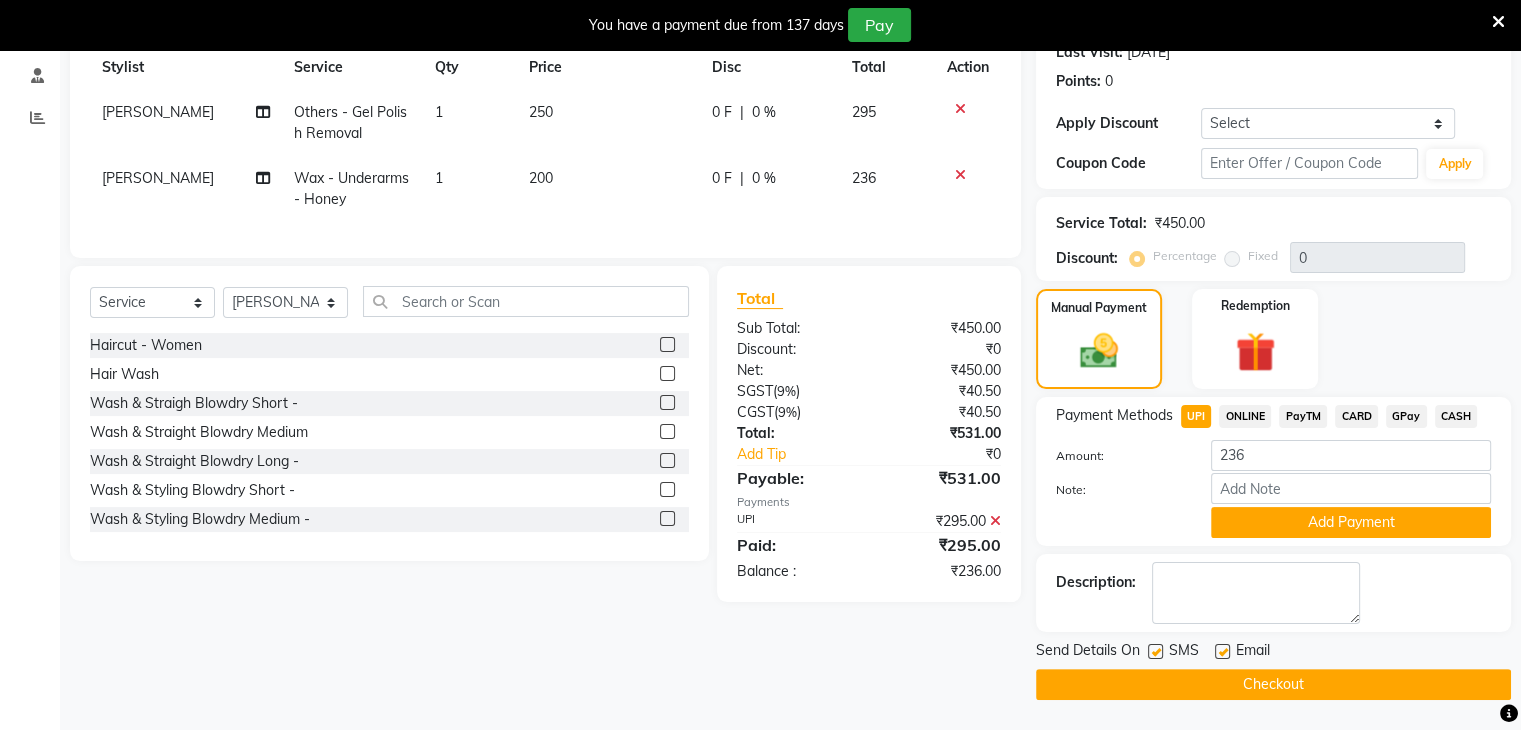 scroll, scrollTop: 178, scrollLeft: 0, axis: vertical 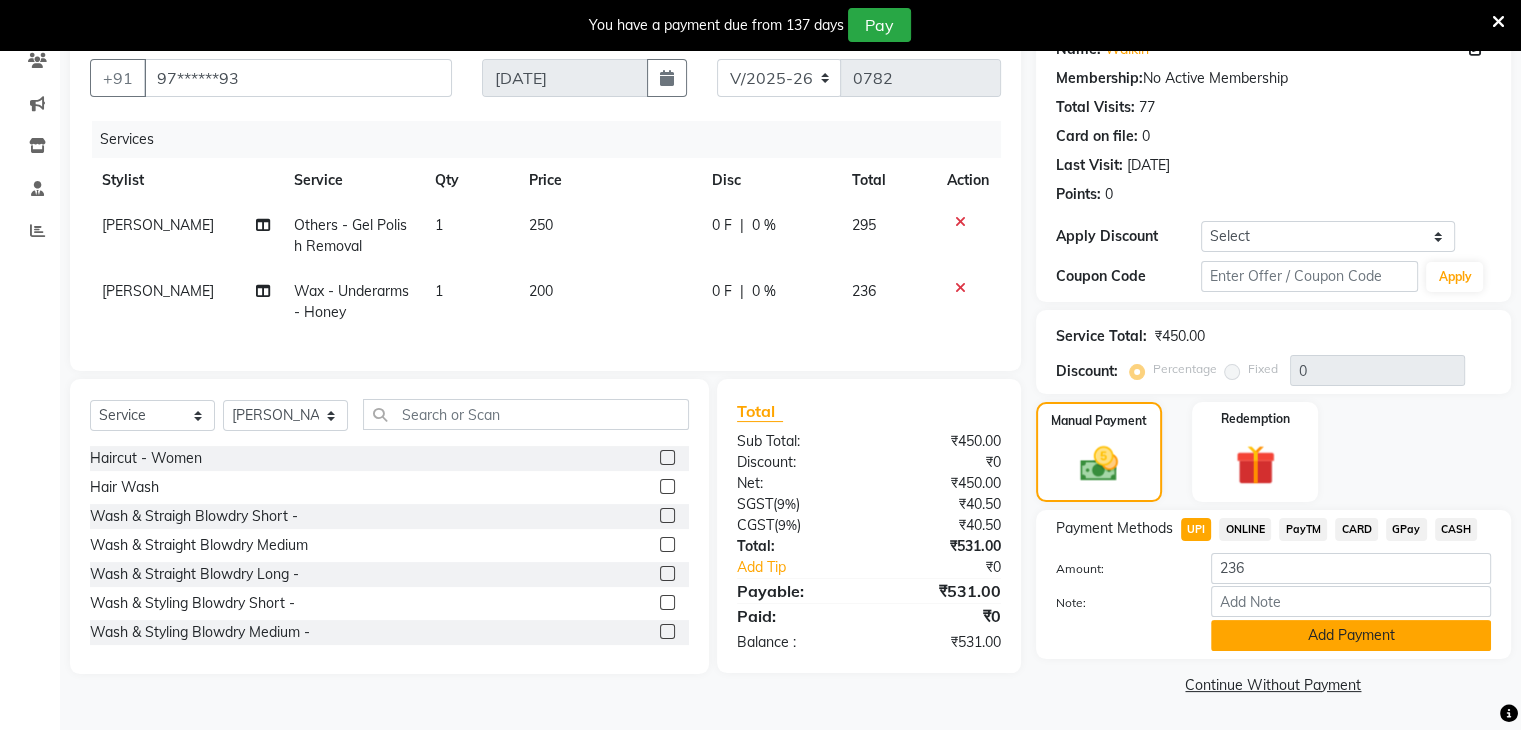 click on "Add Payment" 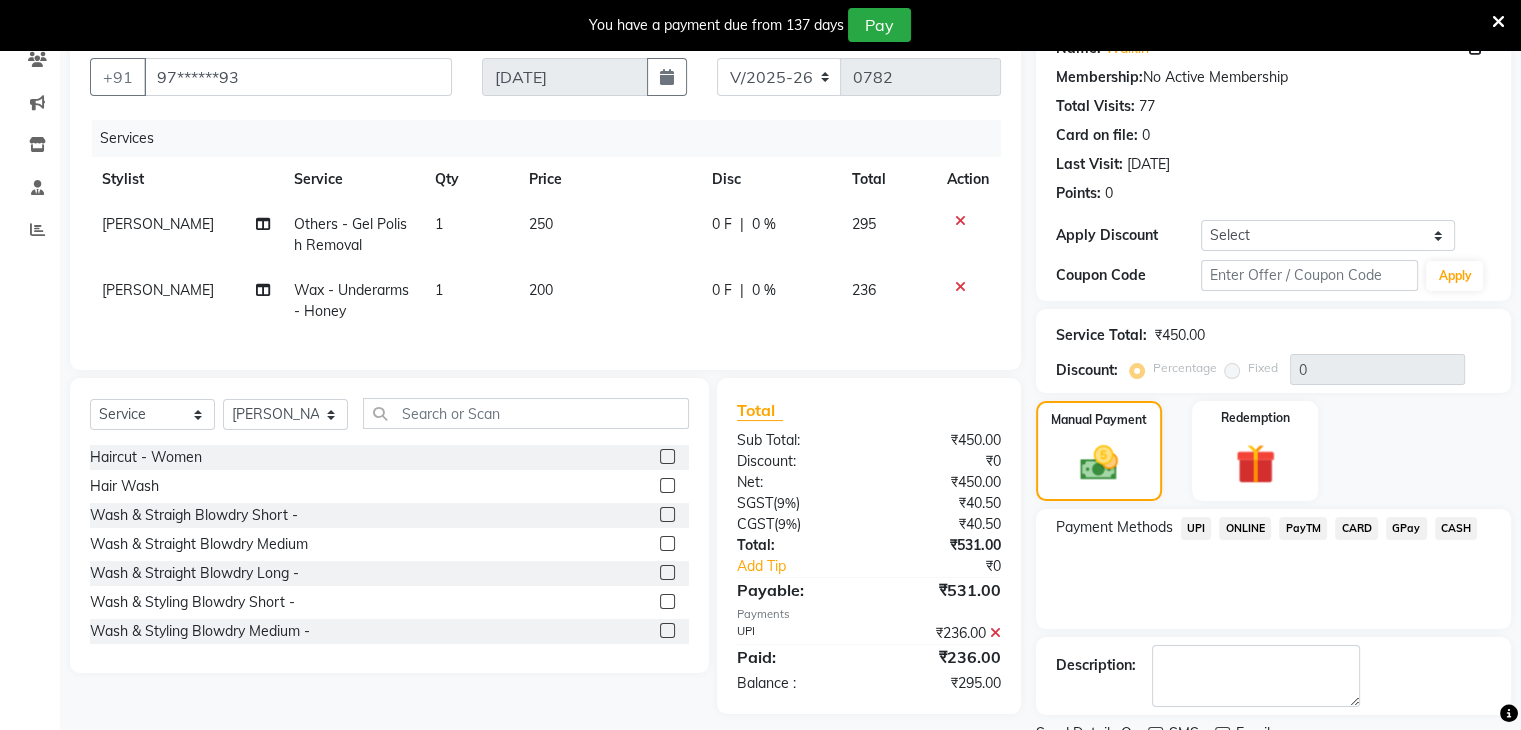 click on "CASH" 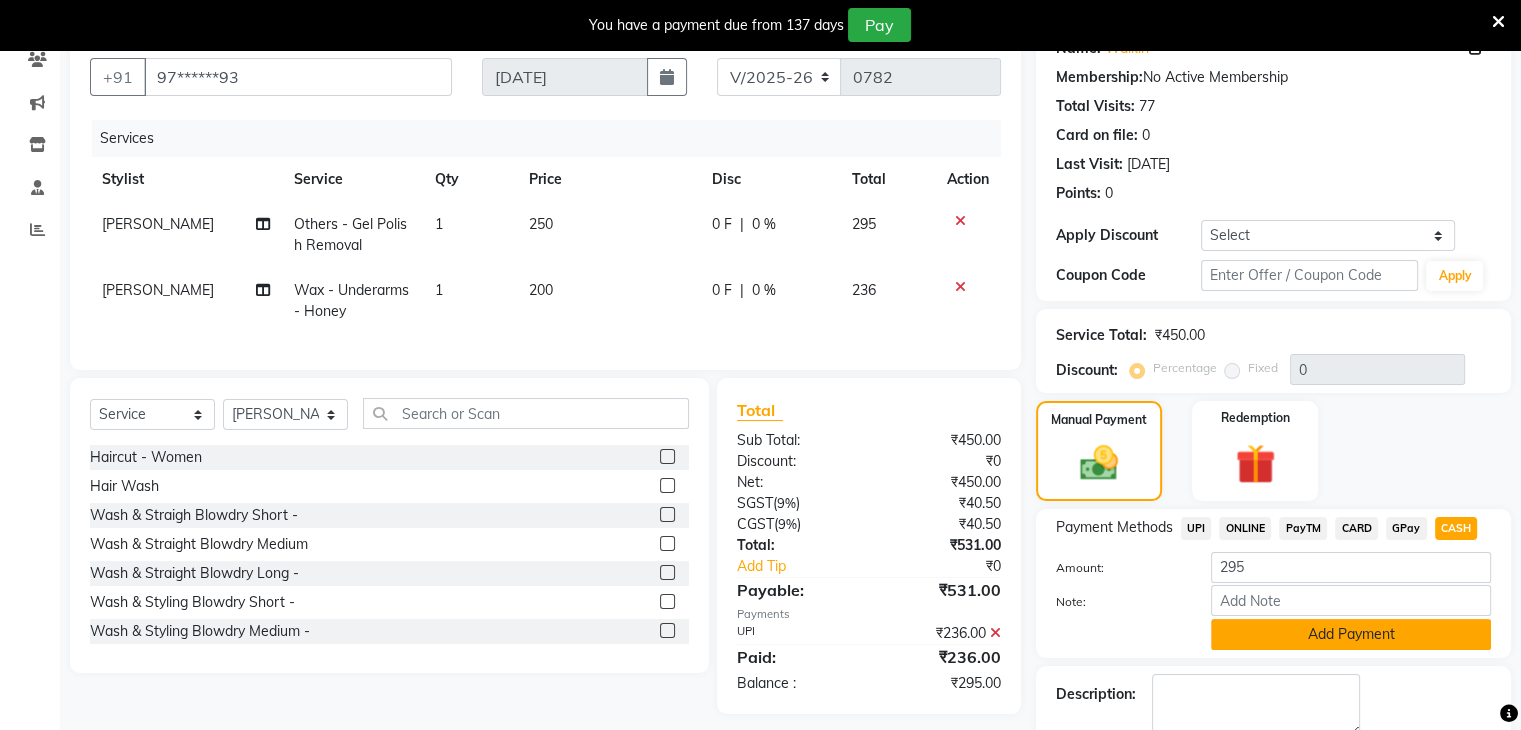 click on "Add Payment" 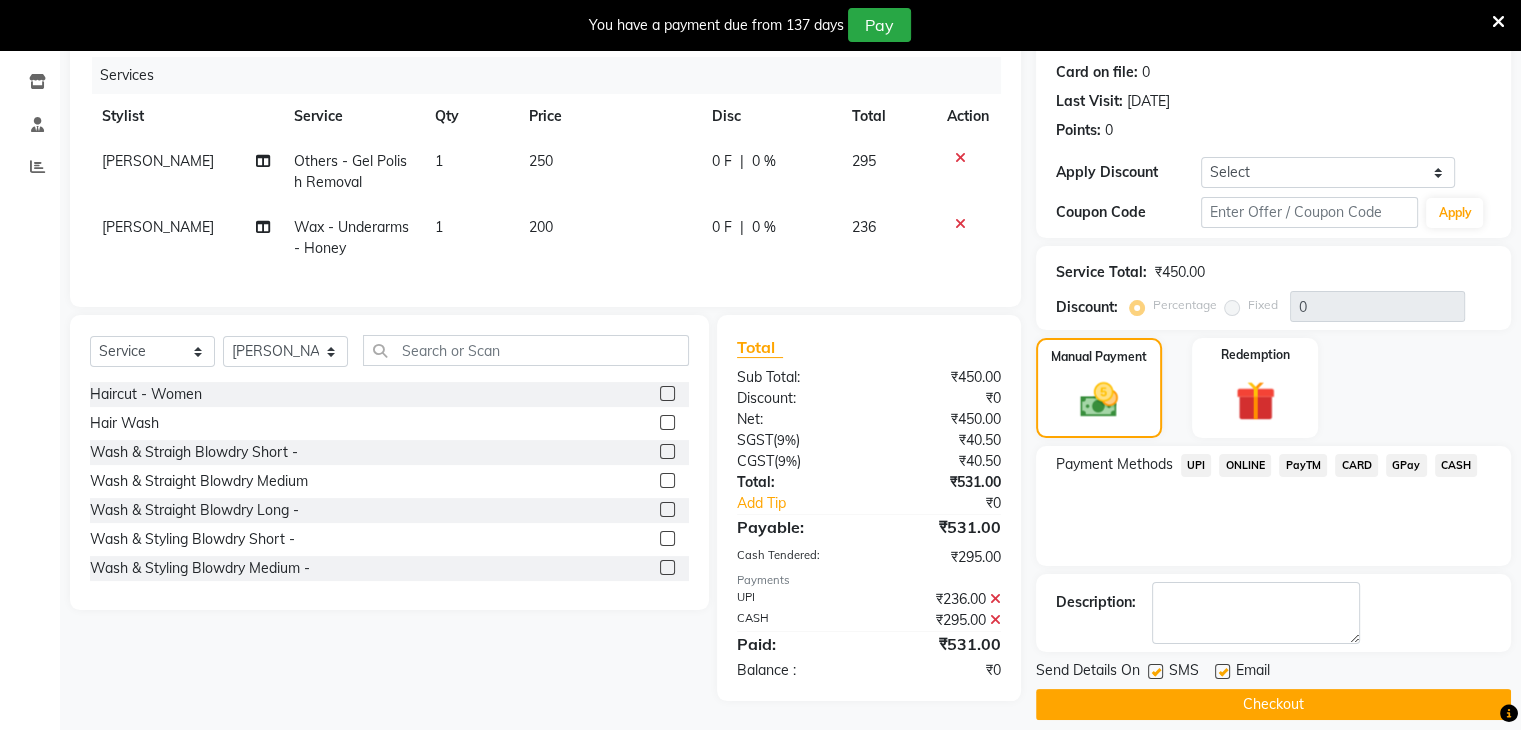 scroll, scrollTop: 260, scrollLeft: 0, axis: vertical 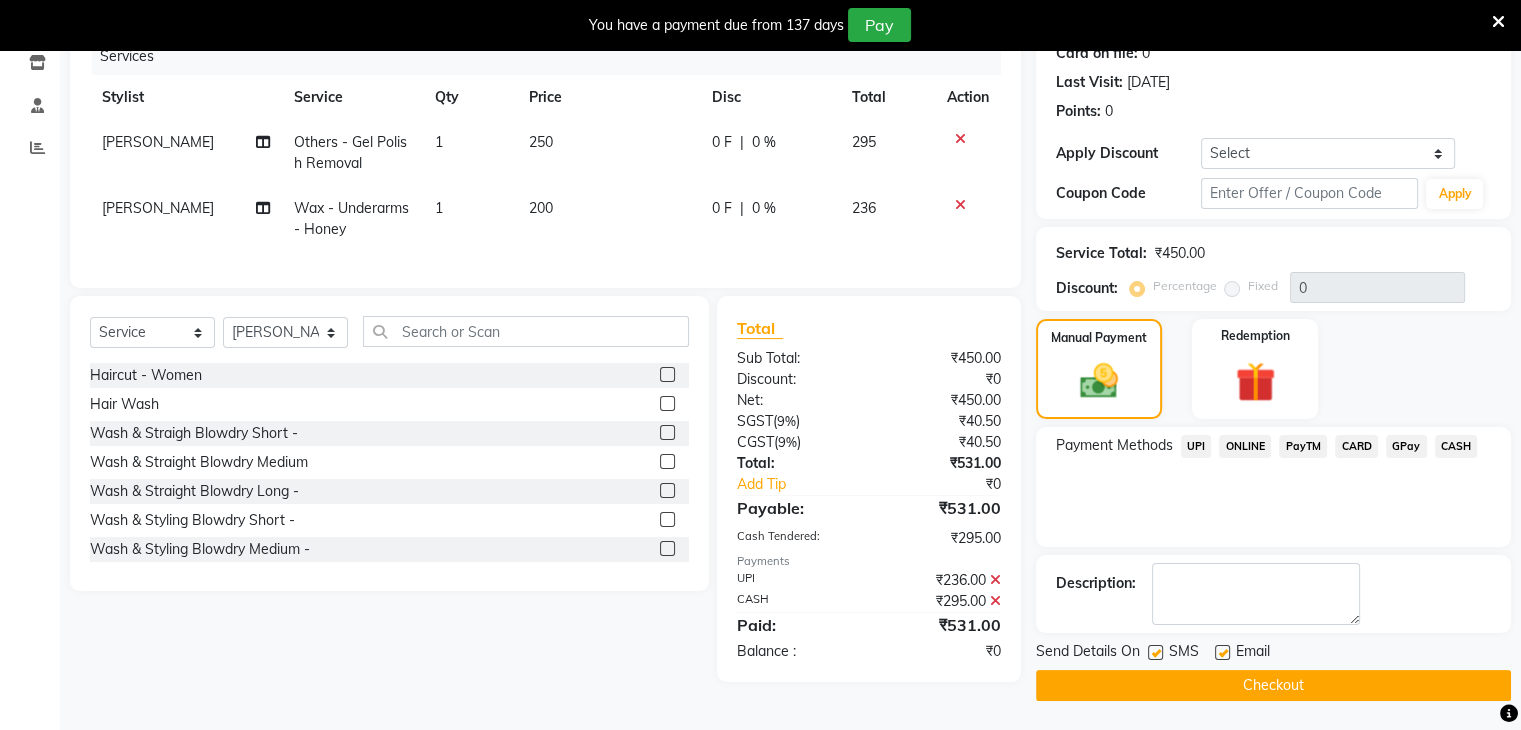 click on "Checkout" 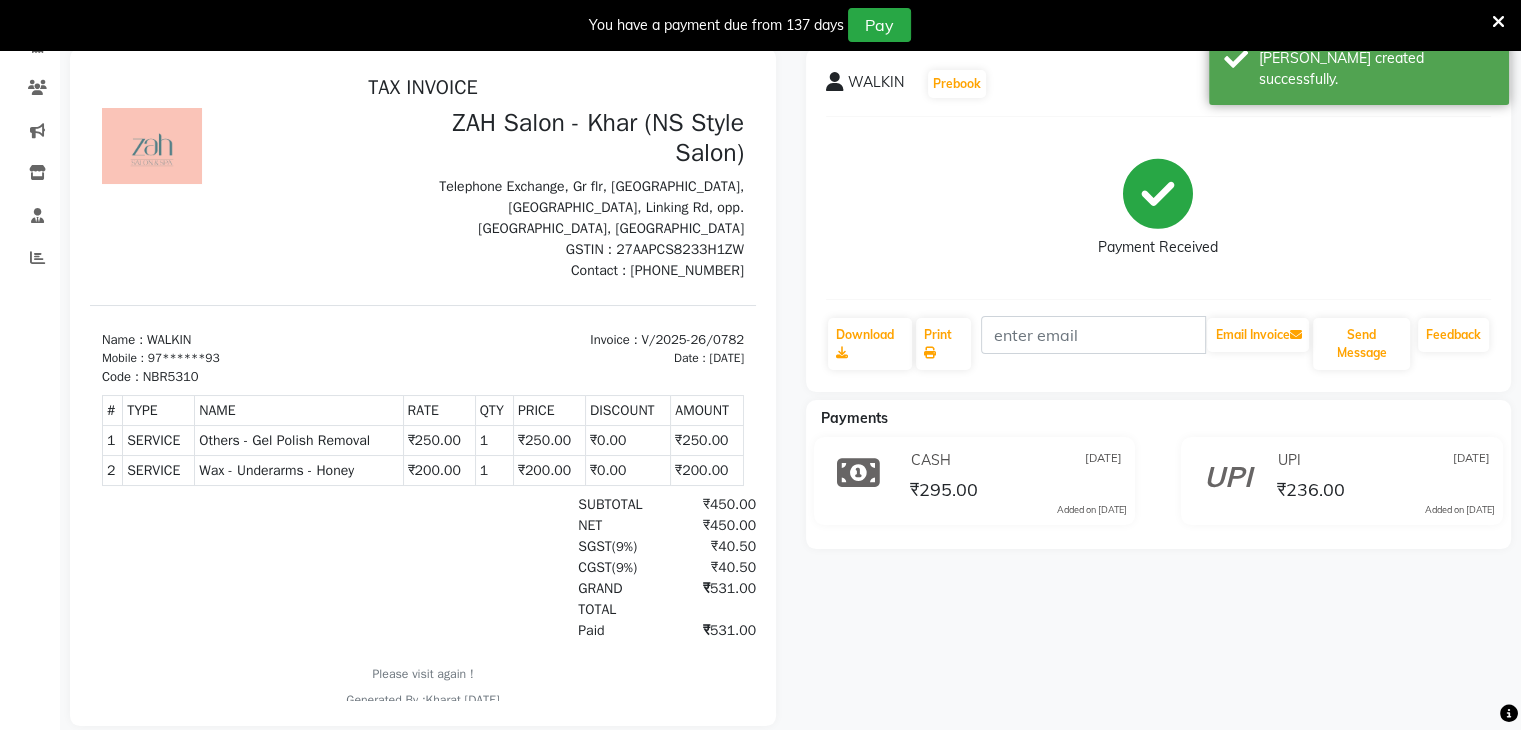 scroll, scrollTop: 0, scrollLeft: 0, axis: both 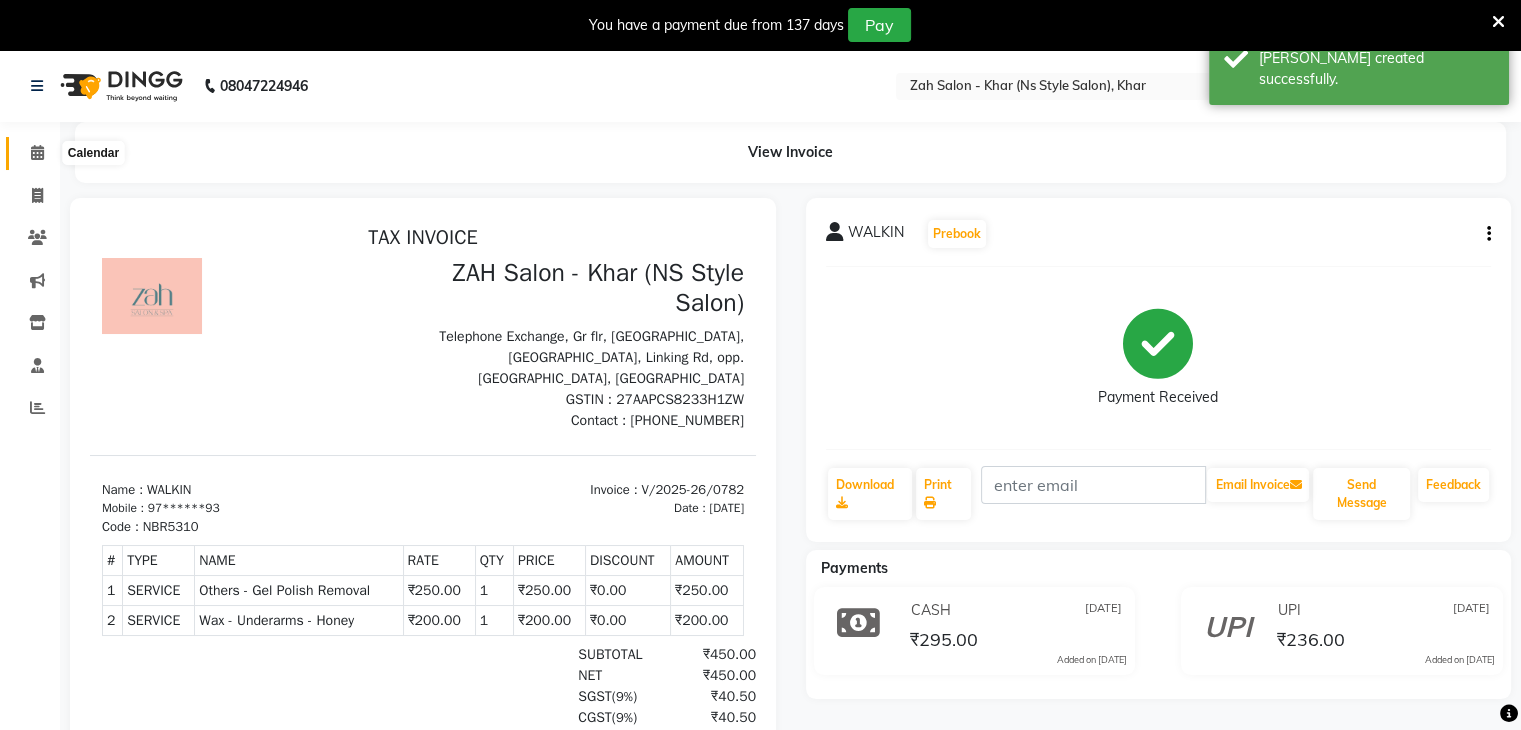click 